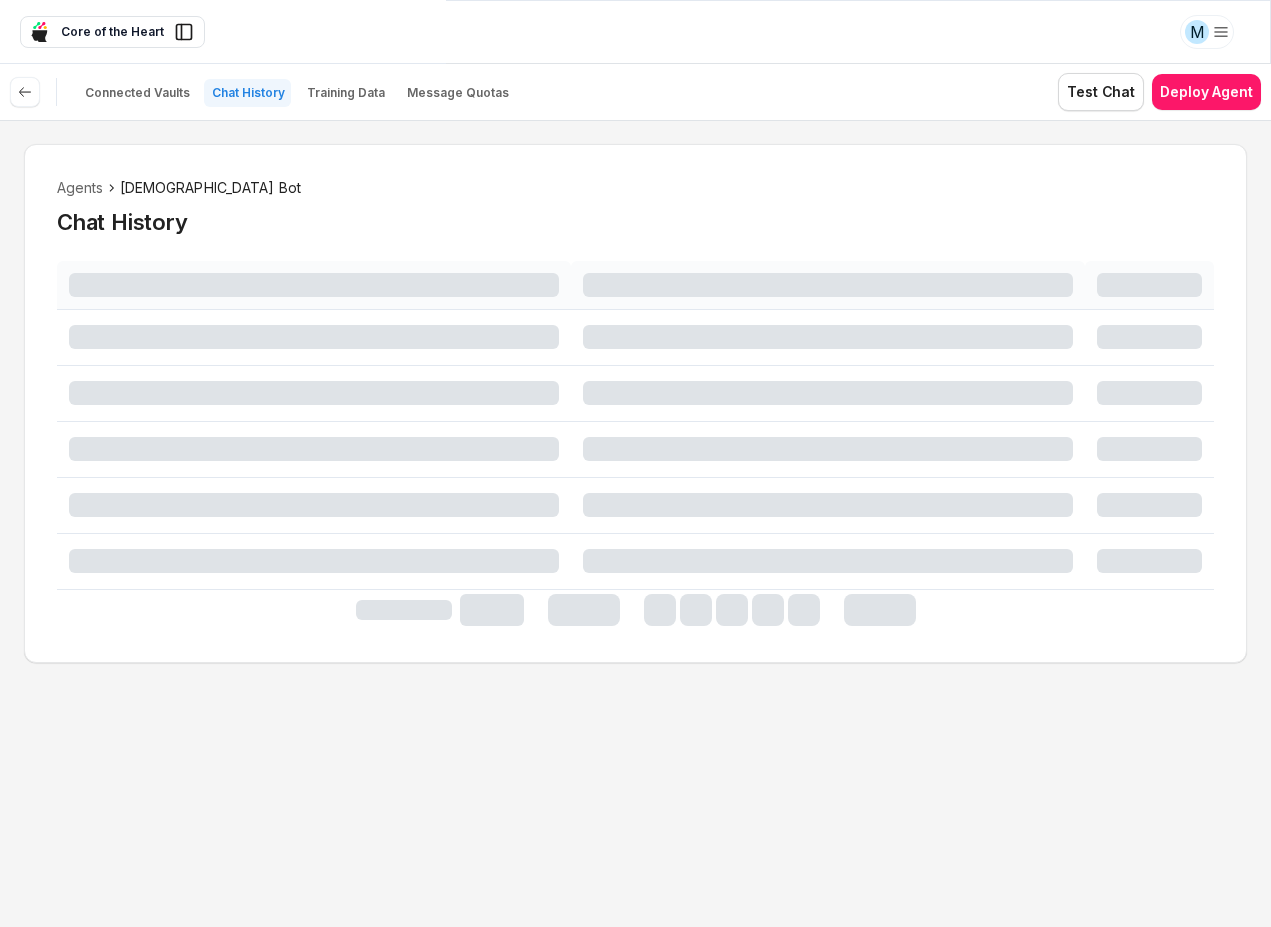 scroll, scrollTop: 0, scrollLeft: 0, axis: both 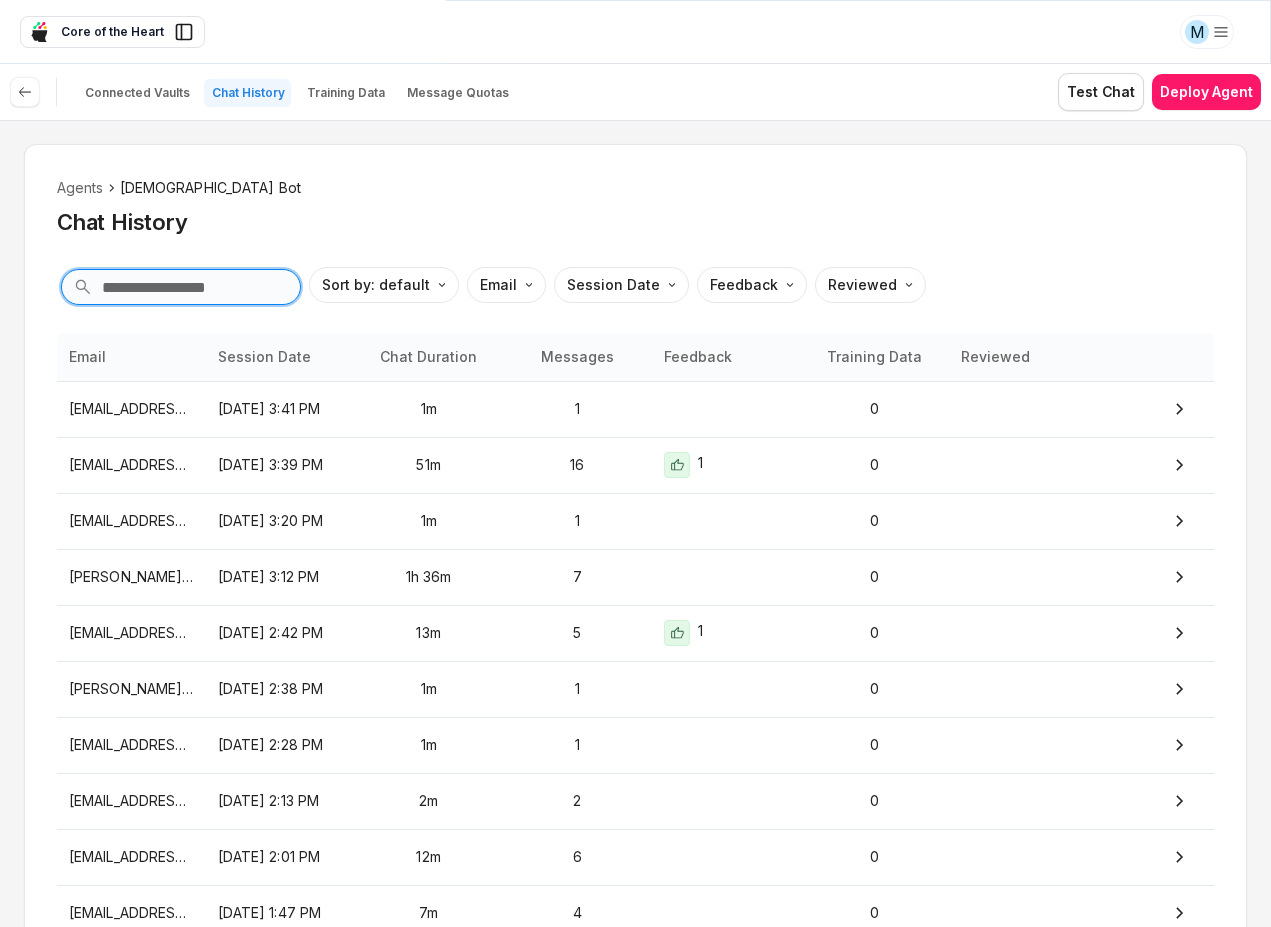 click at bounding box center [181, 287] 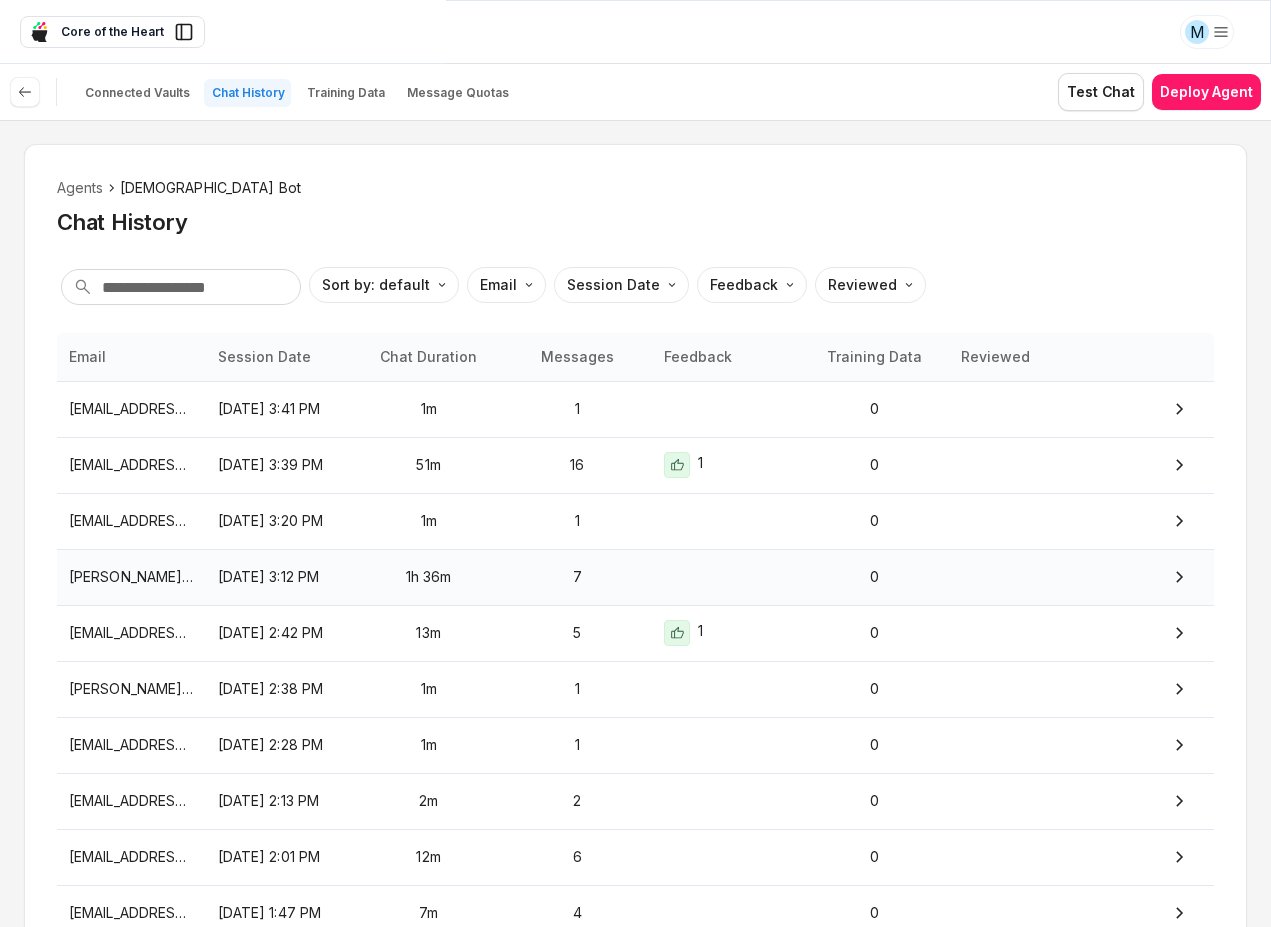 click on "Jul 2, 2025, 3:12 PM" at bounding box center (280, 577) 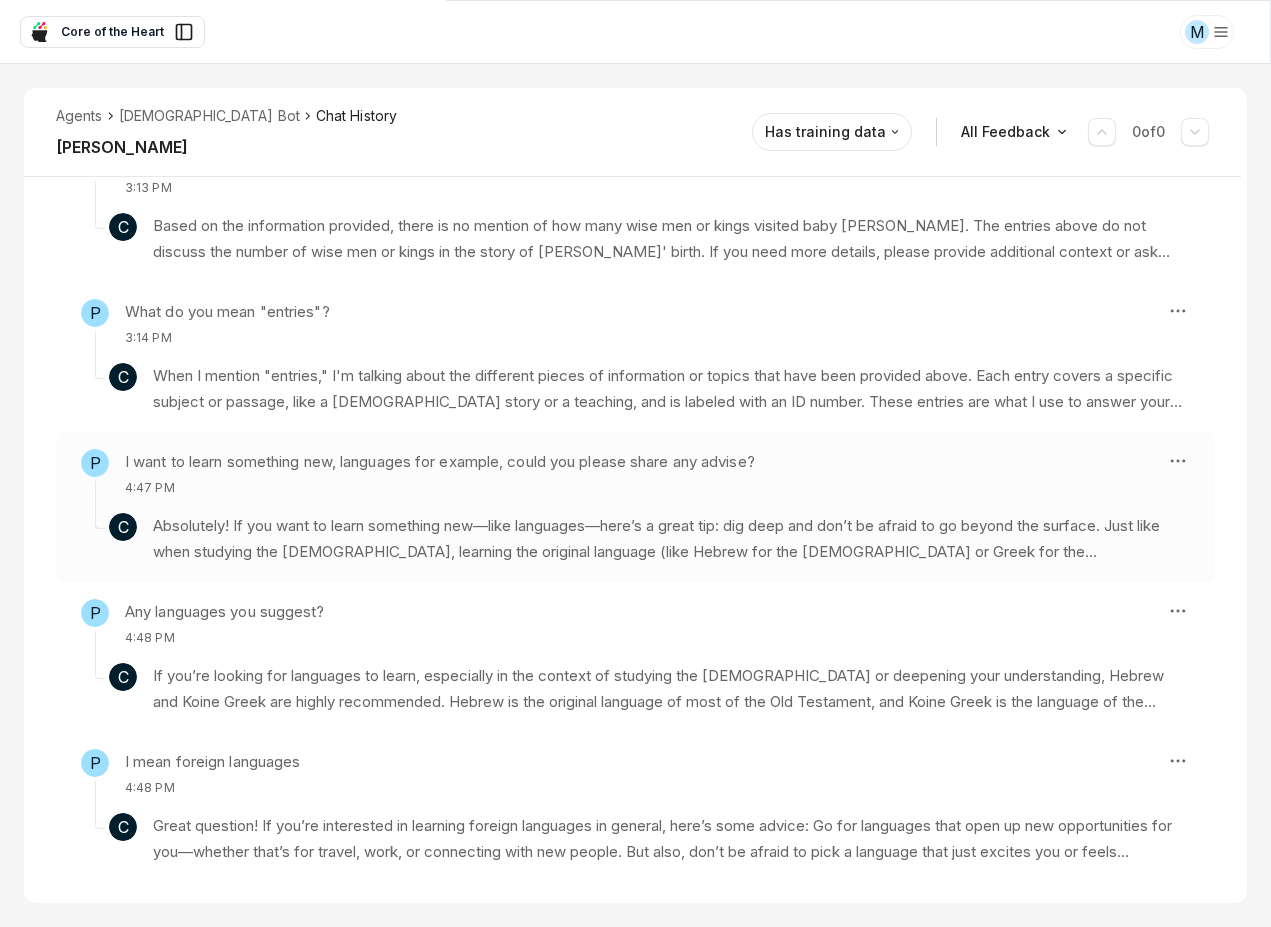 scroll, scrollTop: 648, scrollLeft: 0, axis: vertical 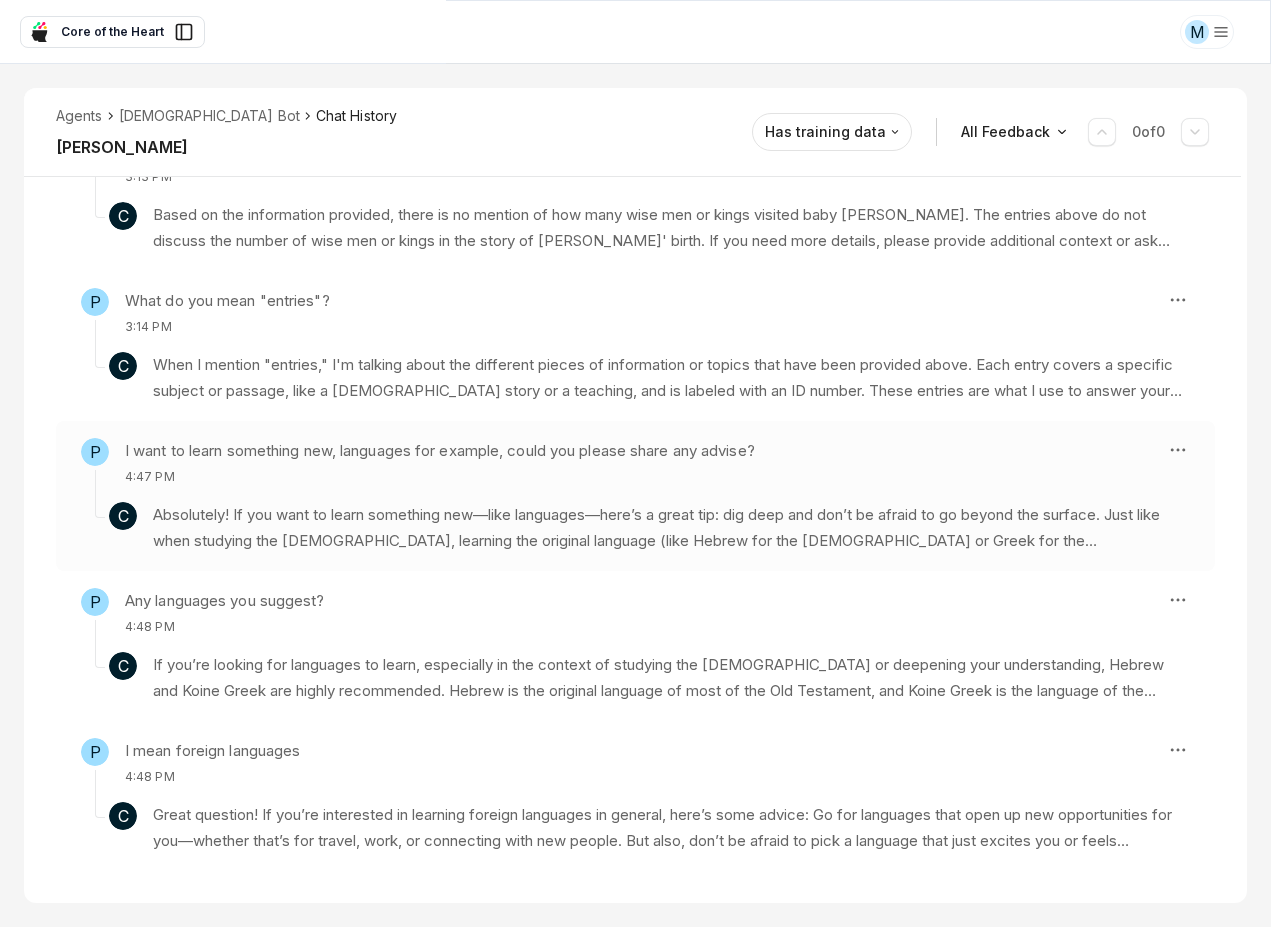 click on "Absolutely! If you want to learn something new—like languages—here’s a great tip: dig deep and don’t be afraid to go beyond the surface. Just like when studying the Bible, learning the original language (like Hebrew for the Old Testament or Greek for the New Testament) opens up a whole new world of understanding. For example, in Hebrew, there are different words for "angel"—cherubim, seraphim, and malach—and each one means something unique. If you only read in English, you might miss those details!" at bounding box center [671, 528] 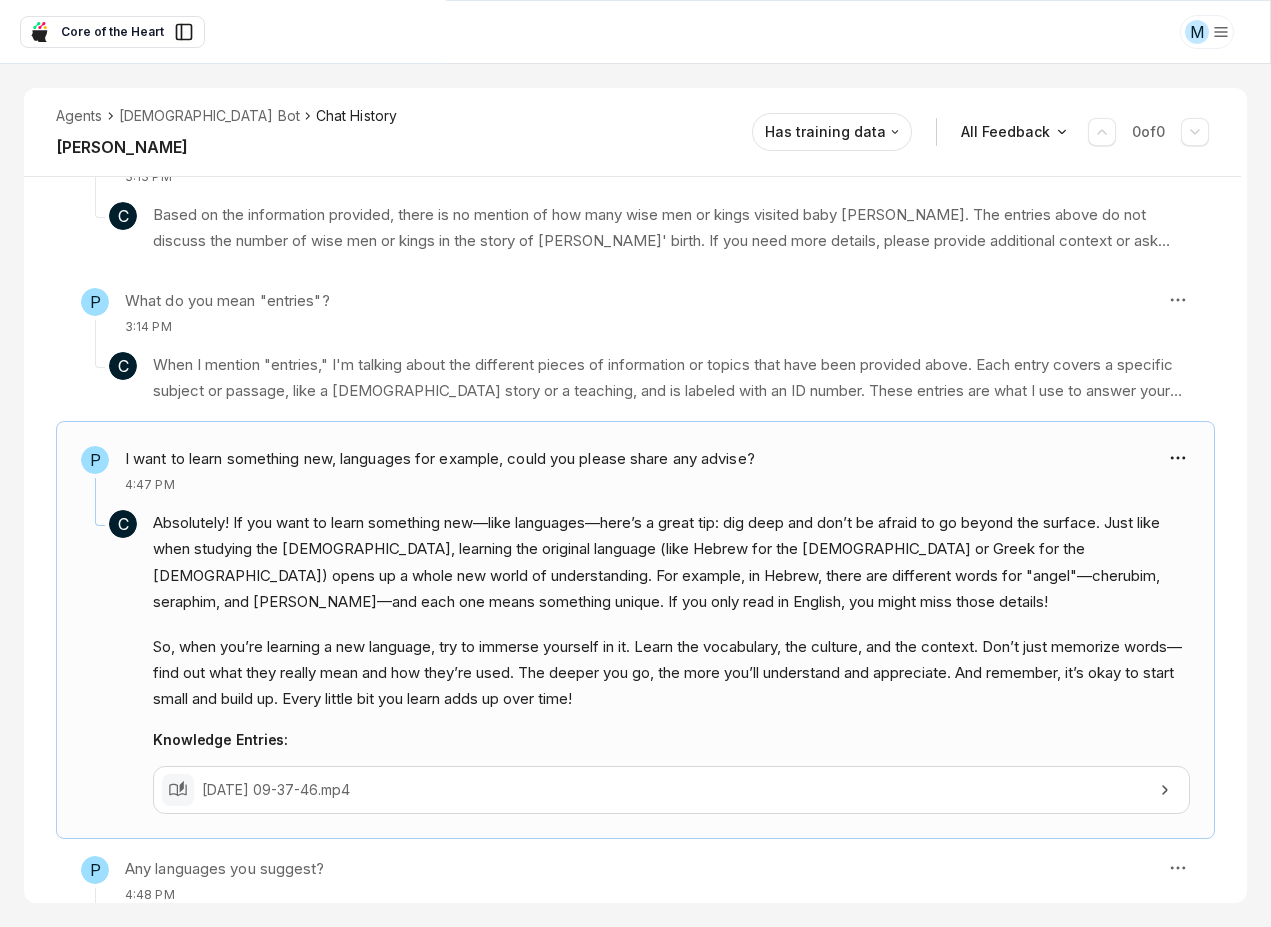 scroll, scrollTop: 722, scrollLeft: 0, axis: vertical 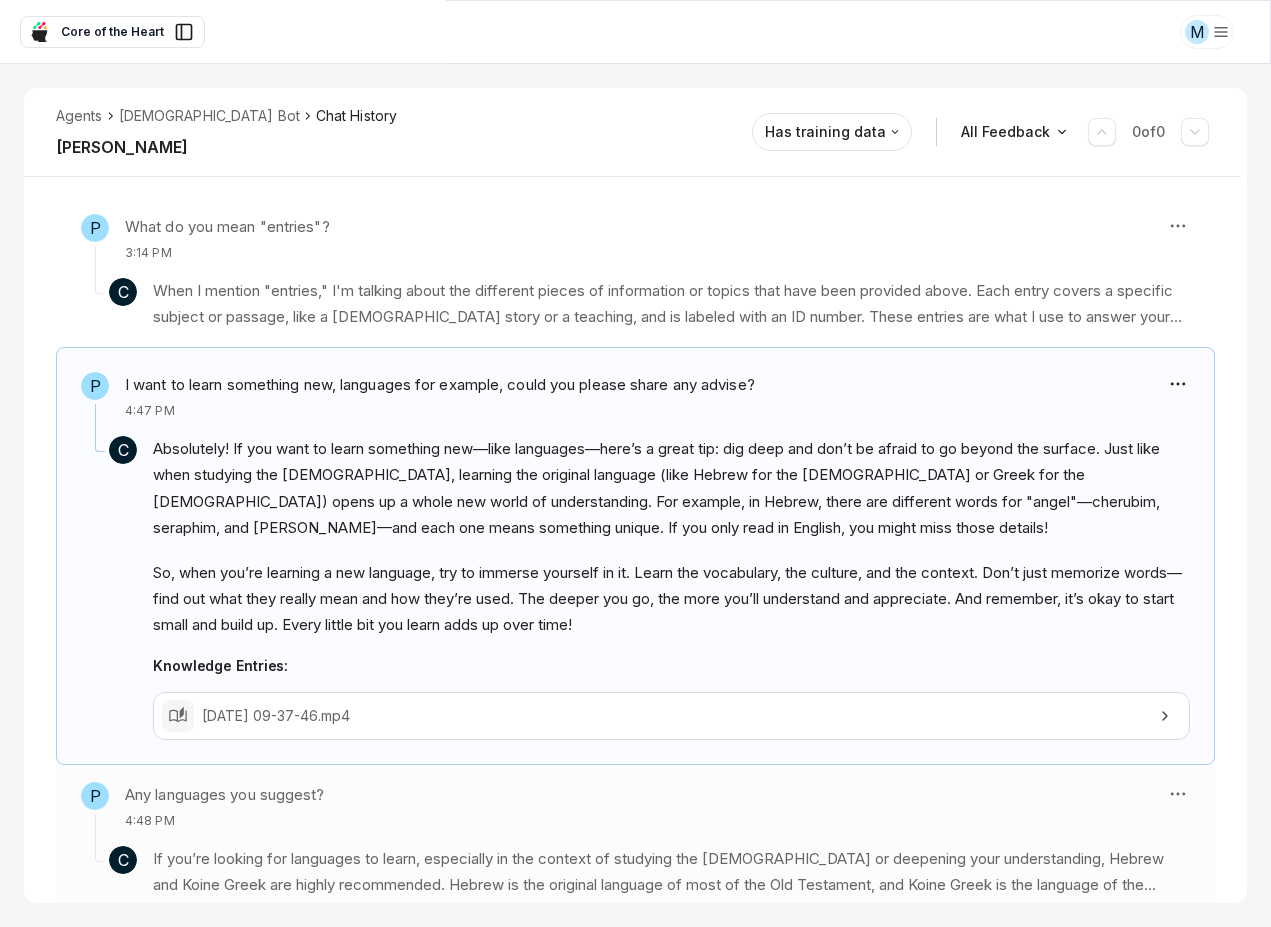 click on "P Any languages you suggest? 4:48 PM" at bounding box center (615, 806) 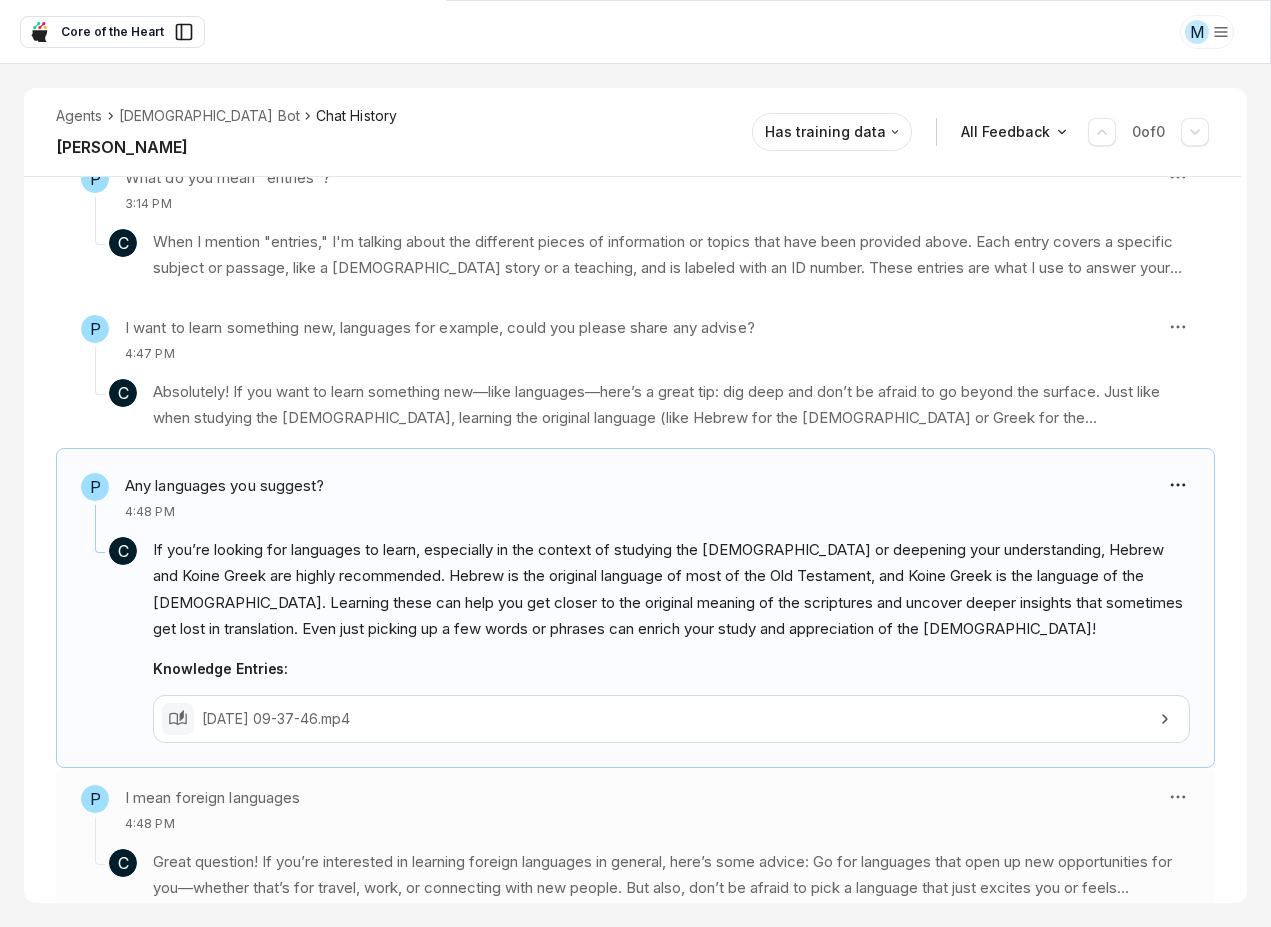 scroll, scrollTop: 818, scrollLeft: 0, axis: vertical 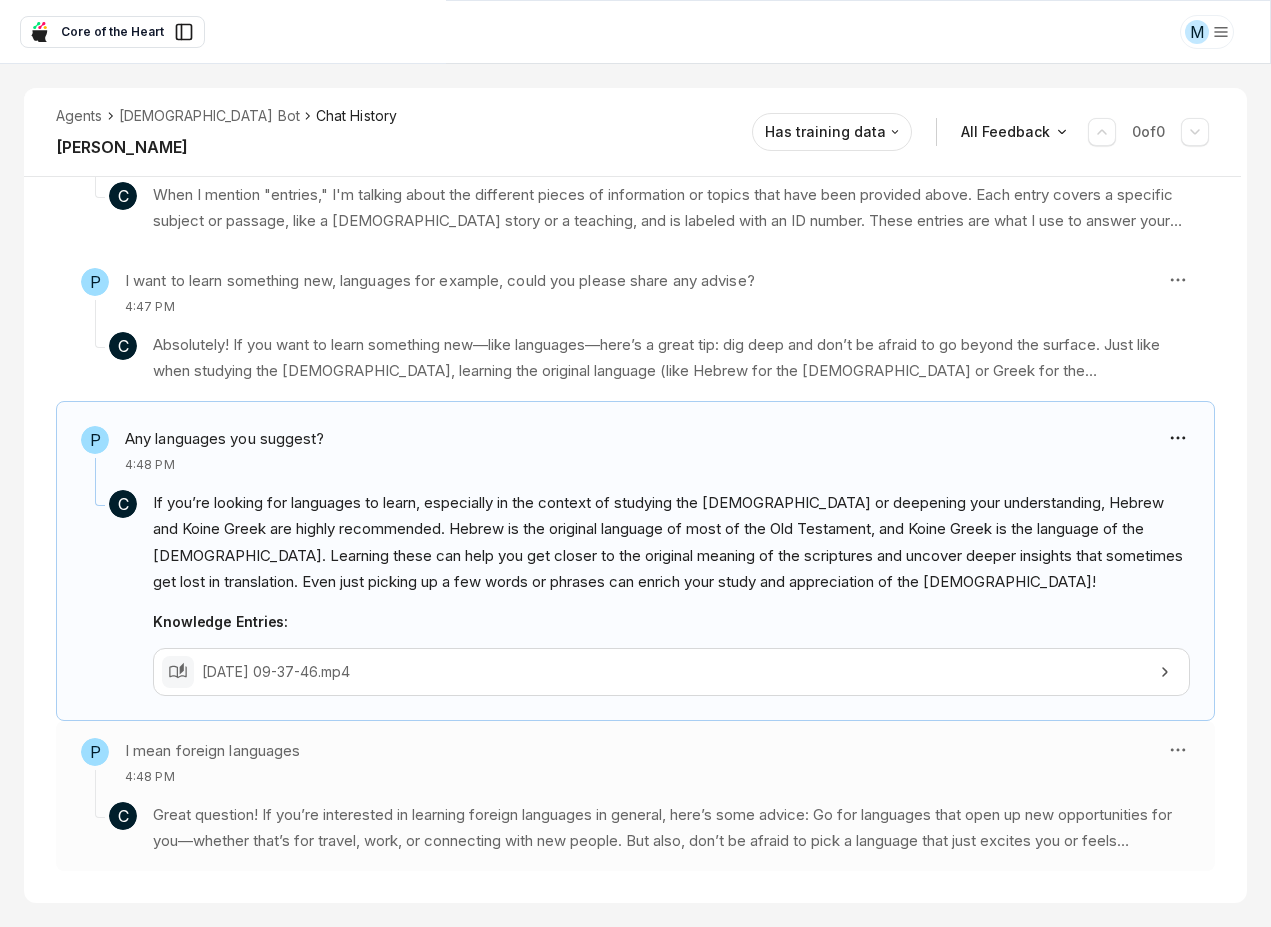 click on "C Great question! If you’re interested in learning foreign languages in general, here’s some advice: Go for languages that open up new opportunities for you—whether that’s for travel, work, or connecting with new people. But also, don’t be afraid to pick a language that just excites you or feels meaningful!
And here’s a tip from biblical study: When you learn a new language, you get to see things from a whole new perspective. For example, learning Hebrew or Greek helps people understand the Bible in a deeper way because some words and ideas don’t translate perfectly into English. The same goes for any language—there are unique expressions, jokes, and ways of thinking that you can only really get if you know the language.
So, choose a language that sparks your curiosity, and dive in! Don’t worry about being perfect—just keep learning, practicing, and enjoying the process. Every new word is a step closer to understanding a whole new world! Knowledge Entries: ep 2 mp3.mp3" at bounding box center [635, 820] 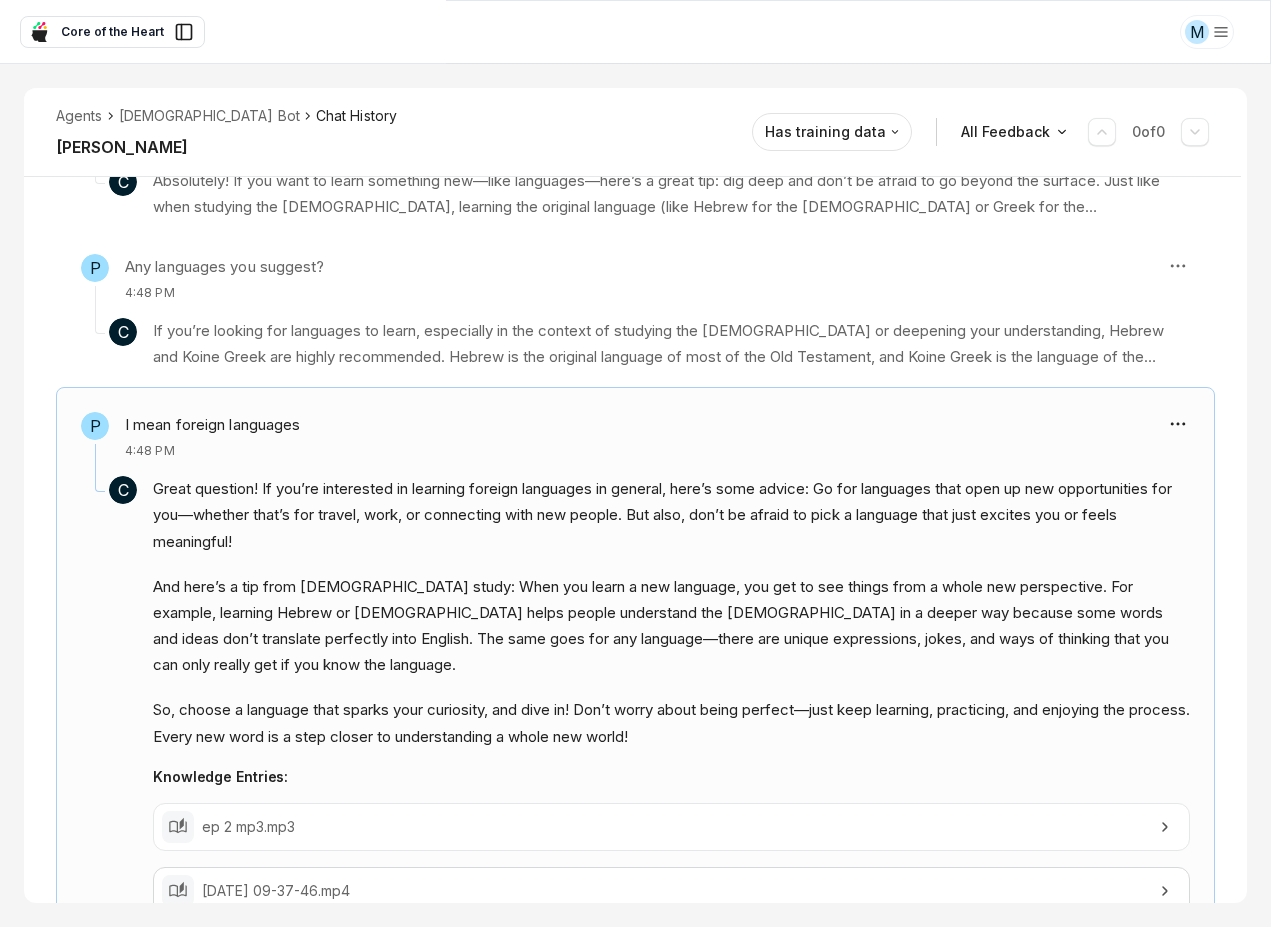 scroll, scrollTop: 1022, scrollLeft: 0, axis: vertical 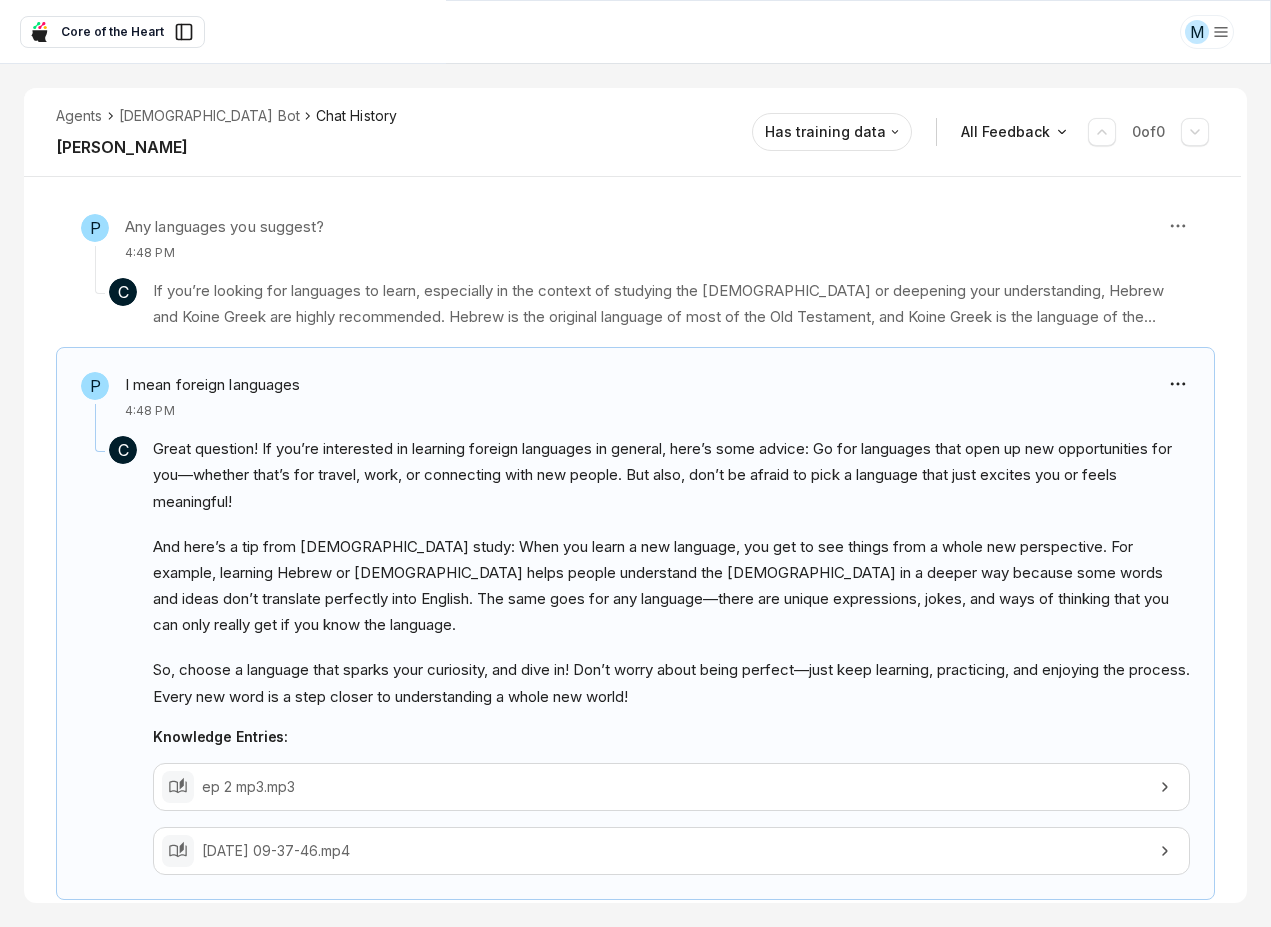 click on "P God says to rejoice, but how can I rejoice when I am not feeling happy? 3:12 PM C Oh, Phuc Nguyen, that’s a real question right there! Let’s get honest: God tells us to rejoice, but sometimes life just feels like it’s falling apart, right? Maybe you’re struggling, hurting, or just plain empty. But listen—rejoicing isn’t about pretending to be happy or faking a smile. It’s not about ignoring your pain or denying your struggles. Habakkuk, in the Bible, looked around and saw nothing but loss—no food, no crops, no animals, no hope in sight. Yet he said, “Yet I will rejoice in the Lord, I will joy in the God of my salvation.” (Habakkuk 3:18 KJV)
Although the fig tree shall not blossom, neither shall fruit be in the vines; the labour of the olive shall fail, and the fields shall yield no meat; the flock shall be cut off from the fold, and there shall be no herd in the stalls: Yet I will rejoice in the Lord, I will joy in the God of my salvation. (Habakkuk 3:17-18 KJV)
P 3:13 PM C P C" at bounding box center (635, 173) 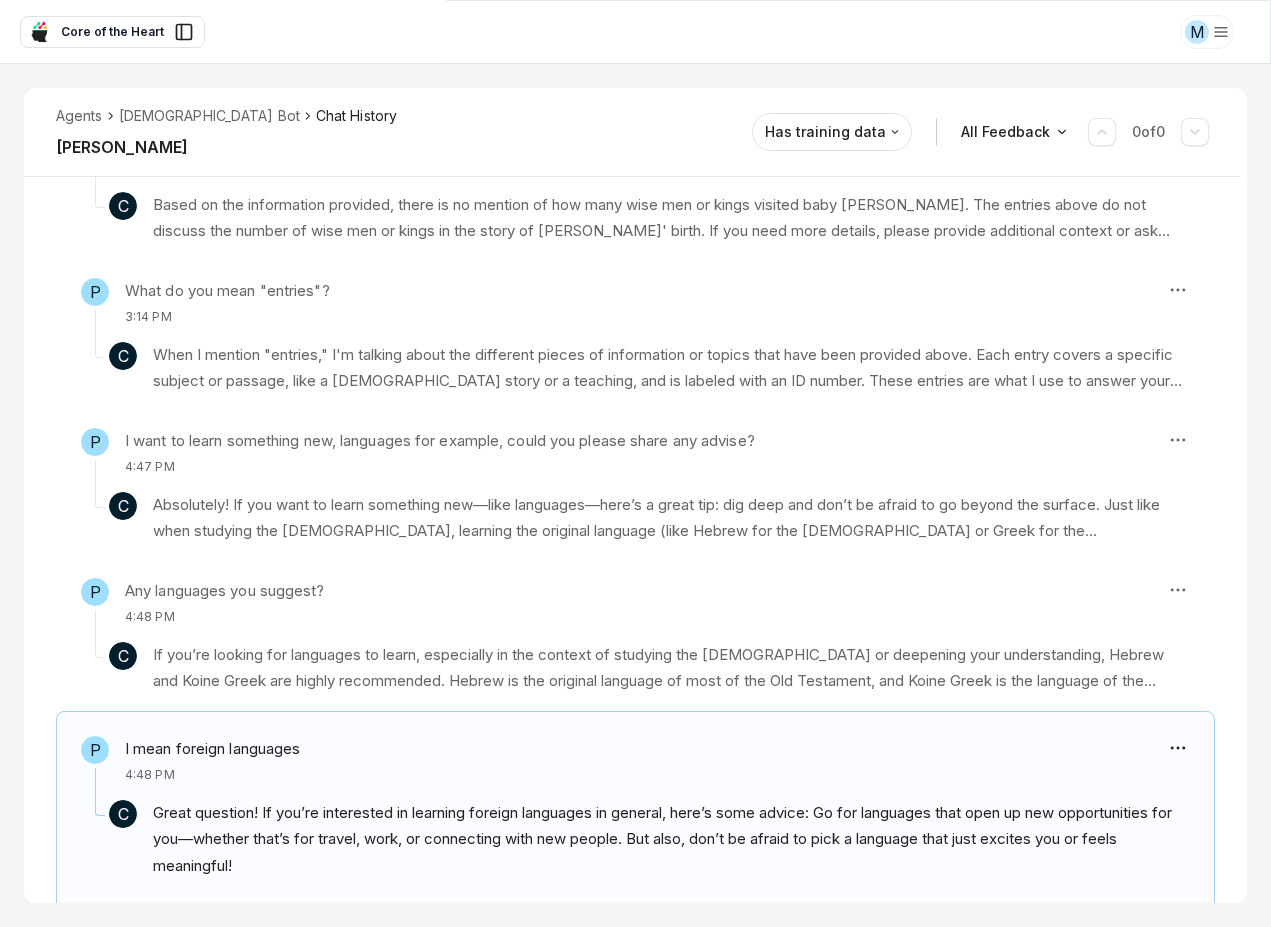 scroll, scrollTop: 622, scrollLeft: 0, axis: vertical 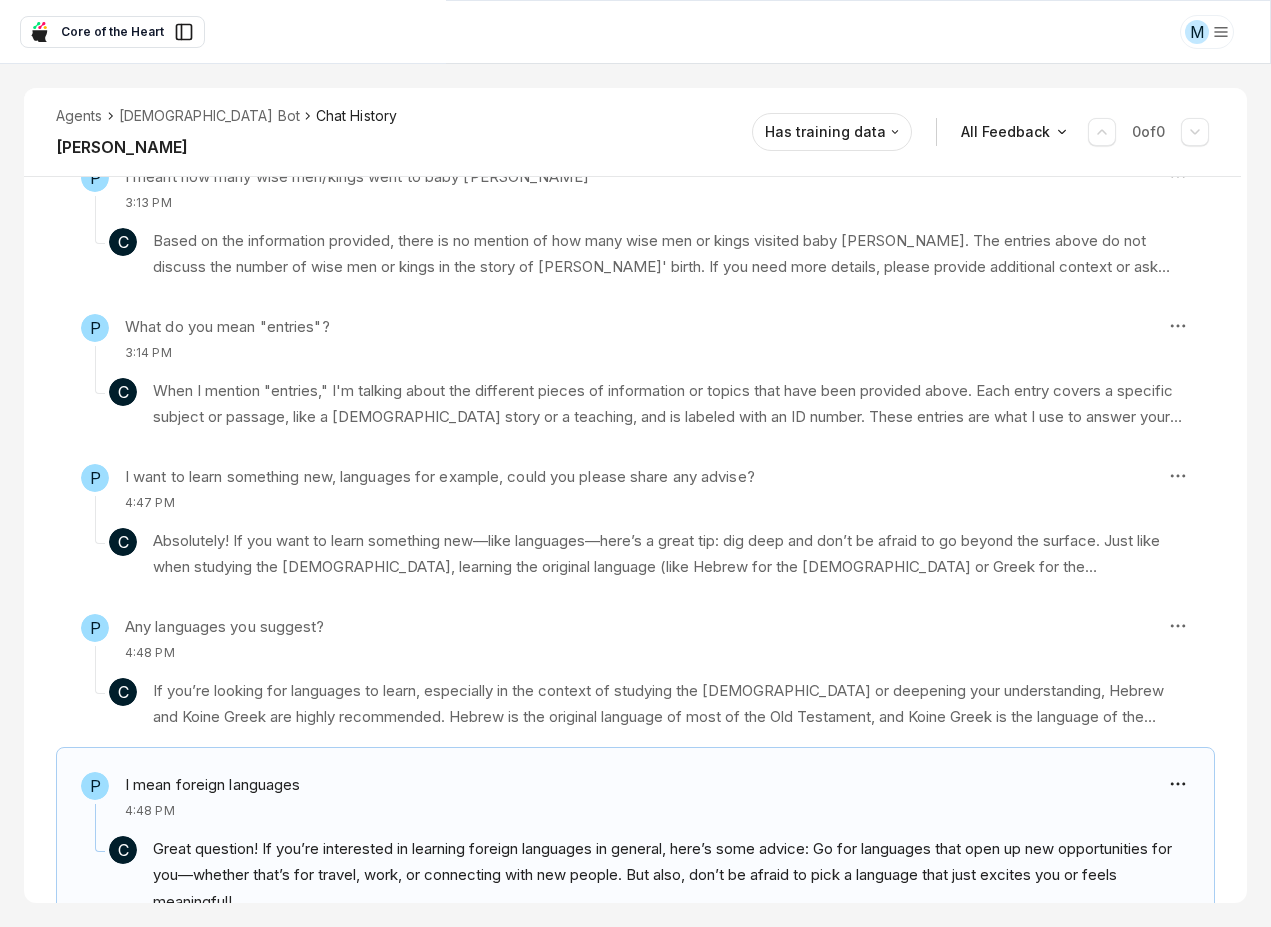 type on "*" 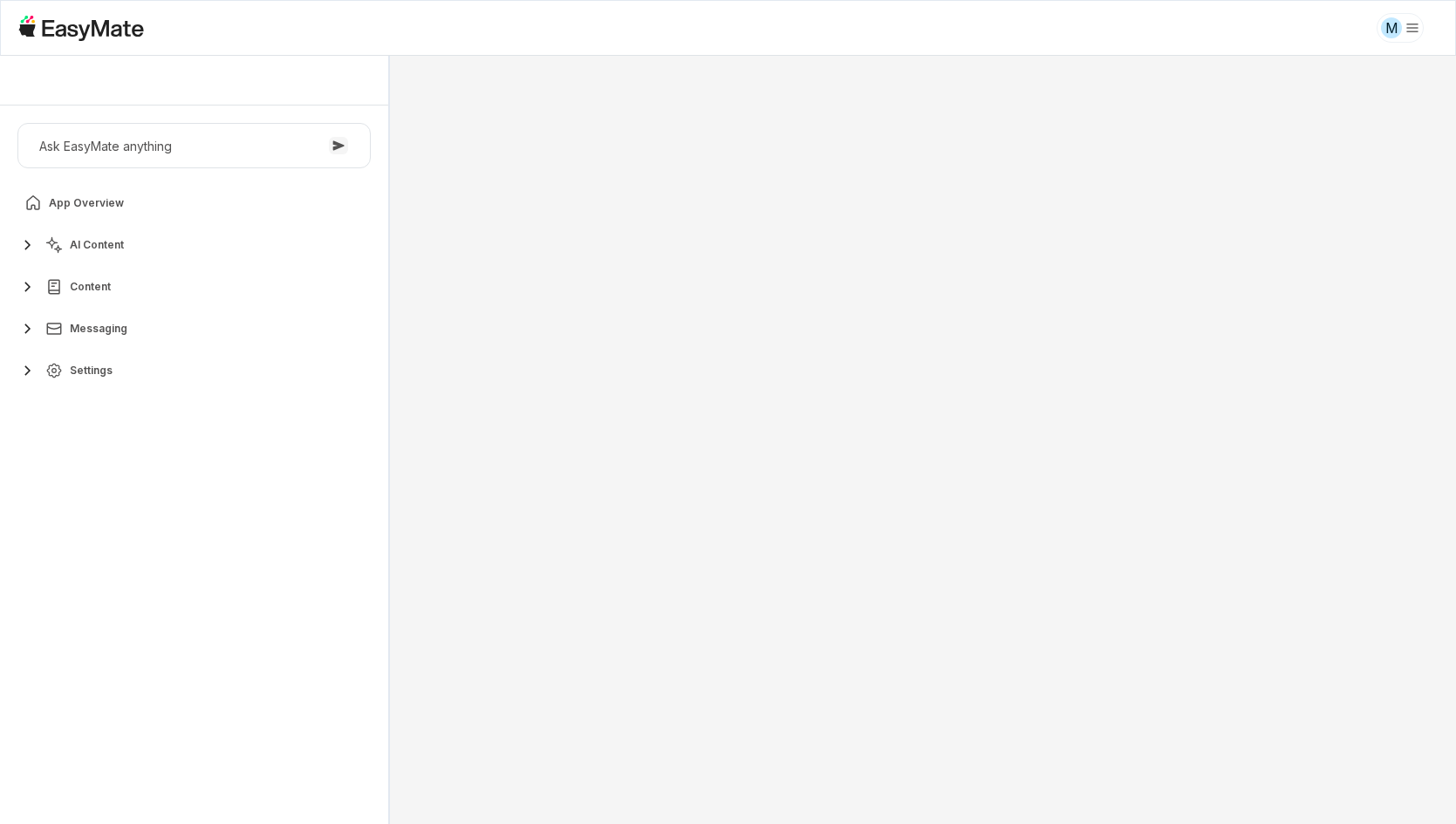 scroll, scrollTop: 0, scrollLeft: 0, axis: both 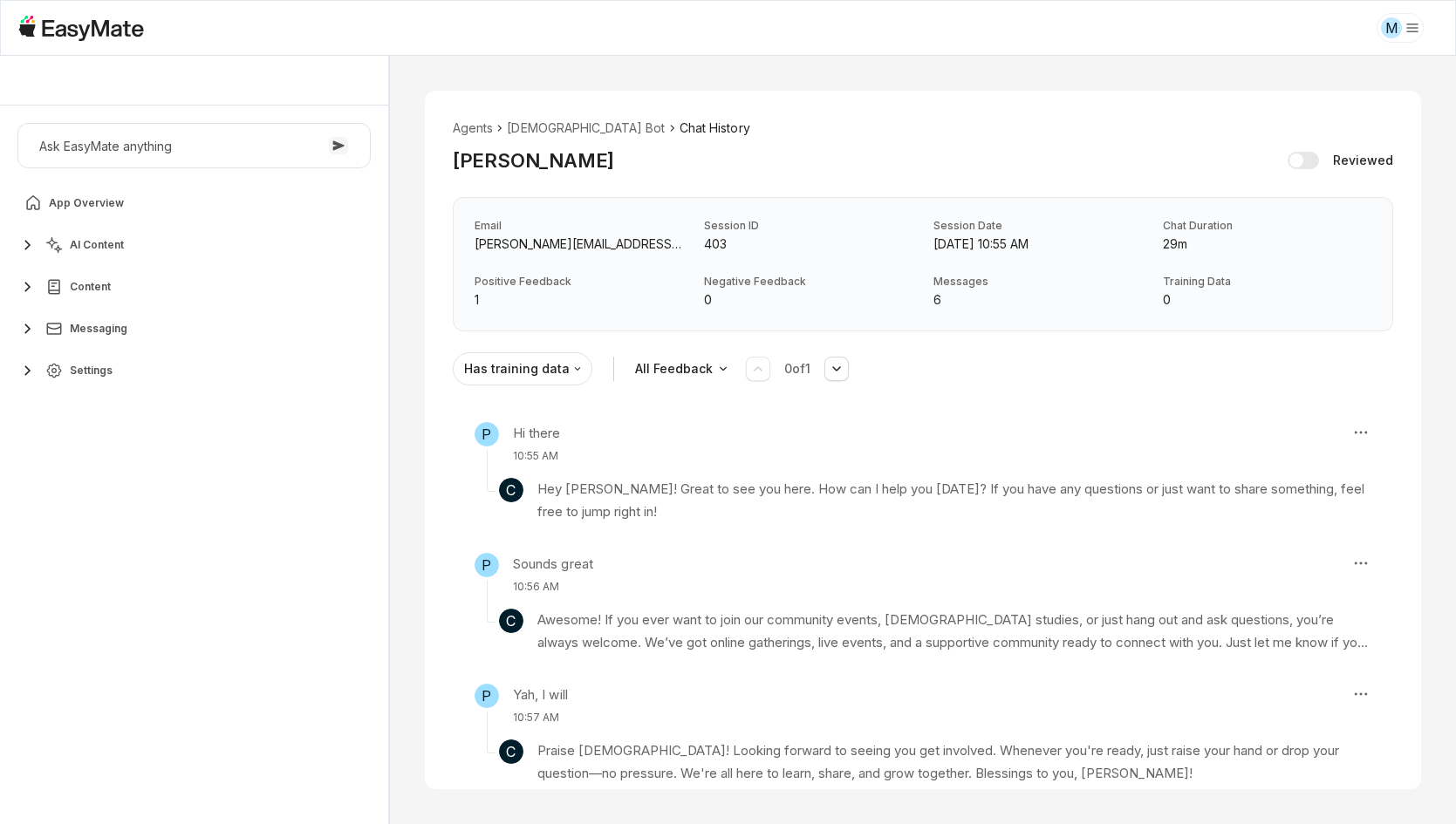 click on "Agents Gospel Bot Chat History Phuc Nguyen  Reviewed Email phuc.nguyen+testing1@asnet.com.vn Session ID 403 Session Date Jul 2, 2025, 10:55 AM Chat Duration  29m Positive Feedback 1 Negative Feedback 0 Messages 6 Training Data 0 Has training data All Feedback 0  of  1 P Hi there 10:55 AM C Hey Phuc! Great to see you here. How can I help you today? If you have any questions or just want to share something, feel free to jump right in! P Sounds great 10:56 AM C Awesome! If you ever want to join our community events, Bible studies, or just hang out and ask questions, you’re always welcome. We’ve got online gatherings, live events, and a supportive community ready to connect with you. Just let me know if you want more details or have anything on your mind! Knowledge Entries: Bible Q & A (2).mp4 Twitch Stream On Salvation.mp4 2025-03-30 17-21-24.mp4 2025-03-13 15-54-13.mp4 P Yah, I will 10:57 AM C Knowledge Entries: Genesis 4.mp4 Leviticus 24 Hangout Session.mp4 P Roger that 11:03 AM C Knowledge Entries: P C P" at bounding box center (923, 439) 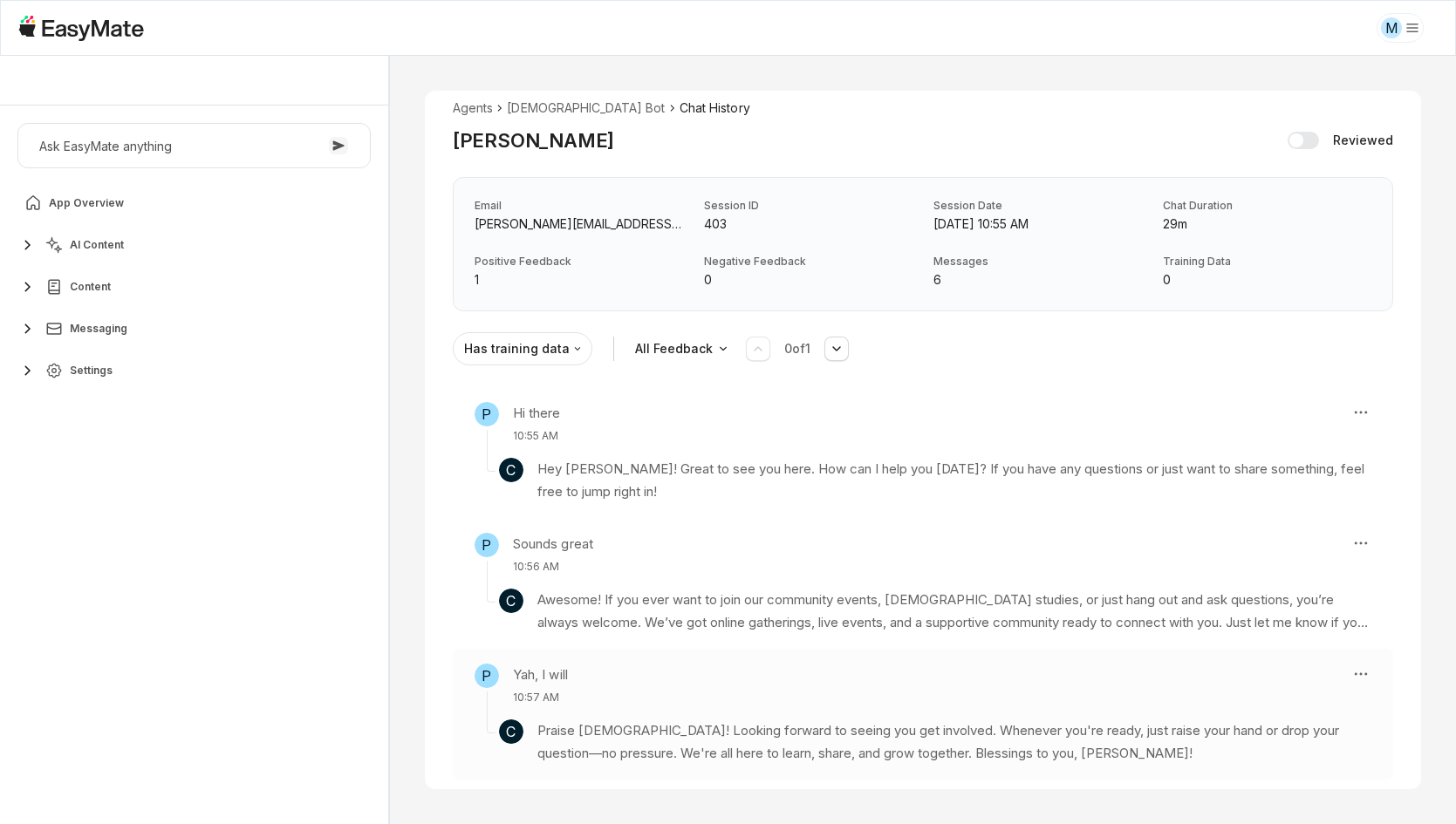 scroll, scrollTop: 0, scrollLeft: 0, axis: both 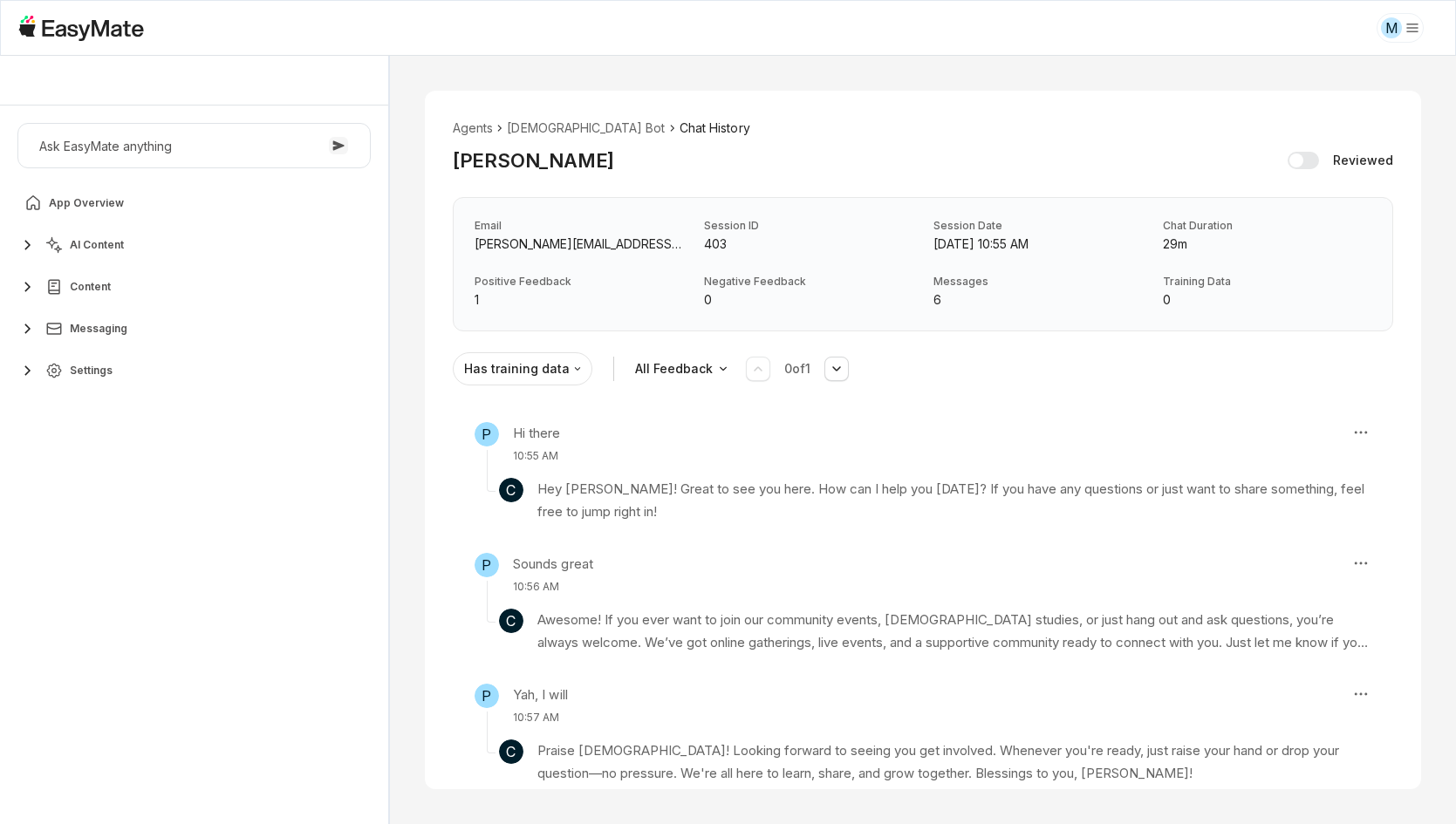 click on "Agents Gospel Bot Chat History Phuc Nguyen  Reviewed Email phuc.nguyen+testing1@asnet.com.vn Session ID 403 Session Date Jul 2, 2025, 10:55 AM Chat Duration  29m Positive Feedback 1 Negative Feedback 0 Messages 6 Training Data 0 Has training data All Feedback 0  of  1 P Hi there 10:55 AM C Hey Phuc! Great to see you here. How can I help you today? If you have any questions or just want to share something, feel free to jump right in! P Sounds great 10:56 AM C Awesome! If you ever want to join our community events, Bible studies, or just hang out and ask questions, you’re always welcome. We’ve got online gatherings, live events, and a supportive community ready to connect with you. Just let me know if you want more details or have anything on your mind! Knowledge Entries: Bible Q & A (2).mp4 Twitch Stream On Salvation.mp4 2025-03-30 17-21-24.mp4 2025-03-13 15-54-13.mp4 P Yah, I will 10:57 AM C Knowledge Entries: Genesis 4.mp4 Leviticus 24 Hangout Session.mp4 P Roger that 11:03 AM C Knowledge Entries: P C P" at bounding box center (923, 439) 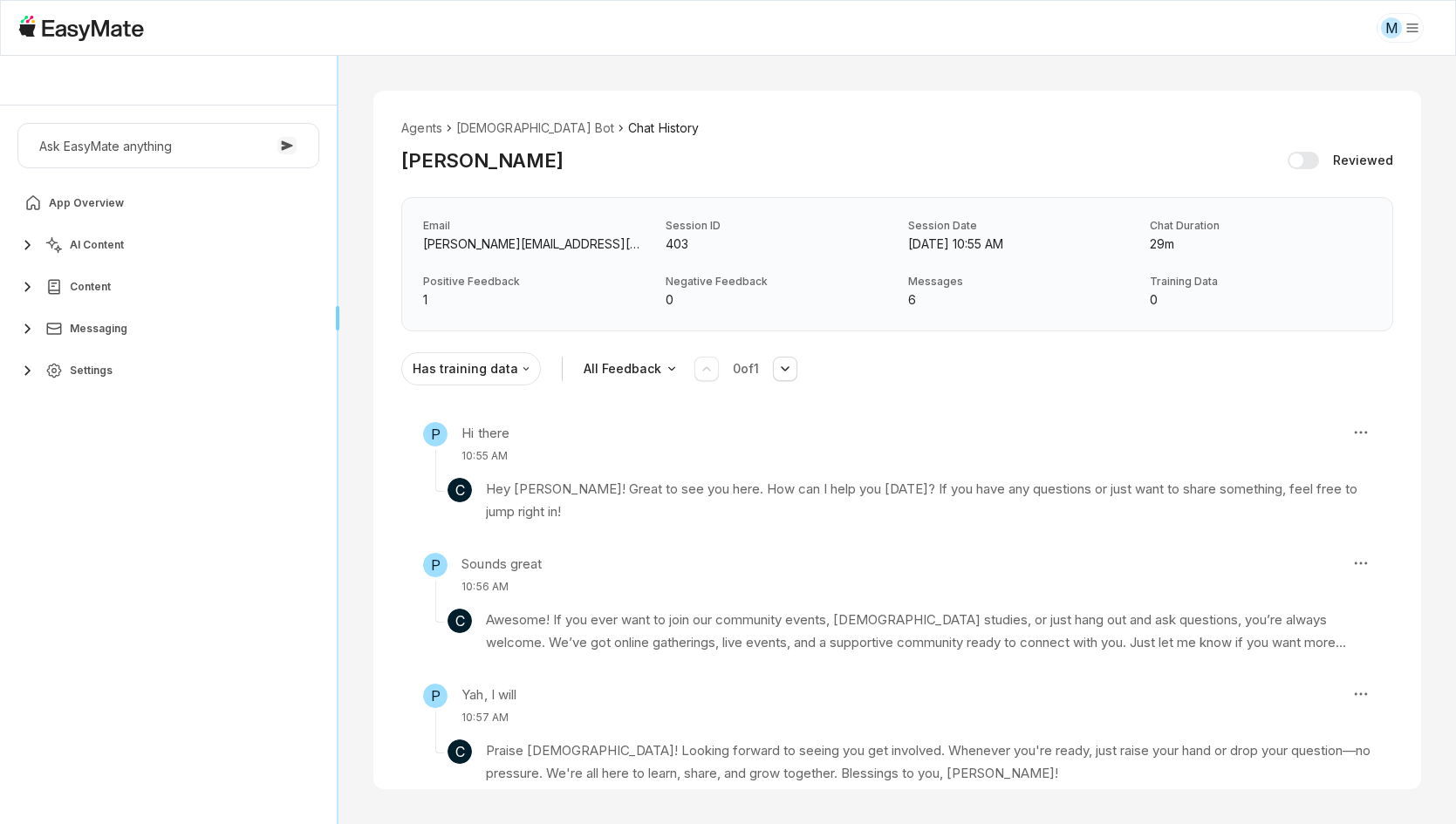 click on "Core of the Heart Ask EasyMate anything App Overview AI Content Content Messaging Settings B How can I help you today? Scroll to bottom Send Agents Gospel Bot Chat History Phuc Nguyen  Reviewed Email phuc.nguyen+testing1@asnet.com.vn Session ID 403 Session Date Jul 2, 2025, 10:55 AM Chat Duration  29m Positive Feedback 1 Negative Feedback 0 Messages 6 Training Data 0 Has training data All Feedback 0  of  1 P Hi there 10:55 AM C Hey Phuc! Great to see you here. How can I help you today? If you have any questions or just want to share something, feel free to jump right in! P Sounds great 10:56 AM C Awesome! If you ever want to join our community events, Bible studies, or just hang out and ask questions, you’re always welcome. We’ve got online gatherings, live events, and a supportive community ready to connect with you. Just let me know if you want more details or have anything on your mind! Knowledge Entries: Bible Q & A (2).mp4 Twitch Stream On Salvation.mp4 2025-03-30 17-21-24.mp4 2025-03-13 15-54-13.mp4" at bounding box center [728, 439] 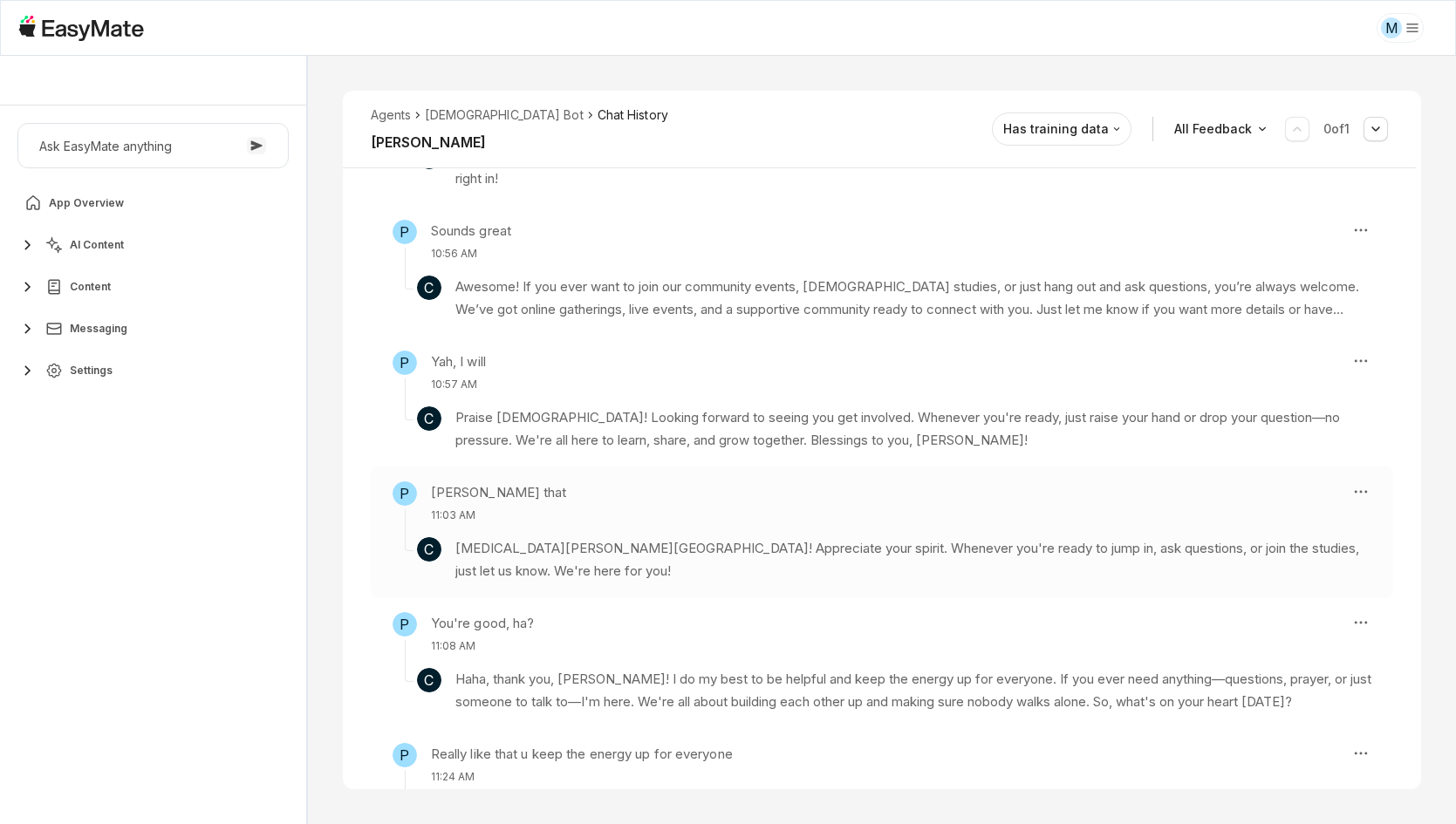 scroll, scrollTop: 426, scrollLeft: 0, axis: vertical 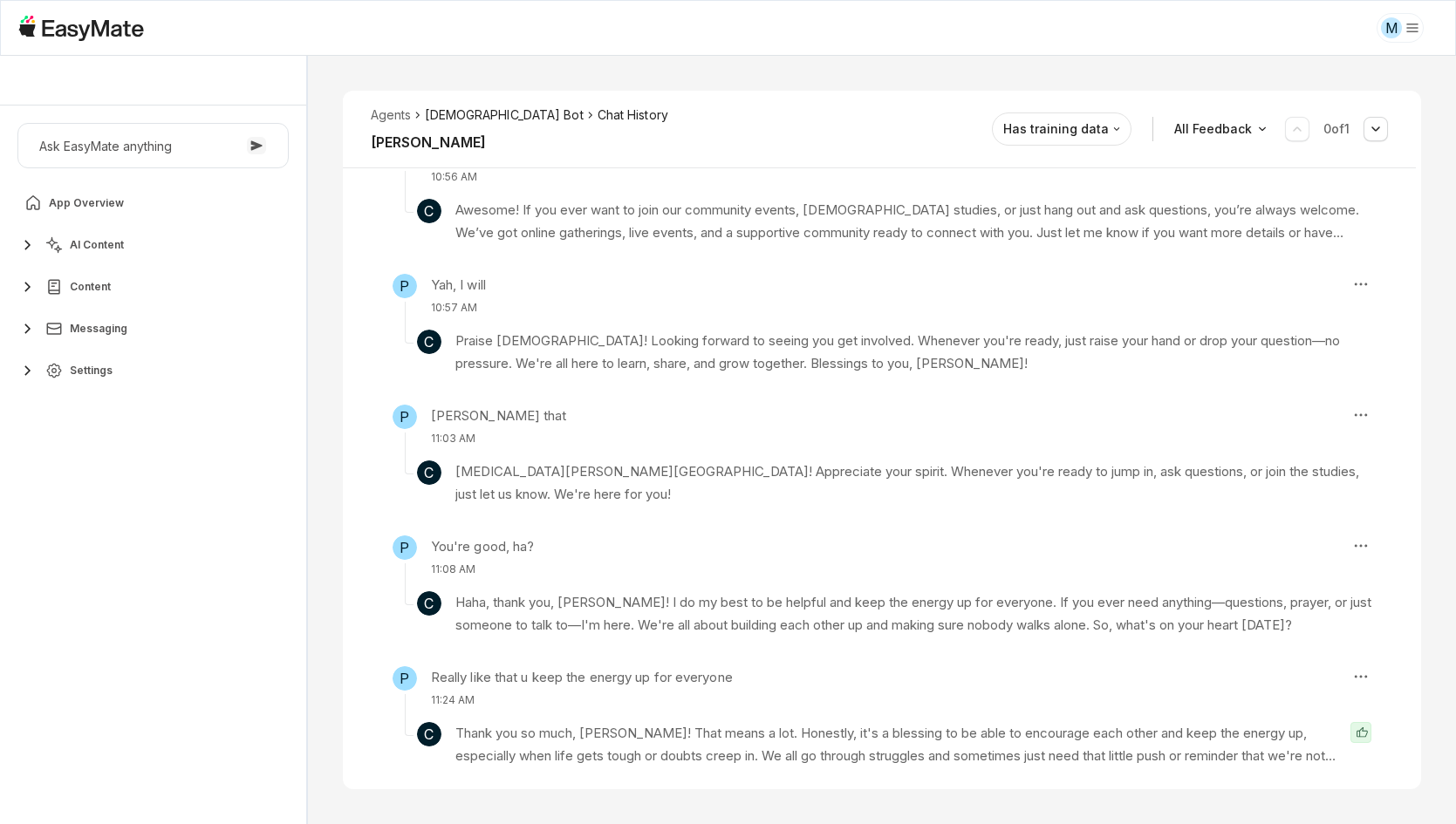 click on "[DEMOGRAPHIC_DATA] Bot" at bounding box center (503, 115) 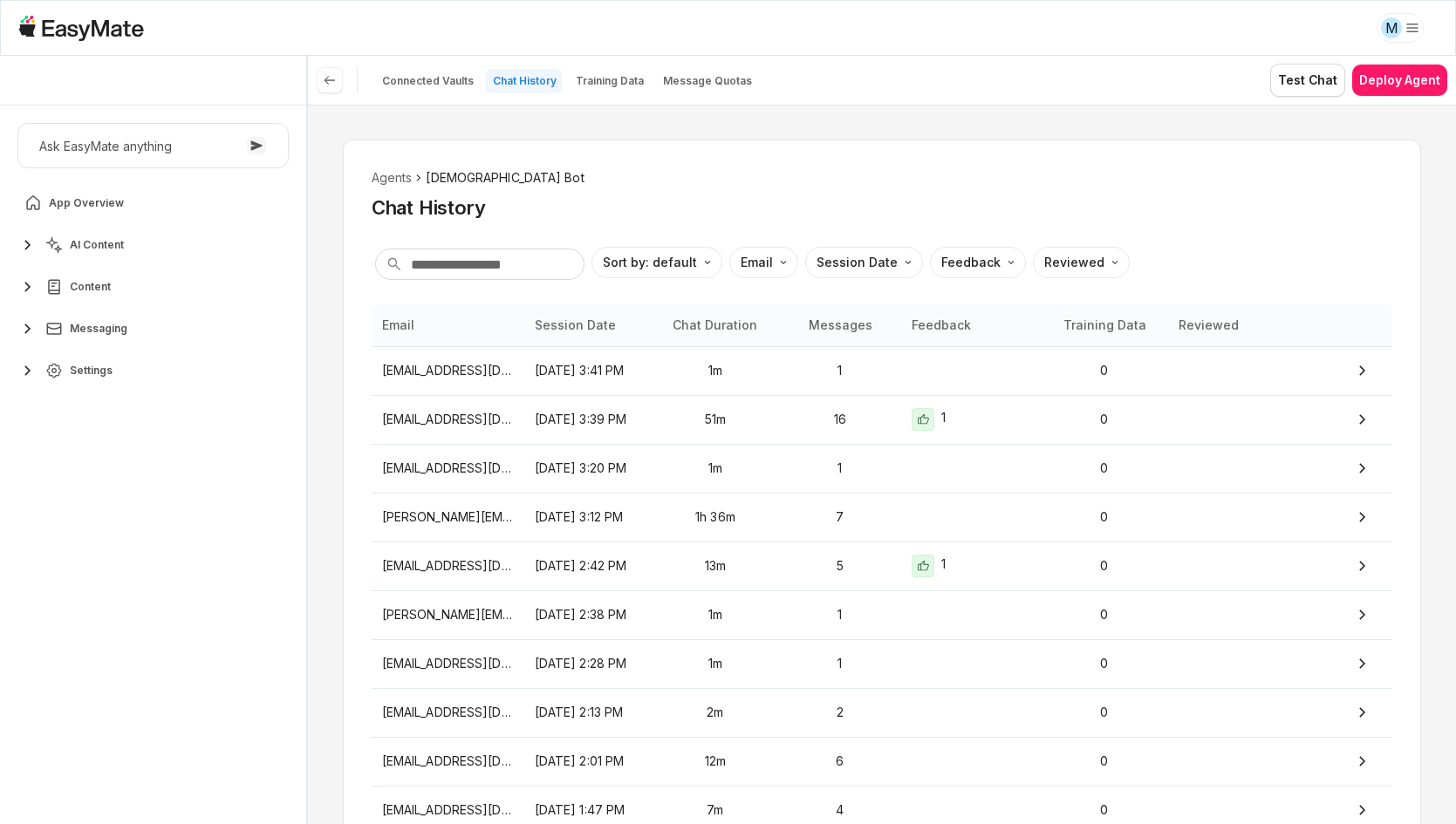 click on "Chat History" at bounding box center (882, 208) 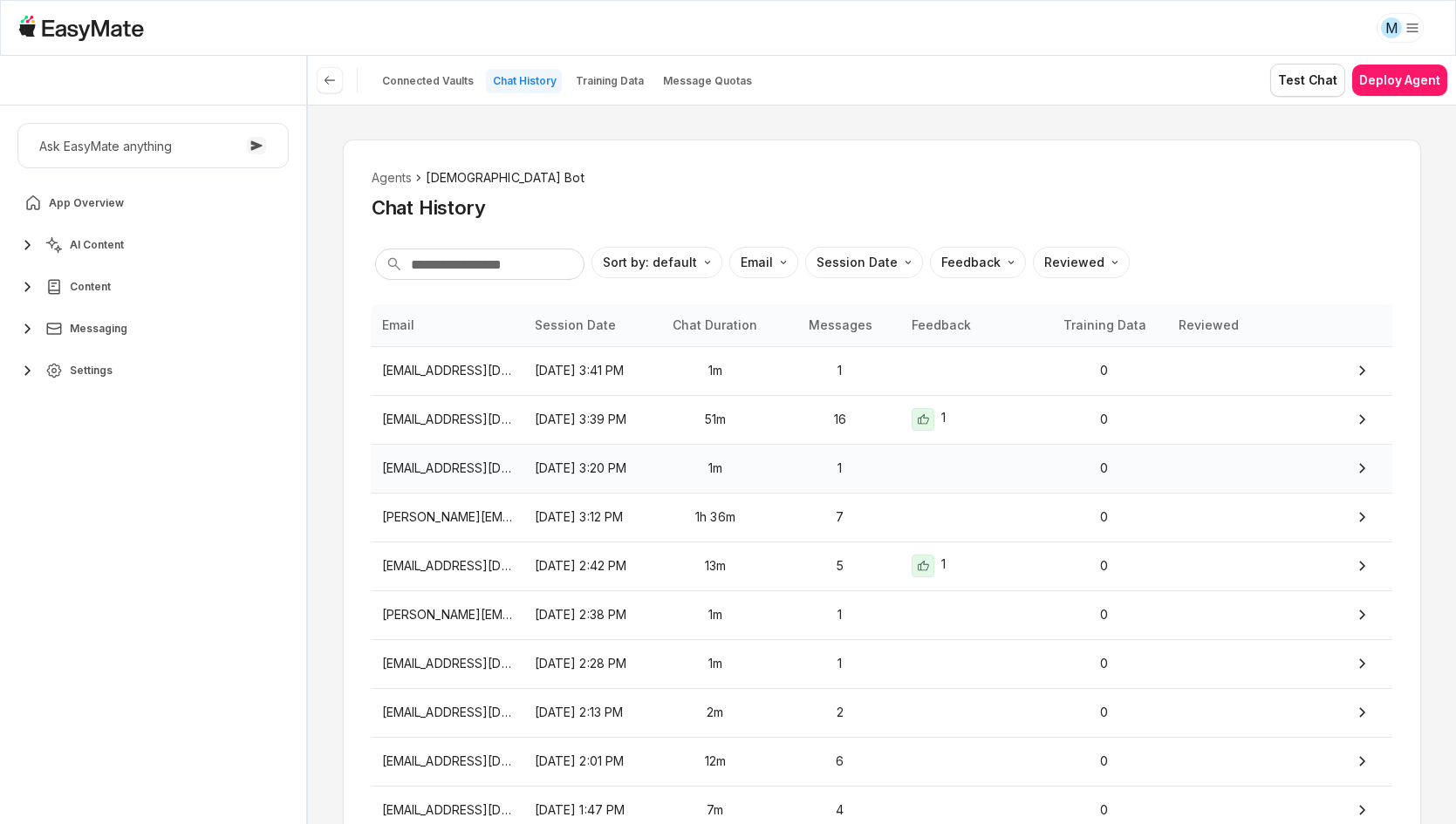click on "Jul 2, 2025, 3:20 PM" at bounding box center [588, 468] 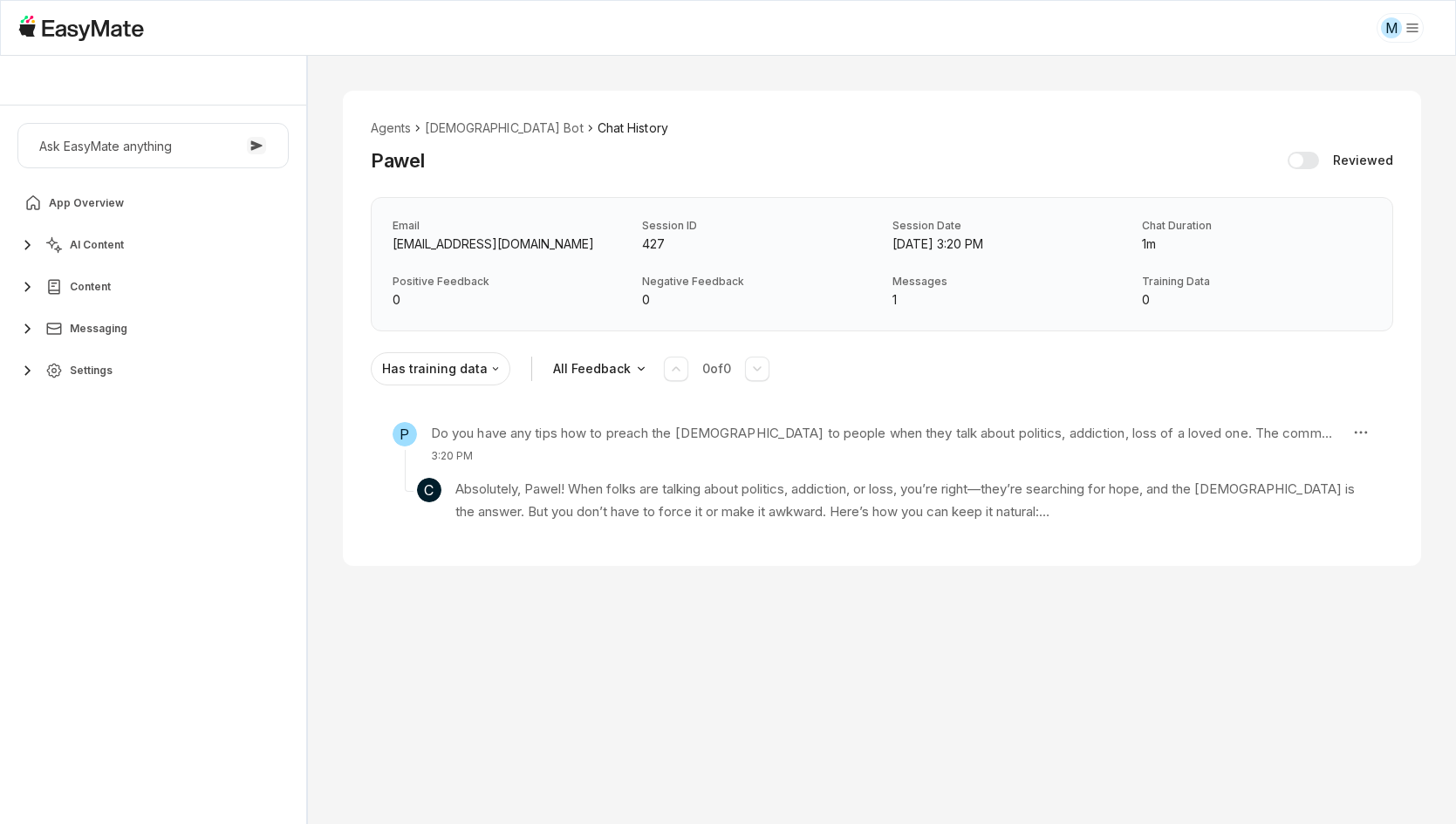 click on "Agents Gospel Bot Chat History Pawel  Reviewed Email pawelecjel@gmail.com Session ID 427 Session Date Jul 2, 2025, 3:20 PM Chat Duration 1m Positive Feedback 0 Negative Feedback 0 Messages 1 Training Data 0 Has training data All Feedback 0  of  0 P Do you have any tips how to preach the Gospel to people when they talk about politics, addiction, loss of a loved one. The common theme is they search for hope and the gospel provides that but I’m not really sure how to introduce it while staying in the flow of the conversation 3:20 PM C Absolutely, Pawel! When folks are talking about politics, addiction, or loss, you’re right—they’re searching for hope, and the gospel is the answer. But you don’t have to force it or make it awkward. Here’s how you can keep it natural:
Listen more than you speak. Let them share their heart. When you listen, you’ll find the right moment to connect your story to theirs.
You got this! Knowledge Entries: Exodus 22 Hangout Session.mp4" at bounding box center [882, 328] 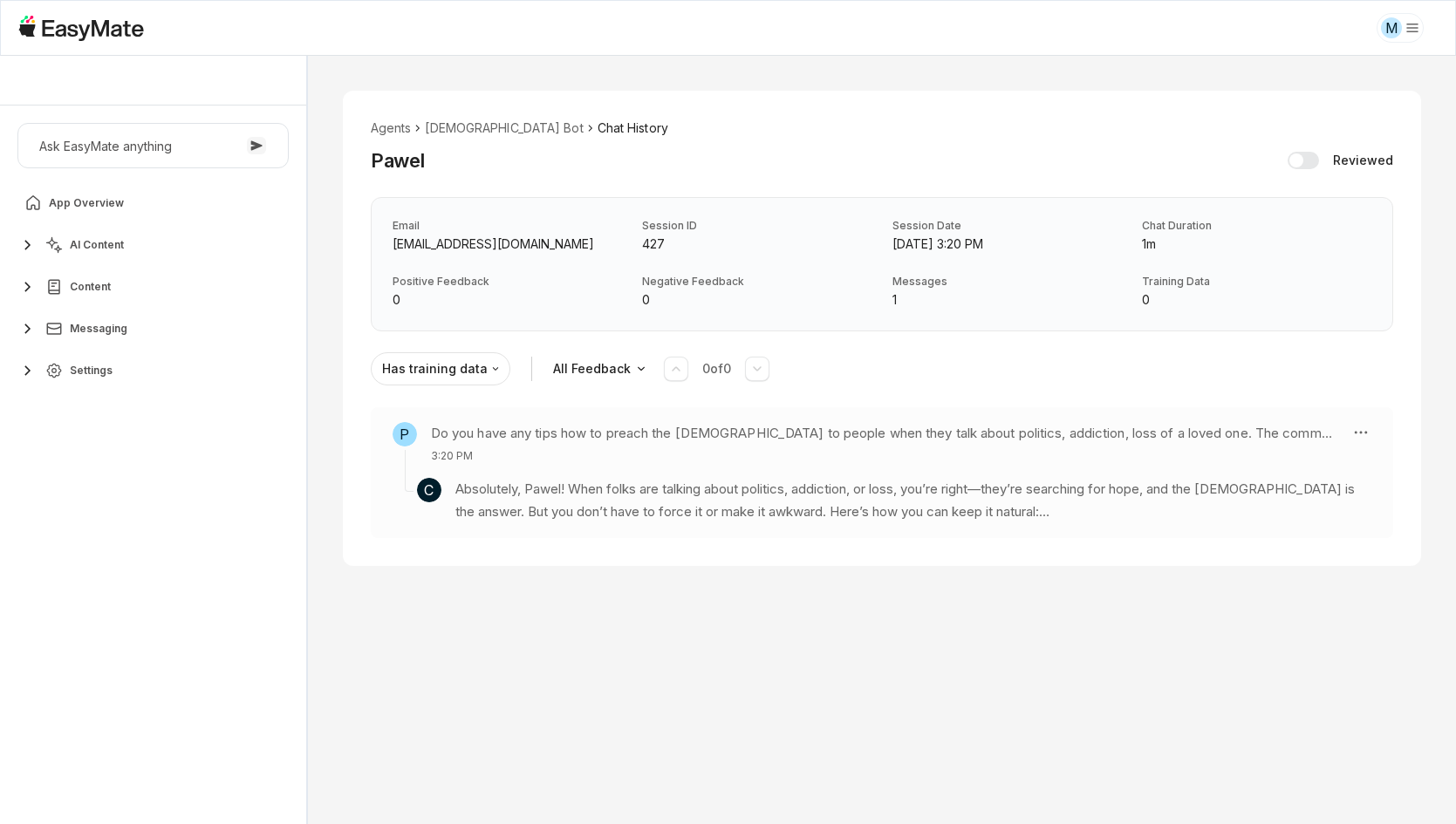 click on "Absolutely, Pawel! When folks are talking about politics, addiction, or loss, you’re right—they’re searching for hope, and the gospel is the answer. But you don’t have to force it or make it awkward. Here’s how you can keep it natural:" at bounding box center [913, 501] 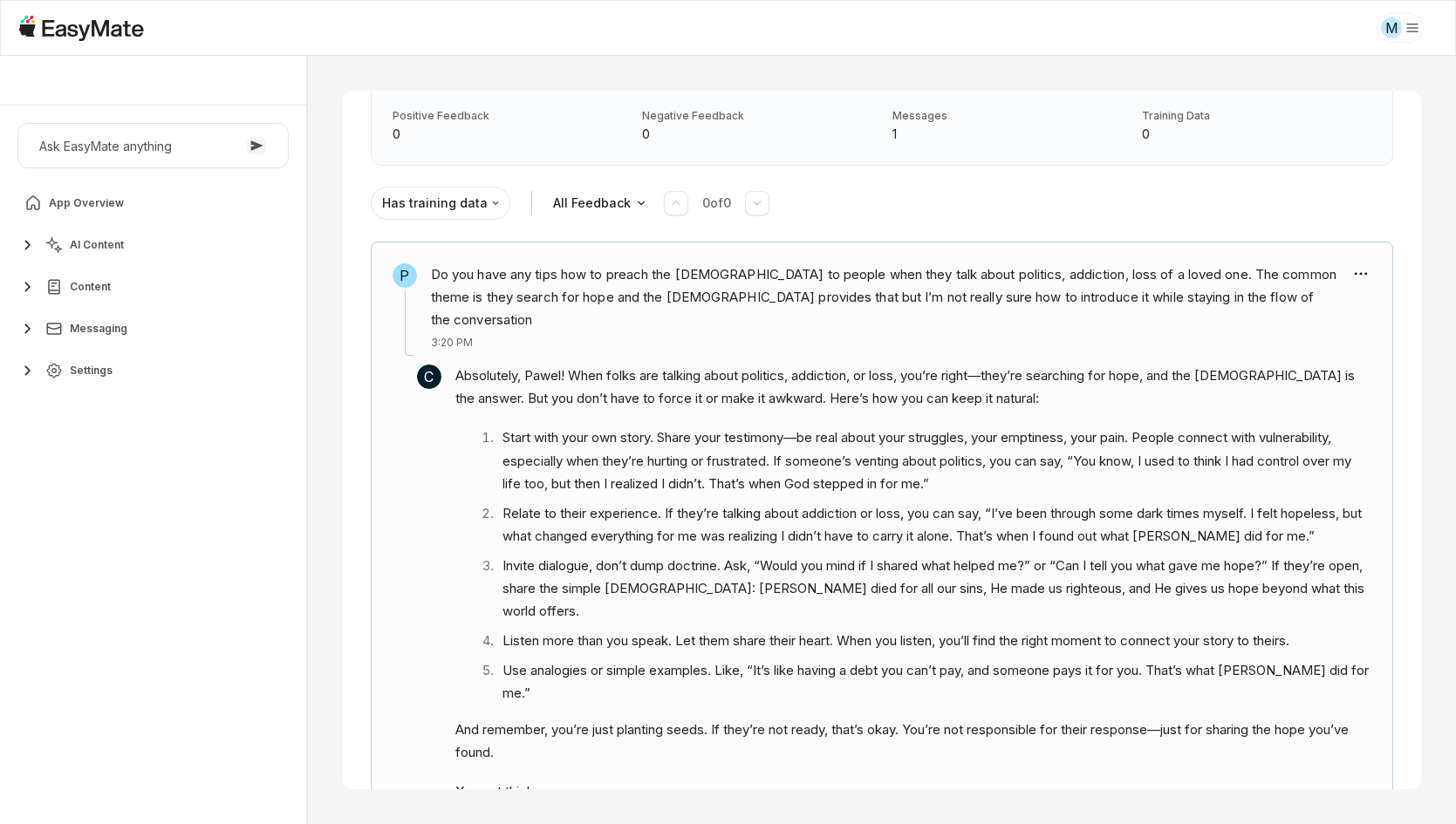 scroll, scrollTop: 84, scrollLeft: 0, axis: vertical 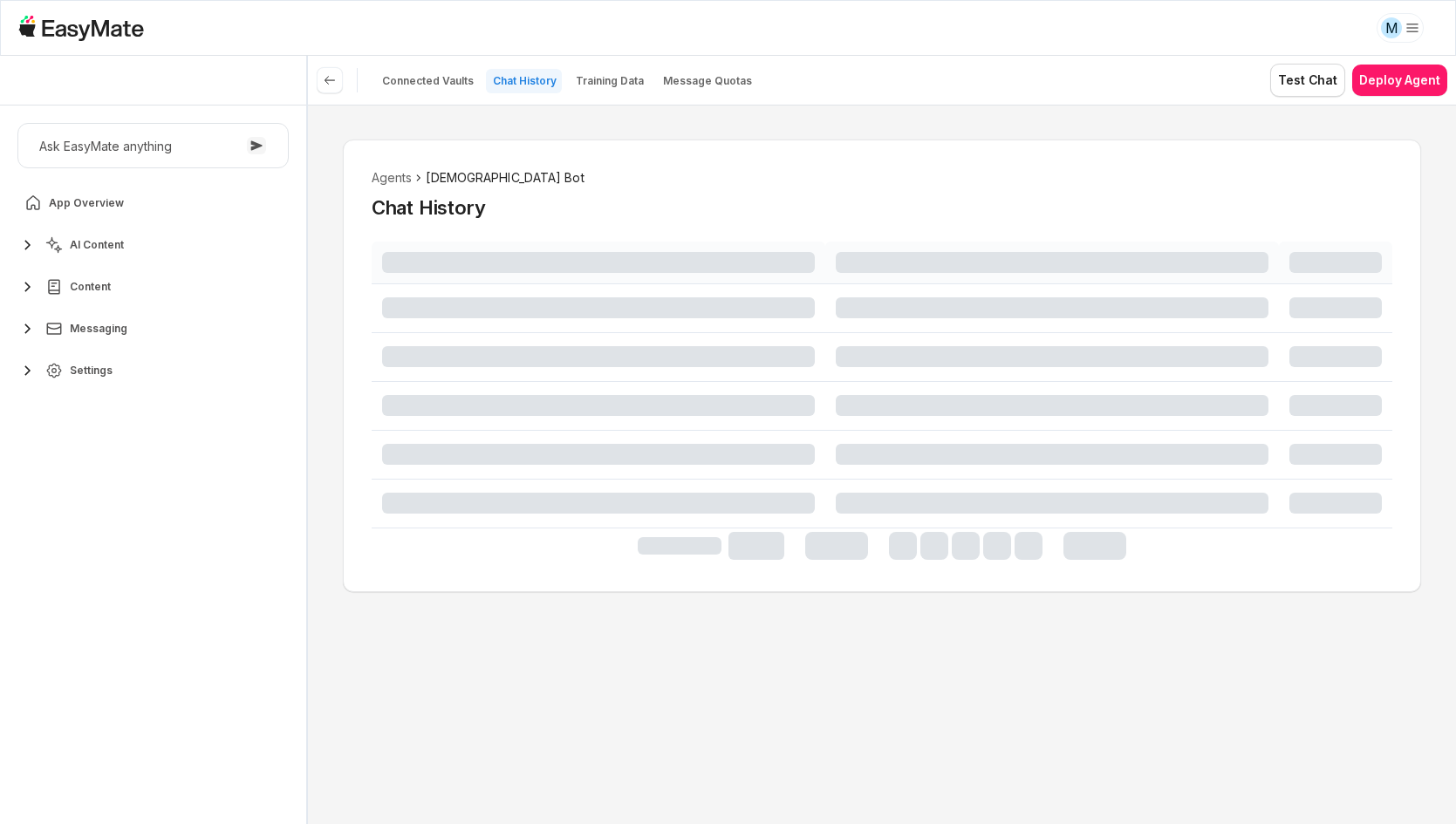 click on "Agents Gospel Bot Chat History" at bounding box center (882, 464) 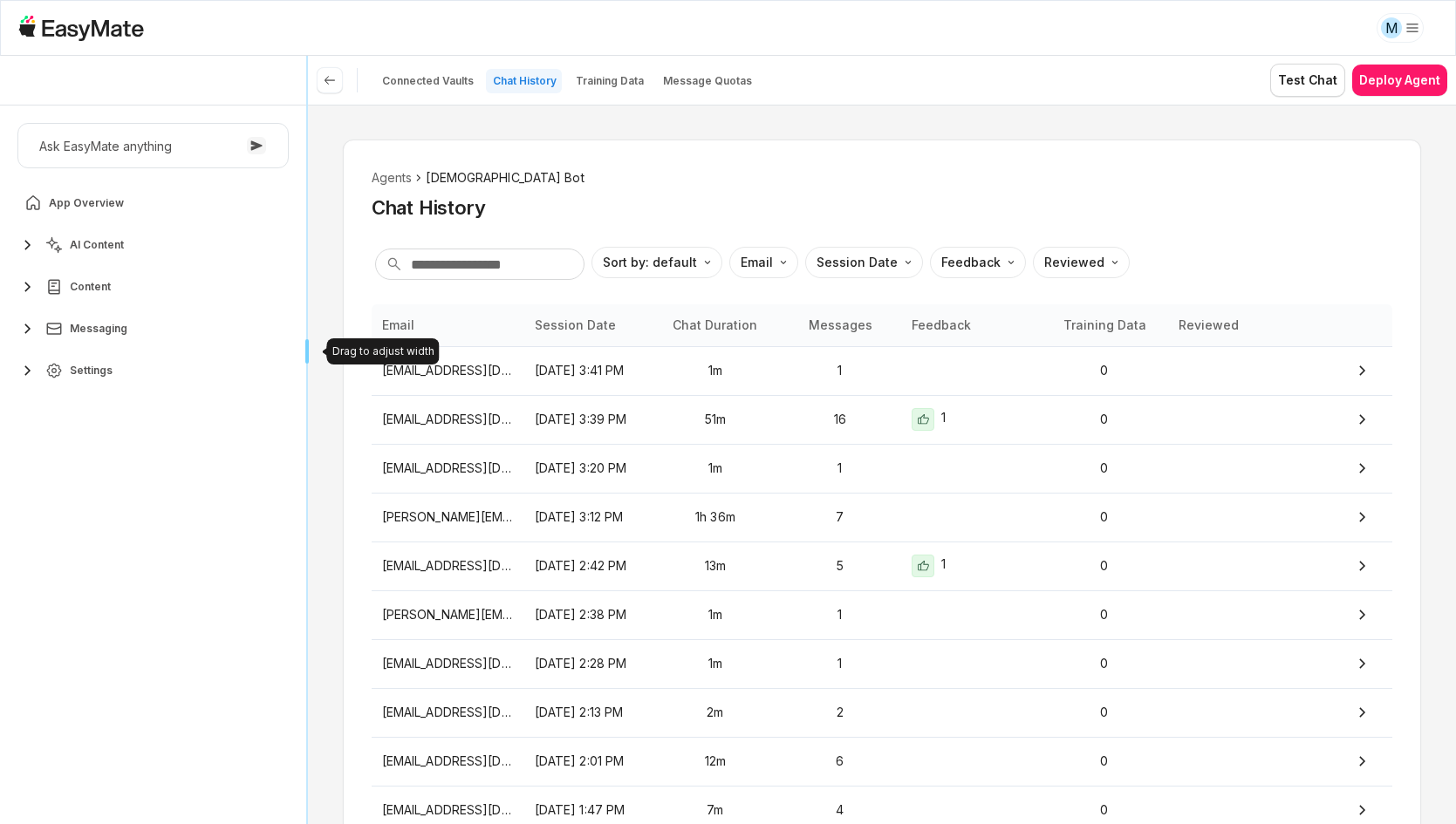 click on "Core of the Heart Ask EasyMate anything App Overview AI Content Content Messaging Settings B How can I help you today? Scroll to bottom Send Drag to adjust width Drag to adjust width Connected Vaults Chat History Training Data Message Quotas Test Chat Deploy Agent Agents Gospel Bot Chat History Sort by: default Direction Email Session Date Feedback Reviewed Email Session Date Chat Duration Messages Feedback Training Data Reviewed pawelecjel@gmail.com Jul 2, 2025, 3:41 PM 1m 1 0 doriii_33@hotmail.com Jul 2, 2025, 3:39 PM  51m 16 1 0 pawelecjel@gmail.com Jul 2, 2025, 3:20 PM 1m 1 0 phuc.nguyen+testing1@asnet.com.vn Jul 2, 2025, 3:12 PM 1h 36m 7 0 lilthayaragdolls@gmail.com Jul 2, 2025, 2:42 PM  13m 5 1 0 phuc.nguyen+testing1@asnet.com.vn Jul 2, 2025, 2:38 PM 1m 1 0 pawelecjel@gmail.com Jul 2, 2025, 2:28 PM 1m 1 0 raymondhernandez759@yahoo.com Jul 2, 2025, 2:13 PM  2m 2 0 israelcilia19@gmail.com Jul 2, 2025, 2:01 PM  12m 6 0 tiagomeistersilveira@gmail.com Jul 2, 2025, 1:47 PM  7m 4 0 Items per page: 10 Prev 1 2" at bounding box center [728, 439] 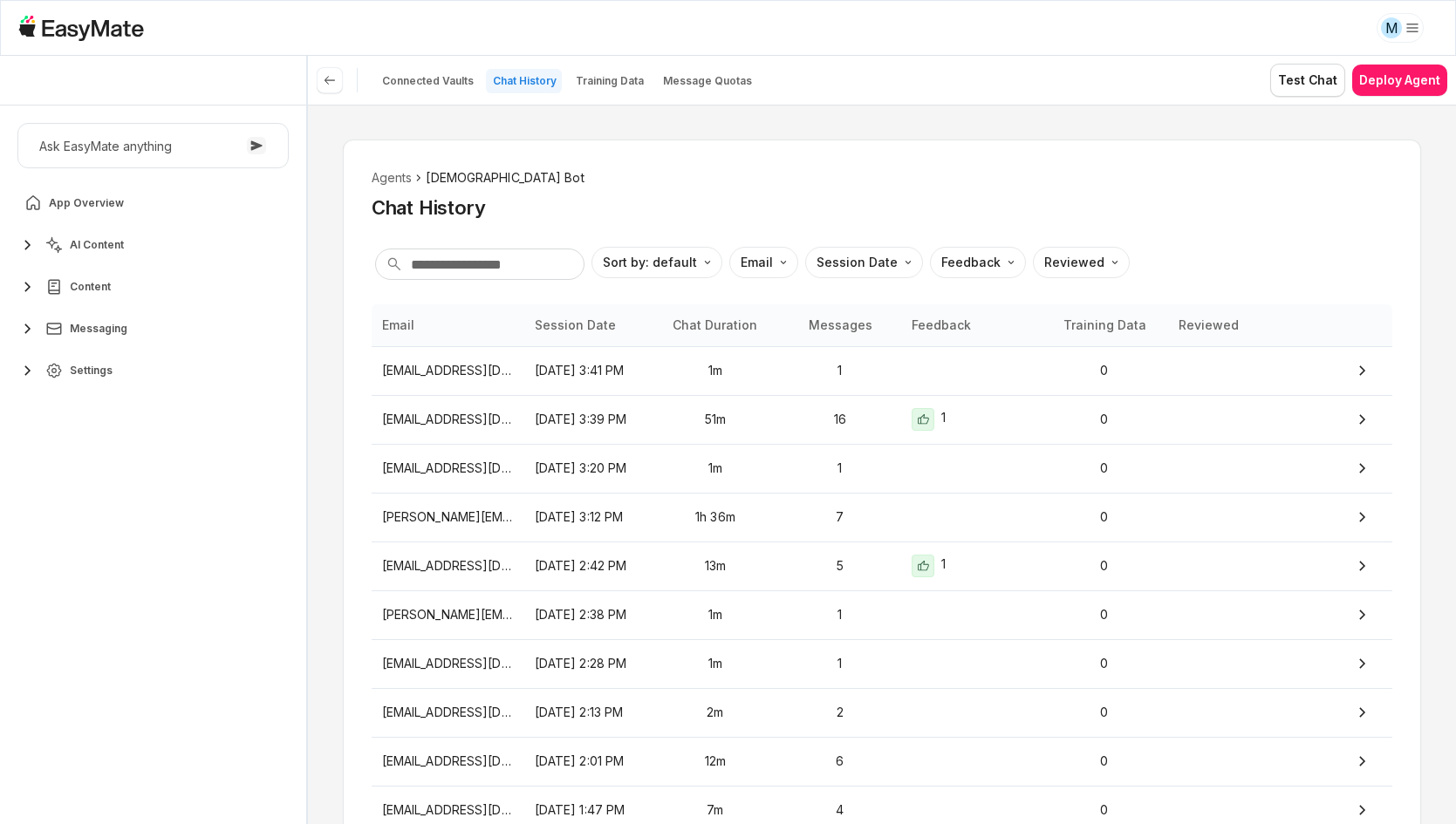 click on "Ask EasyMate anything App Overview AI Content Content Messaging Settings" at bounding box center [153, 465] 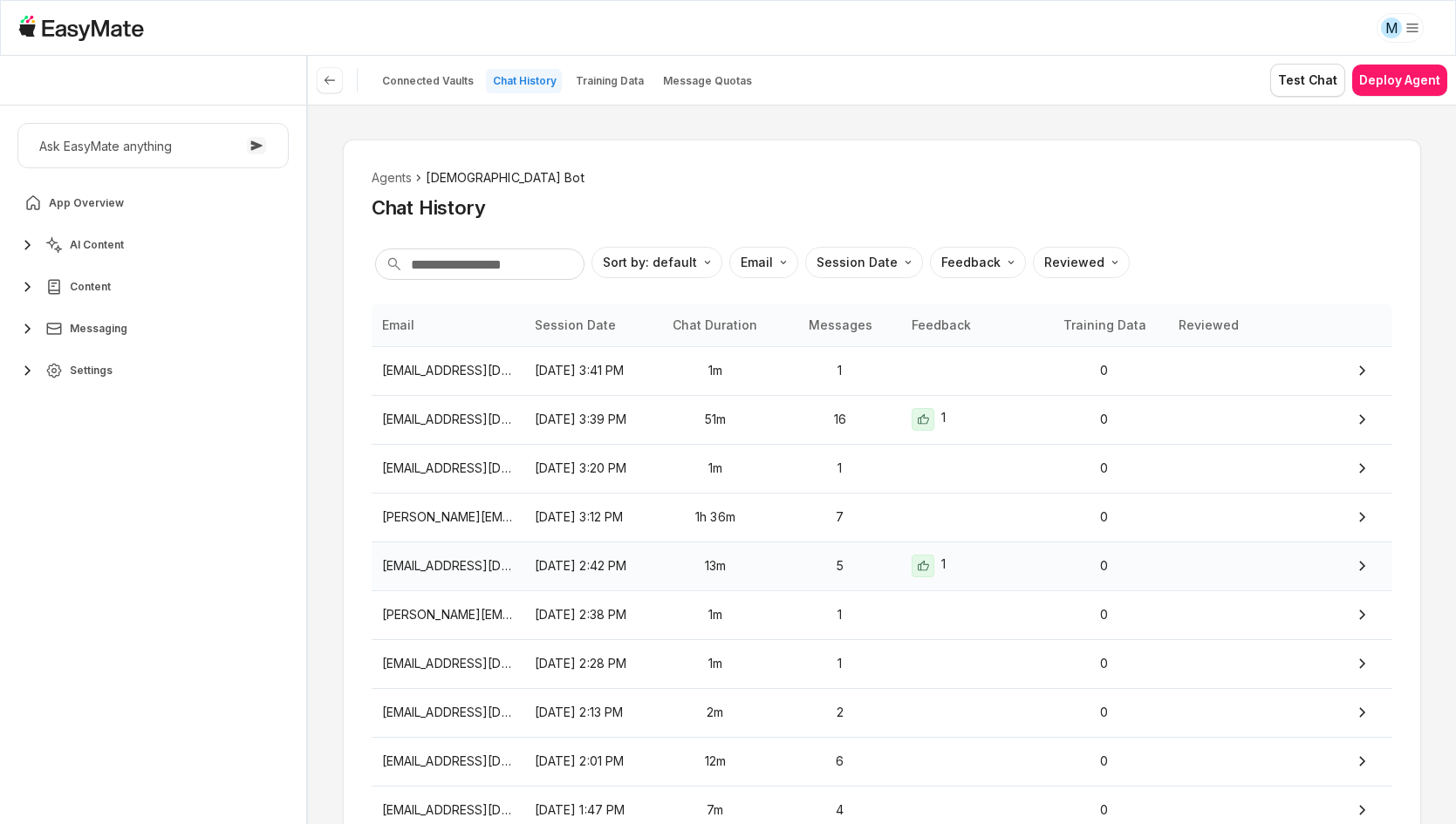 click on "lilthayaragdolls@gmail.com" at bounding box center (448, 566) 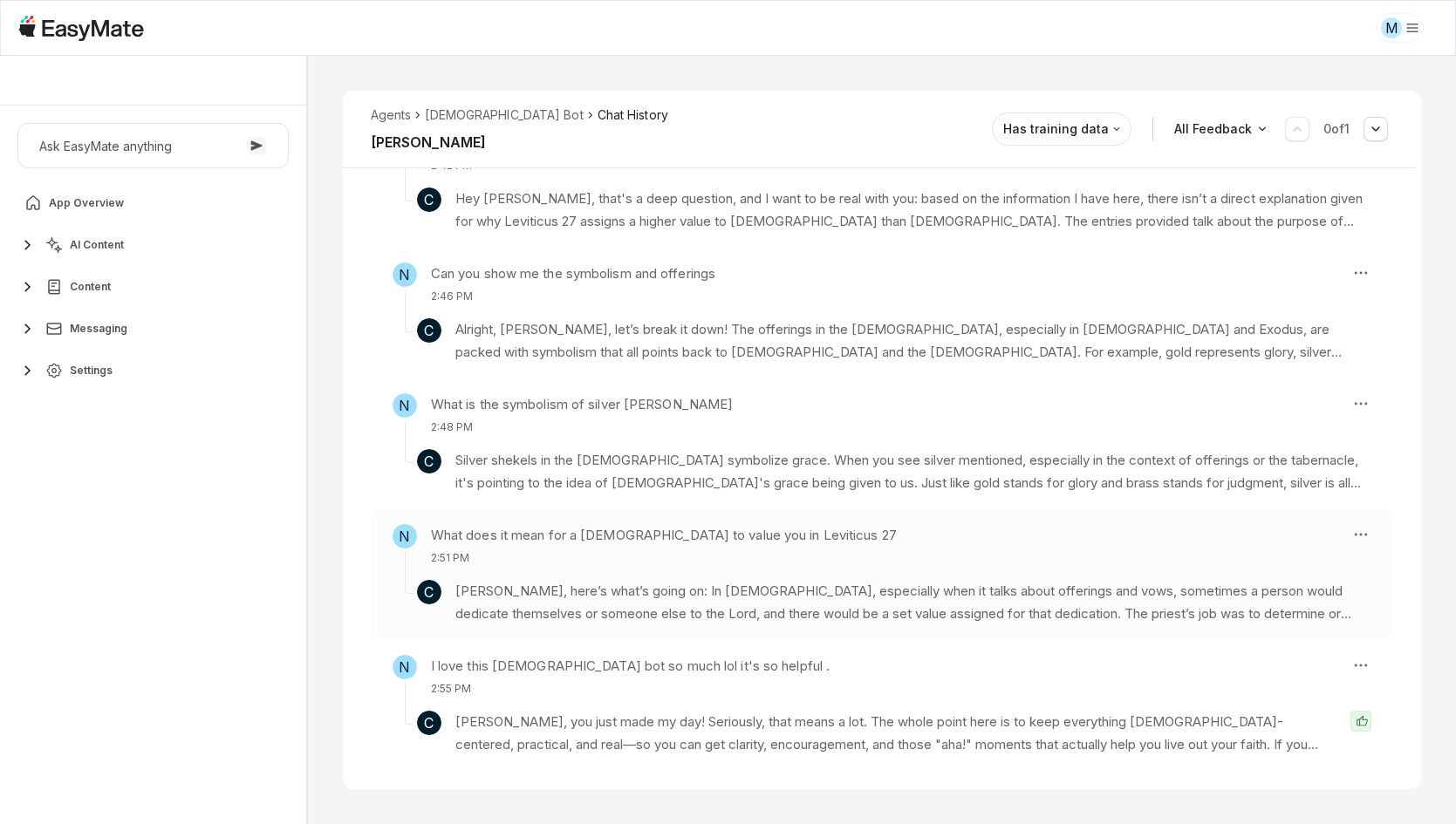 scroll, scrollTop: 316, scrollLeft: 0, axis: vertical 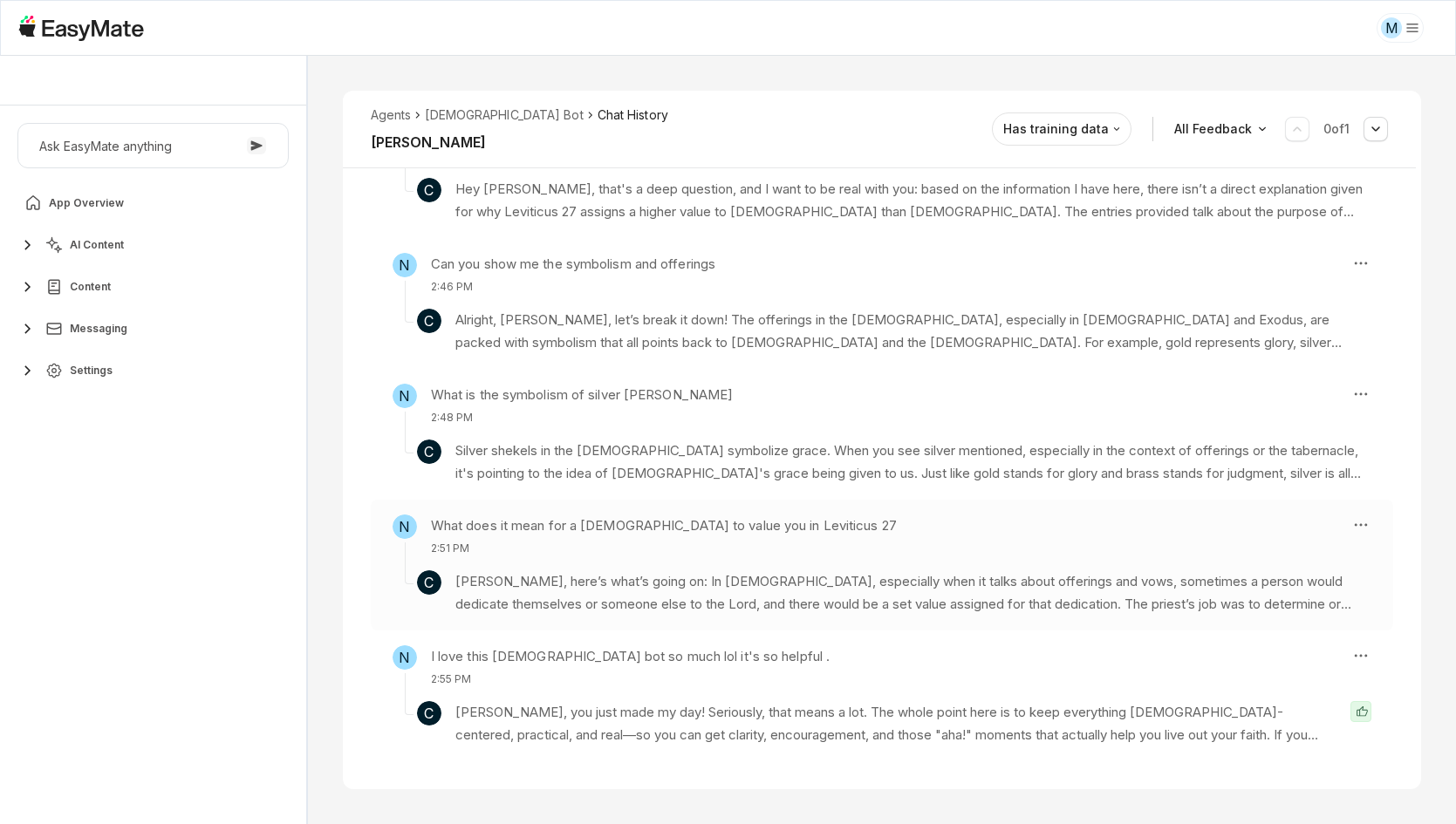 click on "2:51 PM" at bounding box center (664, 548) 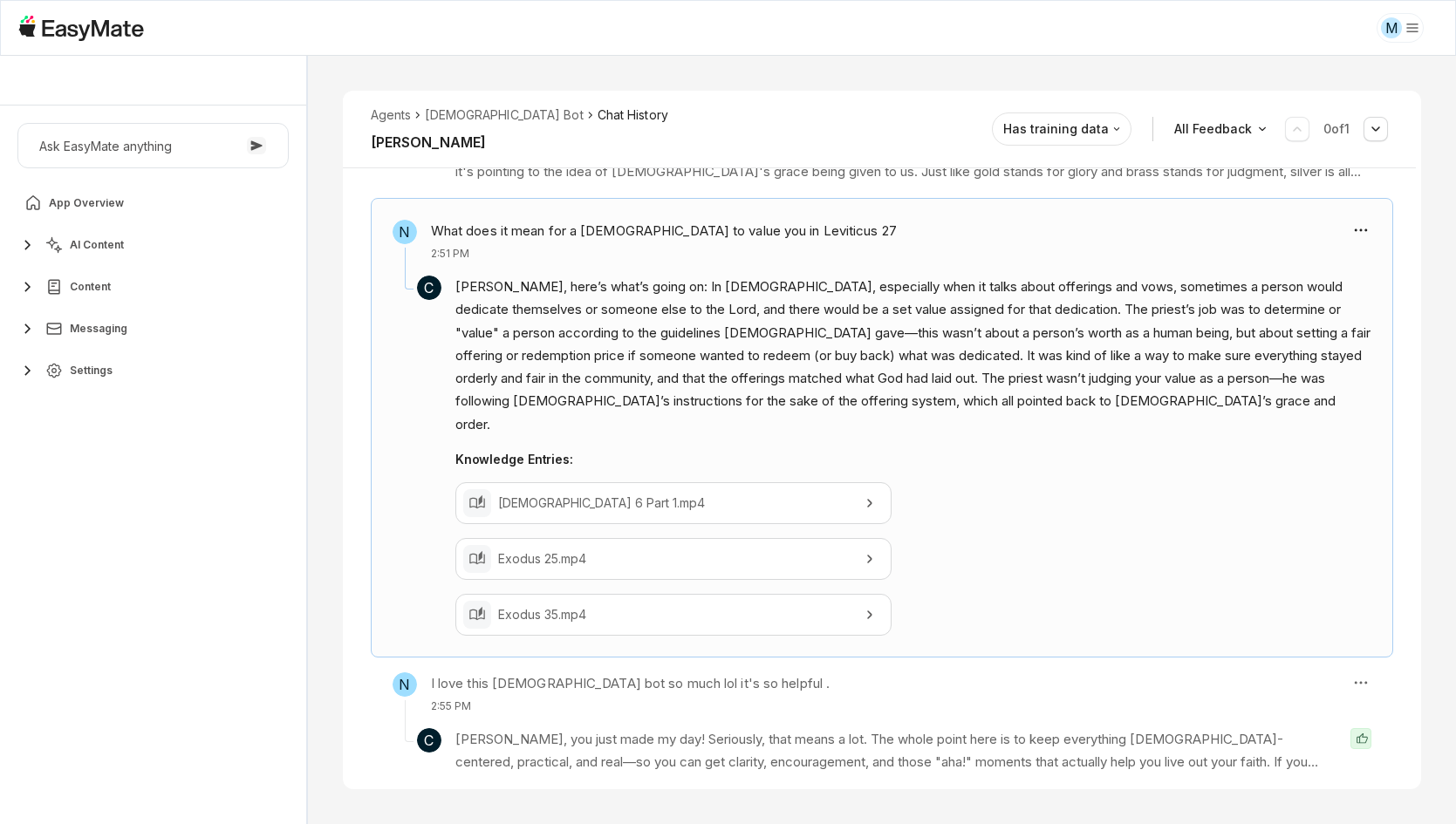 scroll, scrollTop: 621, scrollLeft: 0, axis: vertical 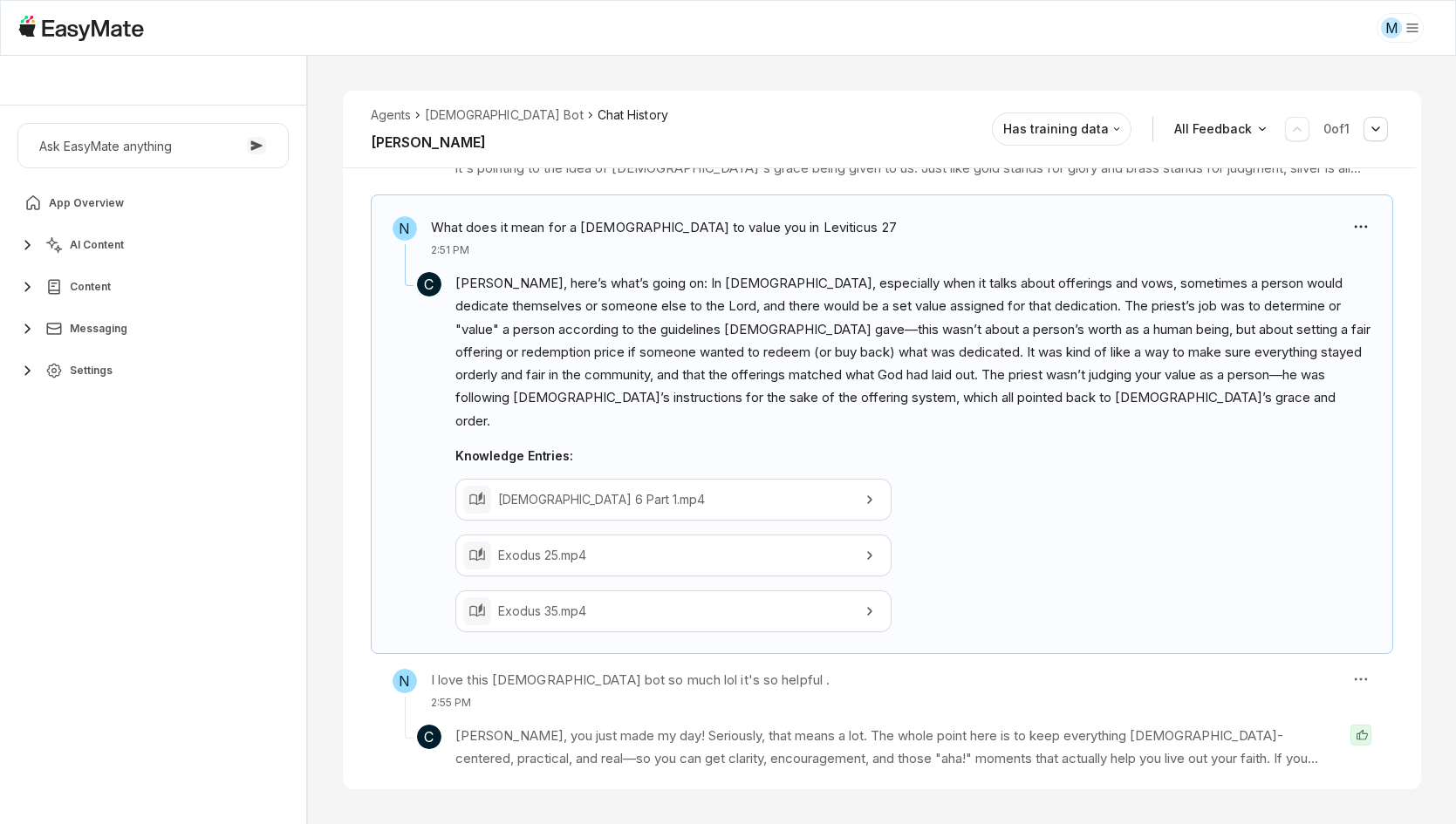 click on "Agents Gospel Bot Chat History Natalie  Reviewed Email lilthayaragdolls@gmail.com Session ID 424 Session Date Jul 2, 2025, 2:42 PM Chat Duration  13m Positive Feedback 1 Negative Feedback 0 Messages 5 Training Data 0 Agents Gospel Bot Chat History Natalie  Has training data All Feedback 0  of  1 N Leviticus 27 why is a male worth more than a female 2:42 PM C Hey Natalie, that's a deep question, and I want to be real with you: based on the information I have here, there isn’t a direct explanation given for why Leviticus 27 assigns a higher value to males than females. The entries provided talk about the purpose of offerings, atonement, symbolism, and numerology in Leviticus, but they don’t specifically address the valuation differences between men and women in Leviticus 27. If you want, I can help you dig into the broader context of offerings and symbolism, but for this specific question, I just don’t have enough info right now. If you’ve got more details or want to explore another angle, let me know!" at bounding box center (882, 439) 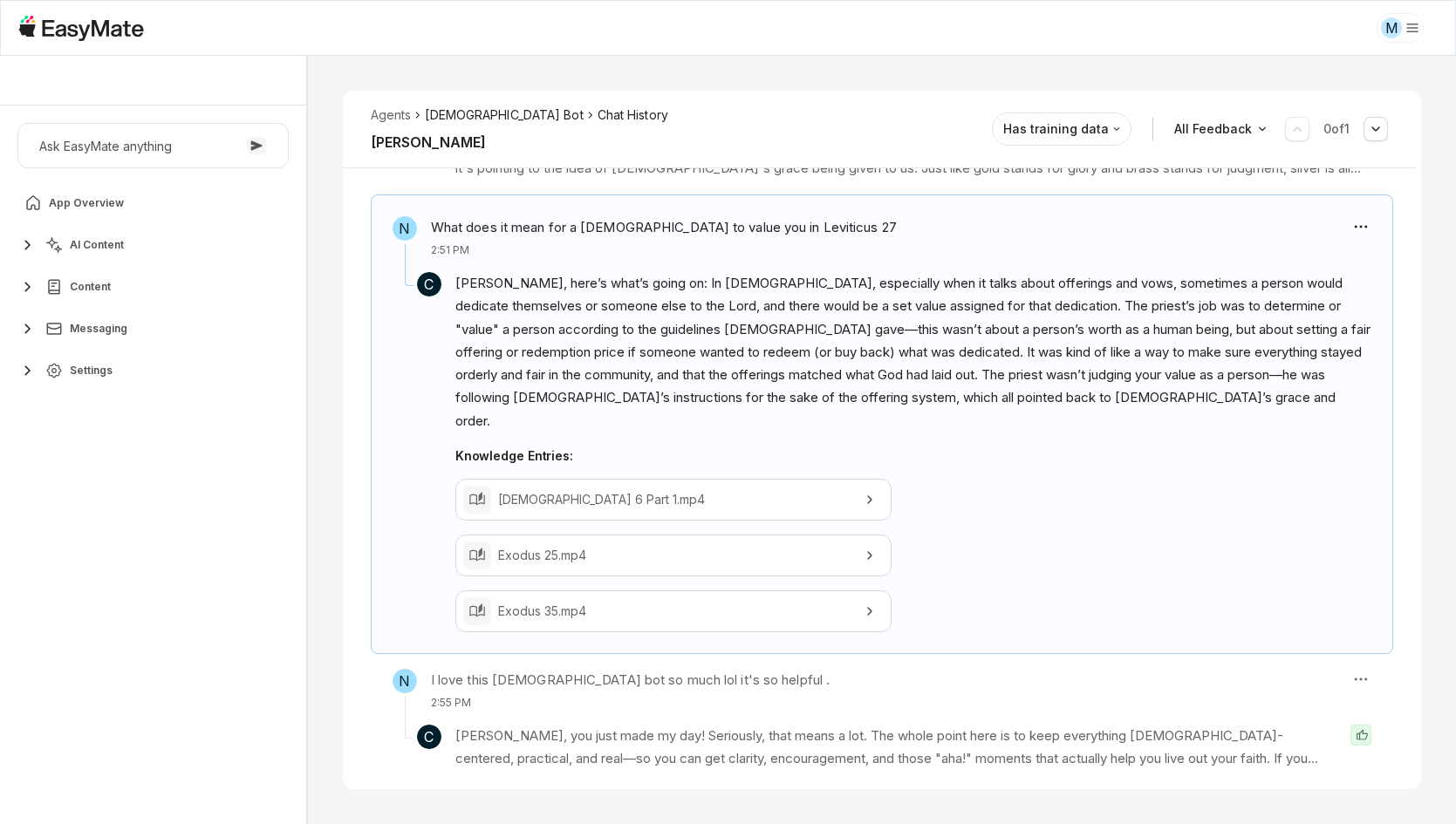 click on "[DEMOGRAPHIC_DATA] Bot" at bounding box center [503, 115] 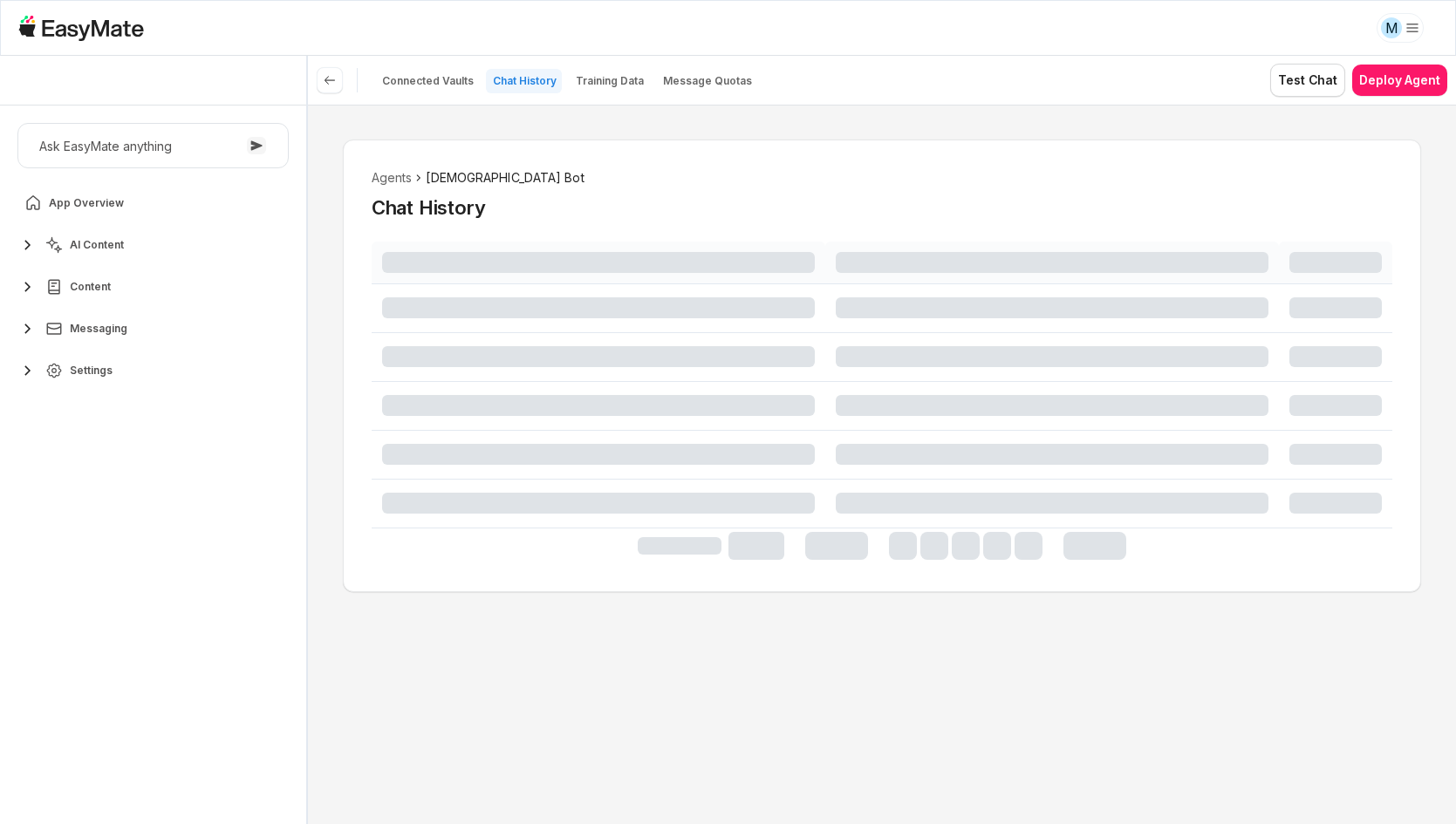 click on "Agents Gospel Bot Chat History" at bounding box center (882, 464) 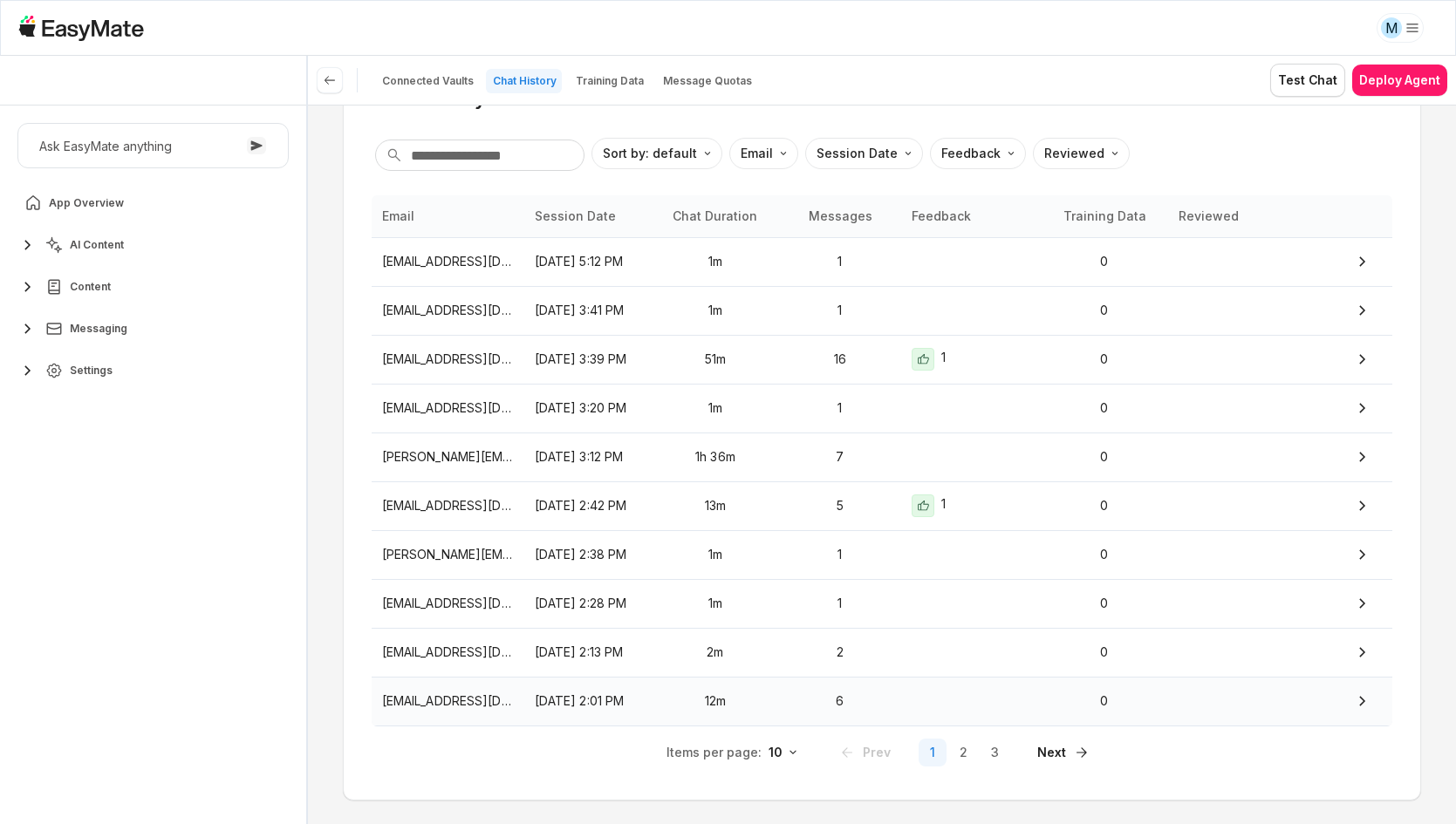 scroll, scrollTop: 119, scrollLeft: 0, axis: vertical 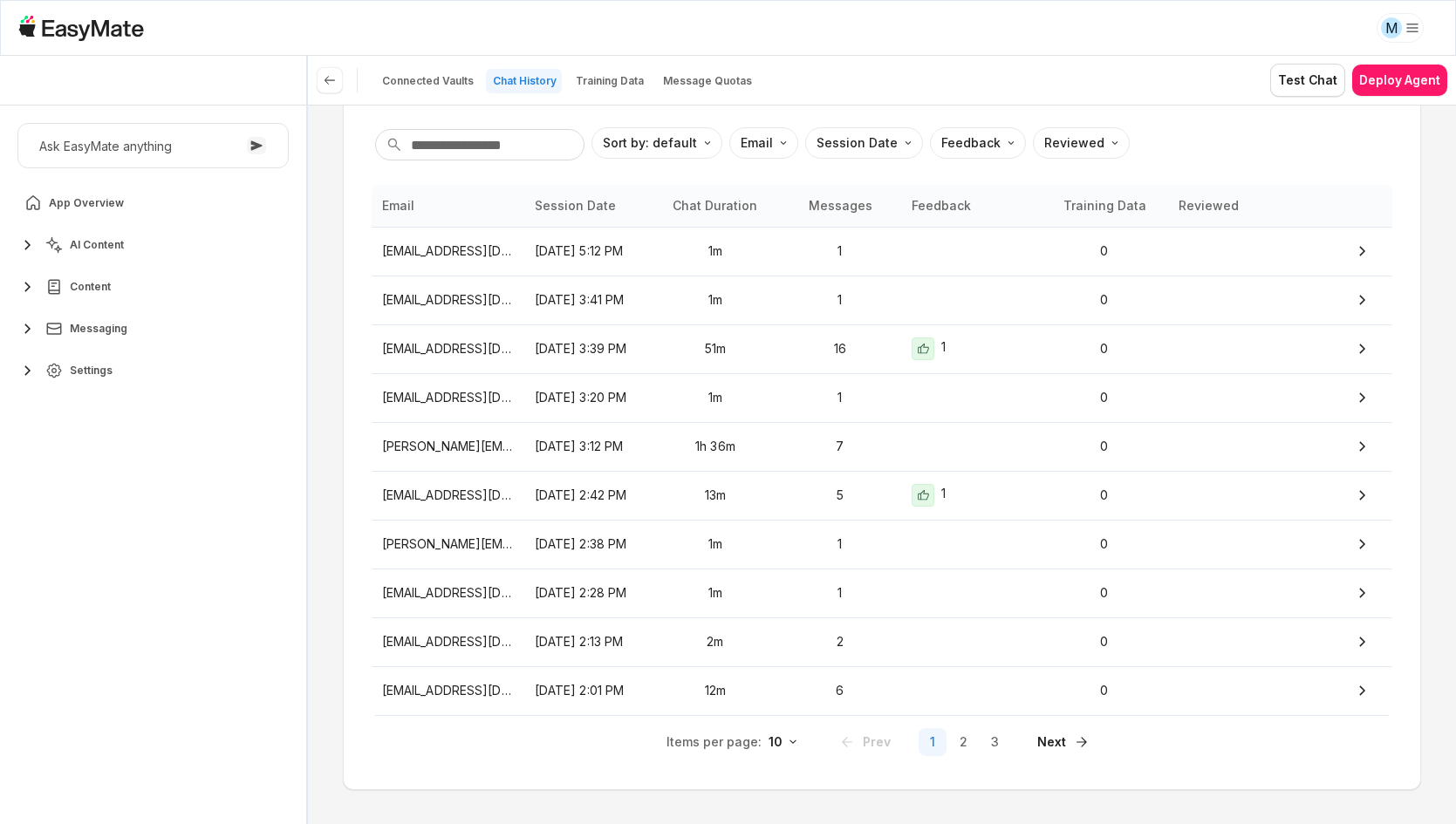 click on "Items per page: 10 Prev 1 2 3 Next" at bounding box center (882, 742) 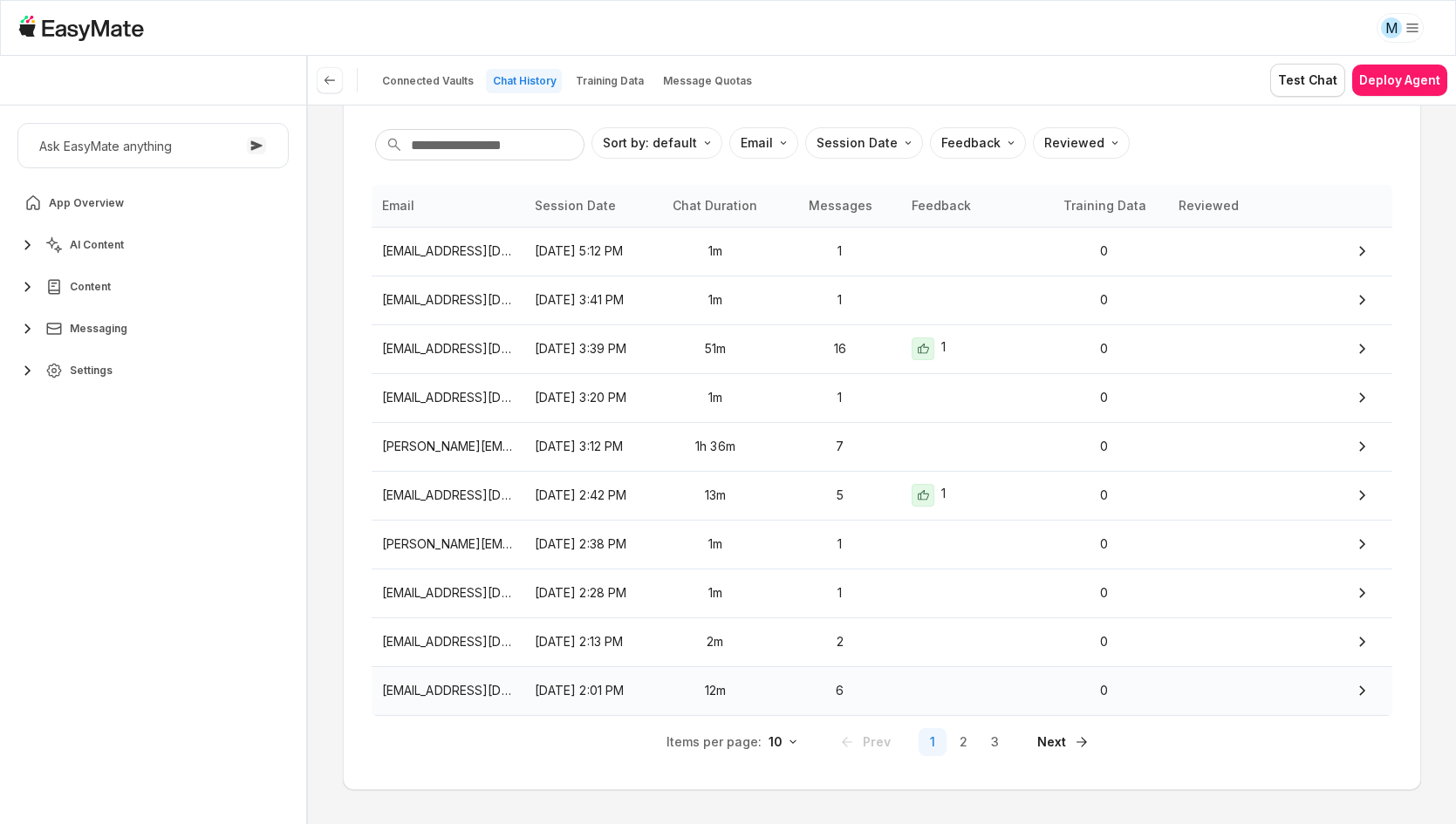 click on "israelcilia19@gmail.com" at bounding box center [448, 691] 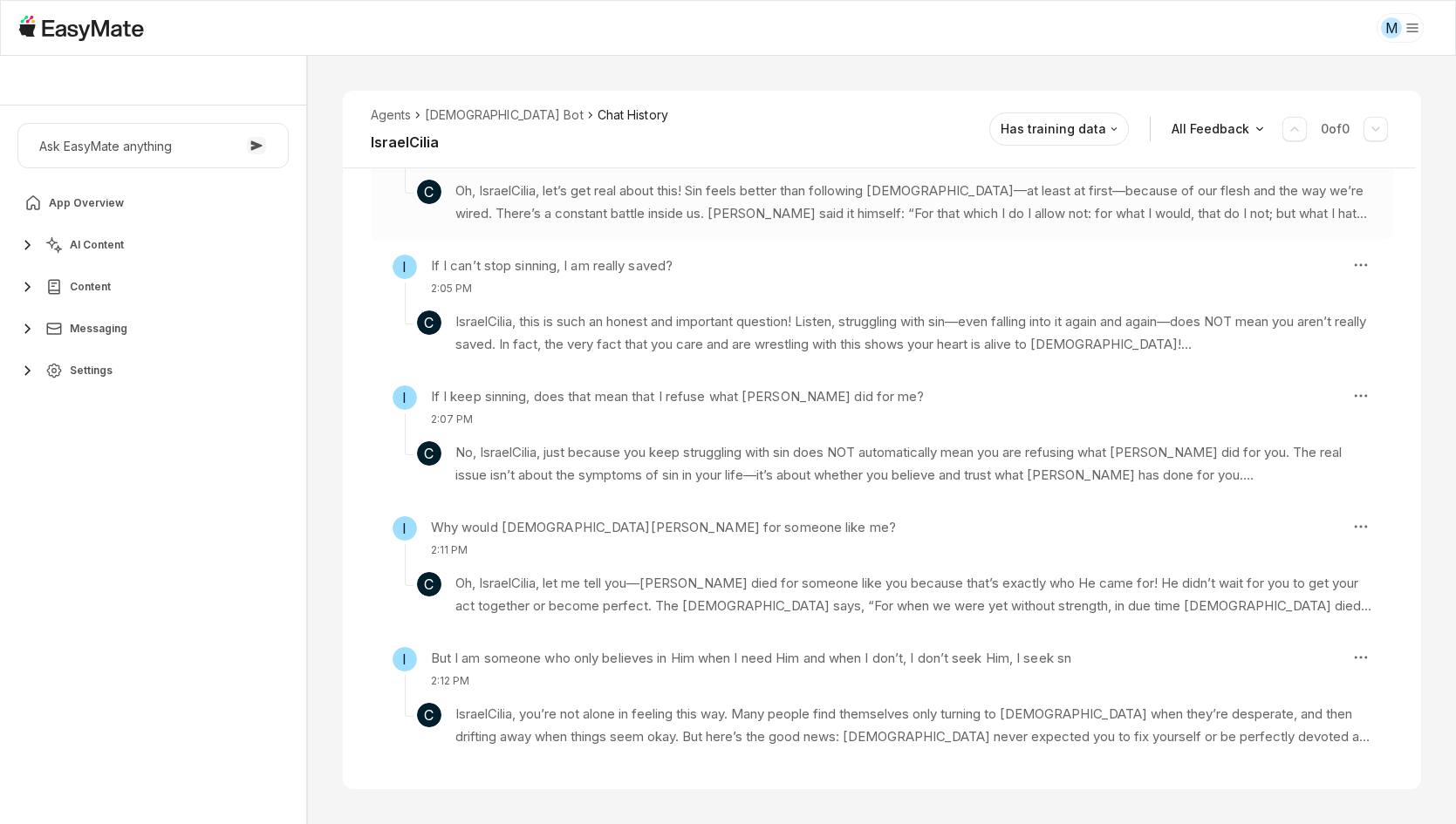 scroll, scrollTop: 446, scrollLeft: 0, axis: vertical 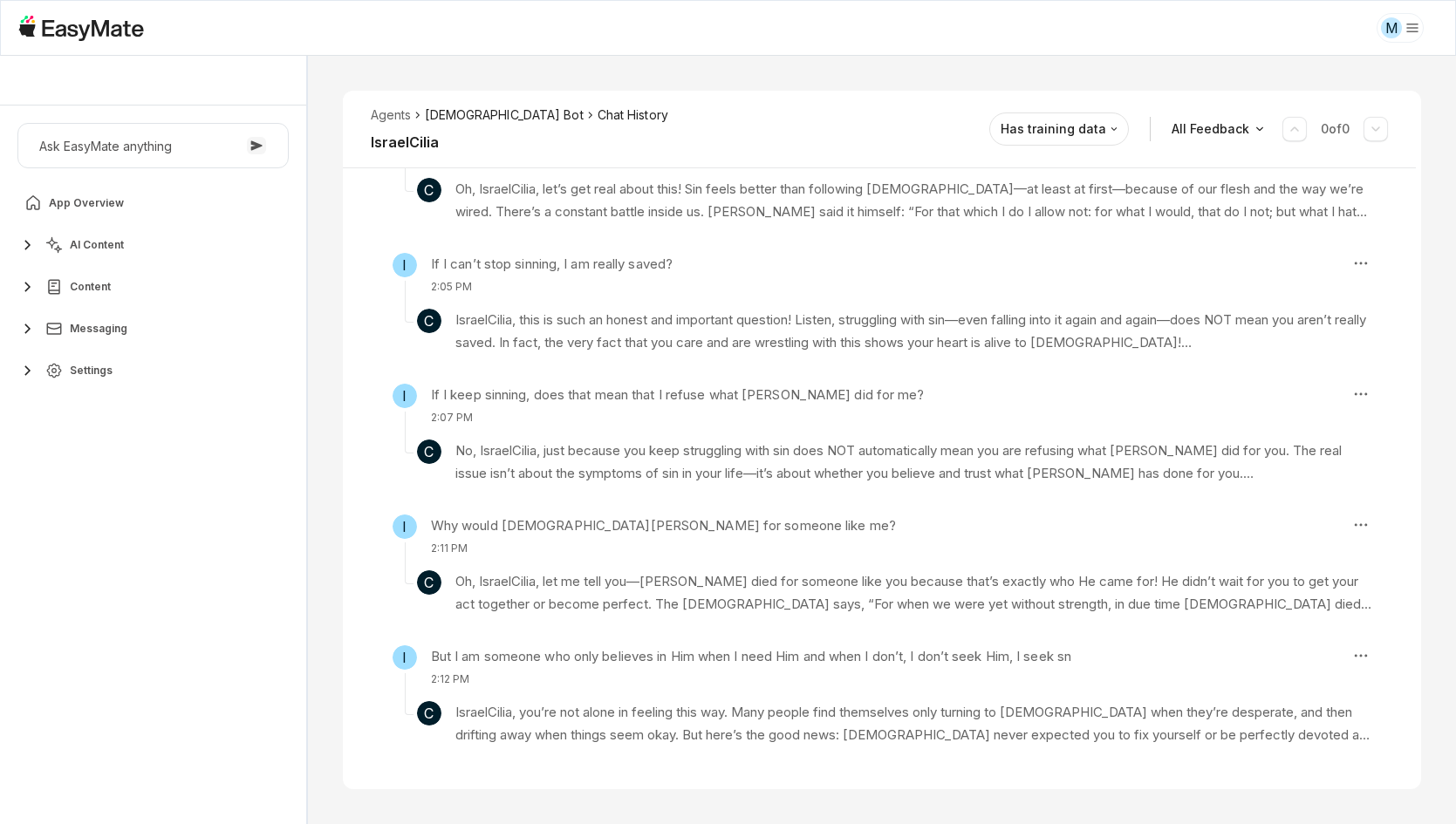 click on "[DEMOGRAPHIC_DATA] Bot" at bounding box center [503, 115] 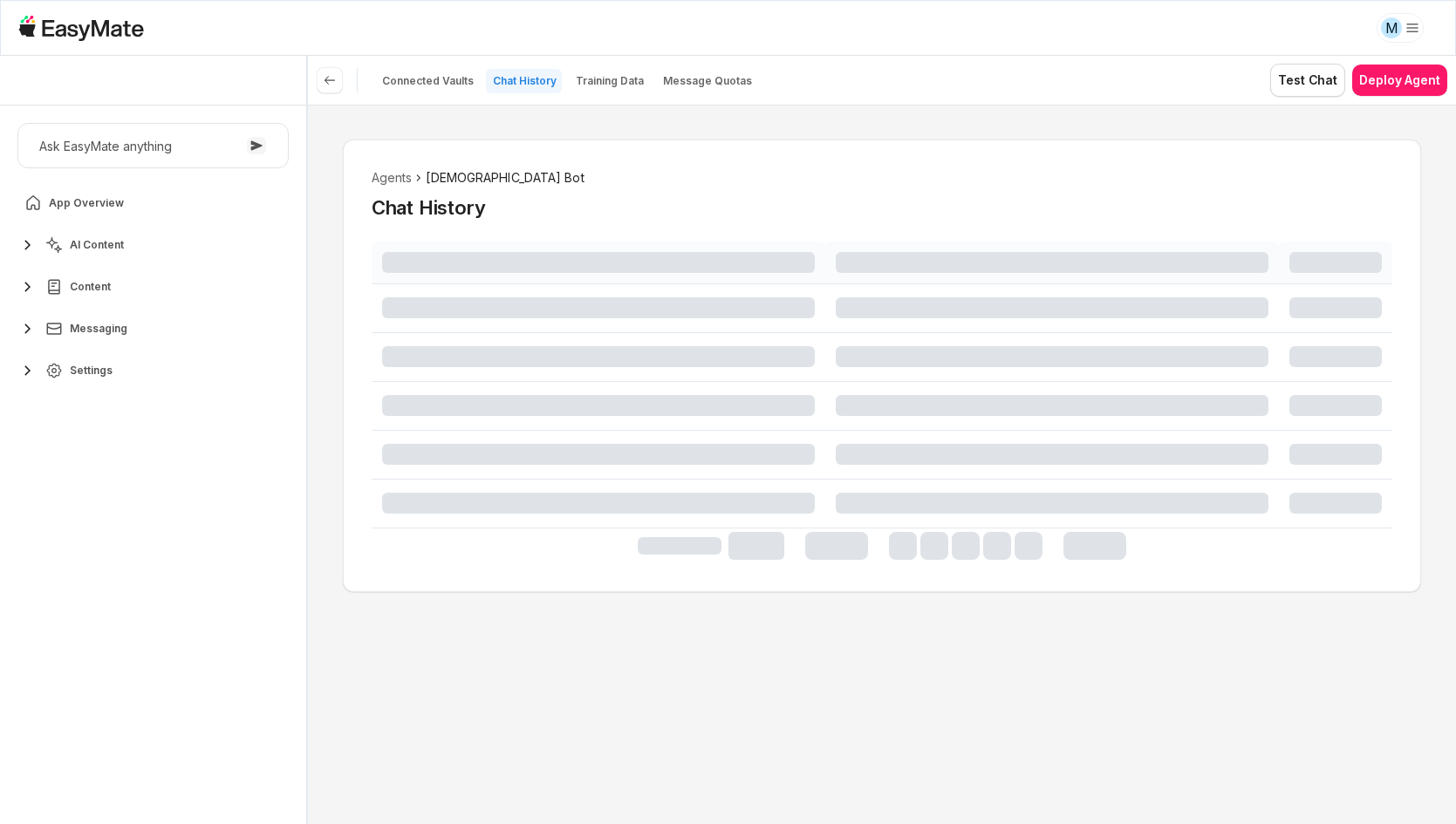 click on "Agents Gospel Bot Chat History" at bounding box center (882, 464) 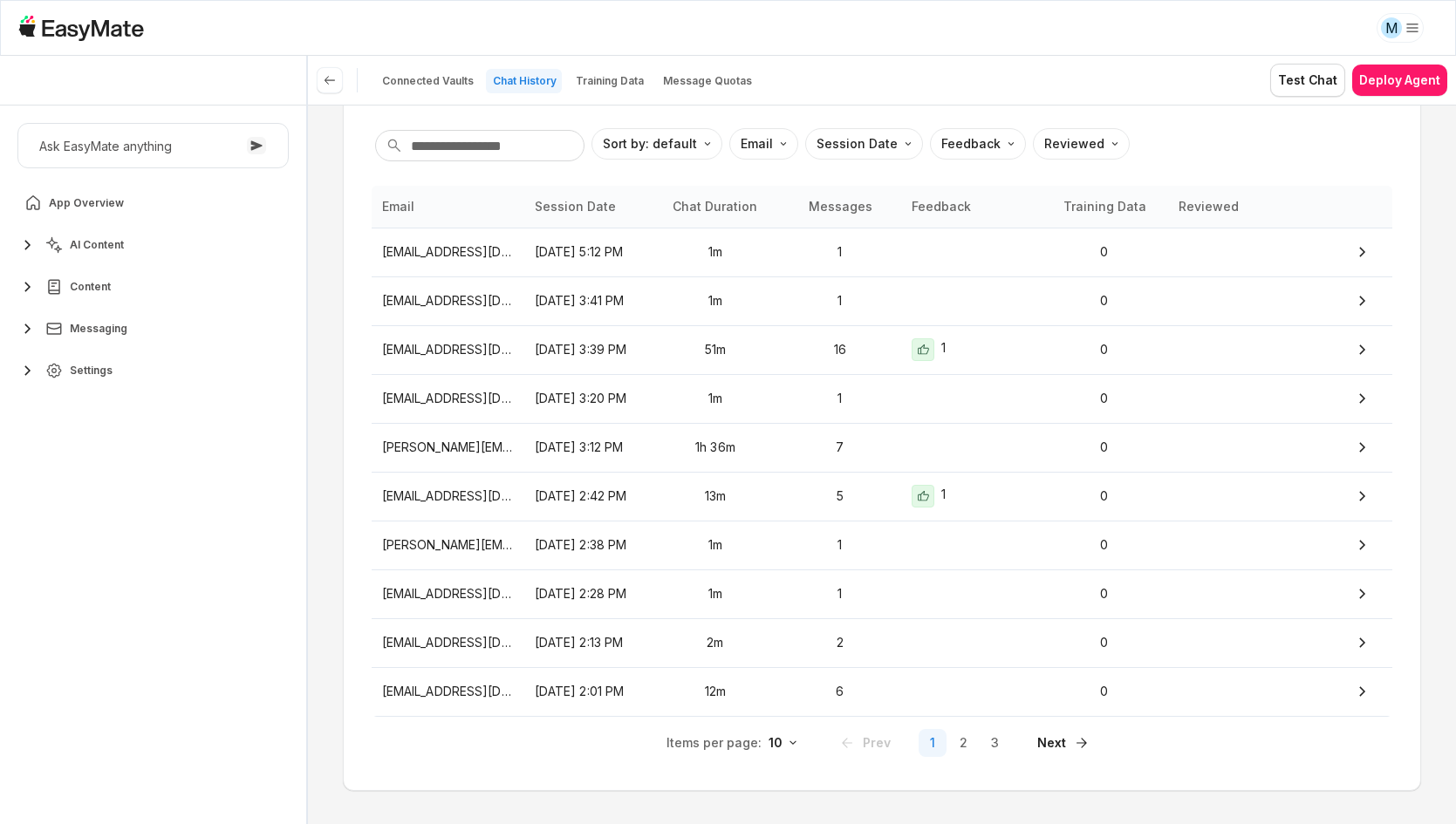 scroll, scrollTop: 119, scrollLeft: 0, axis: vertical 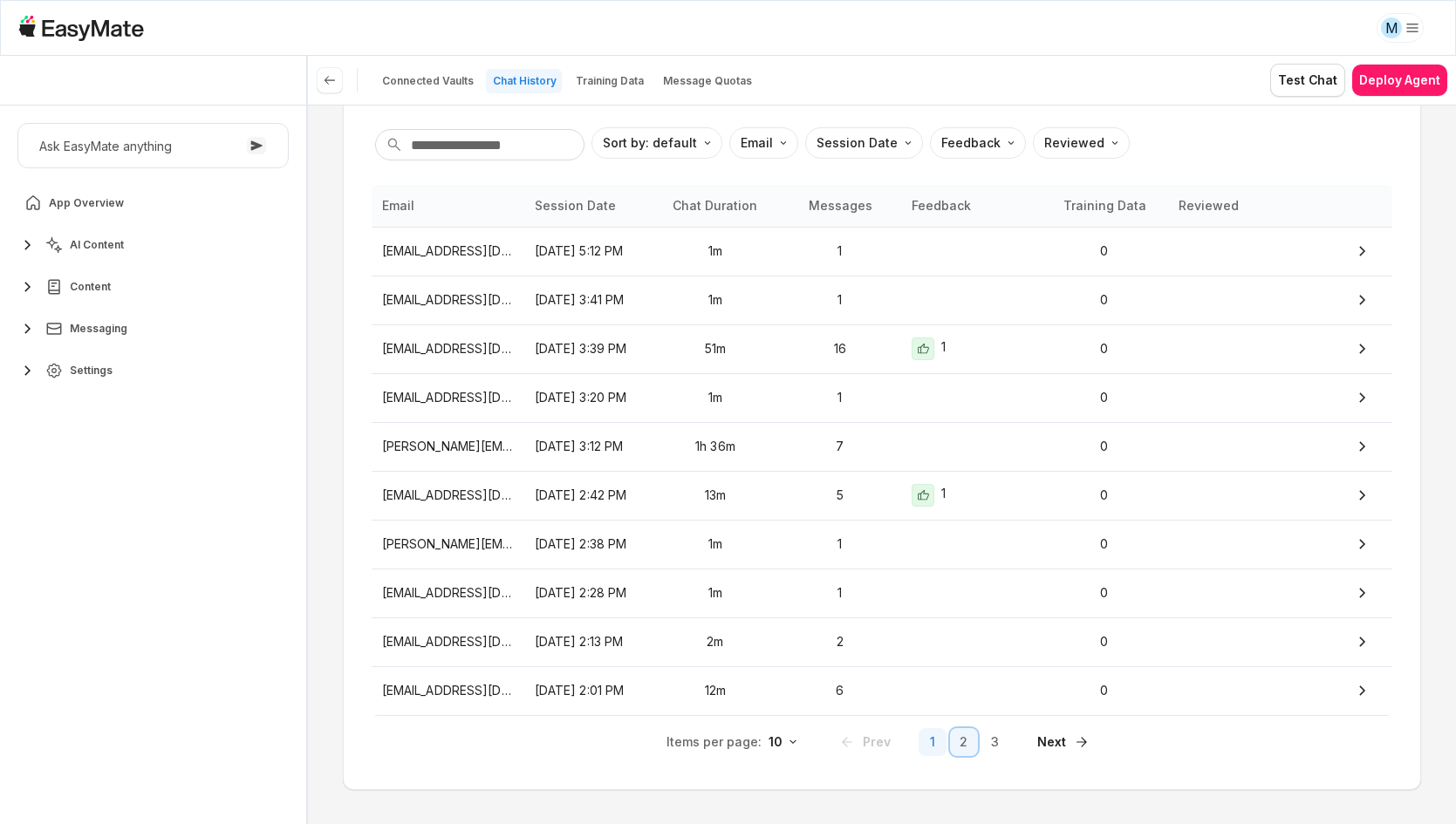 click on "2" at bounding box center (964, 742) 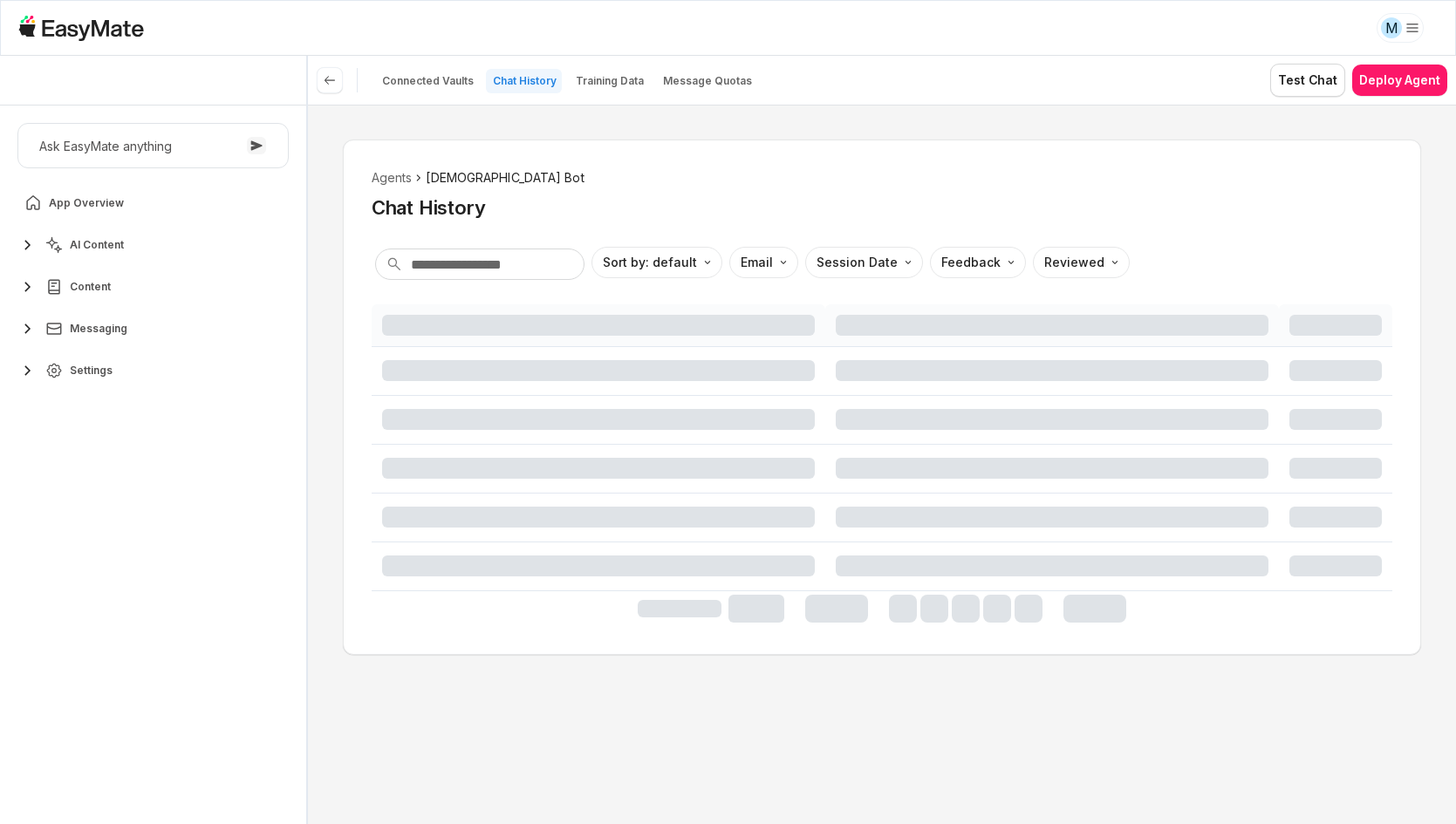 scroll, scrollTop: 0, scrollLeft: 0, axis: both 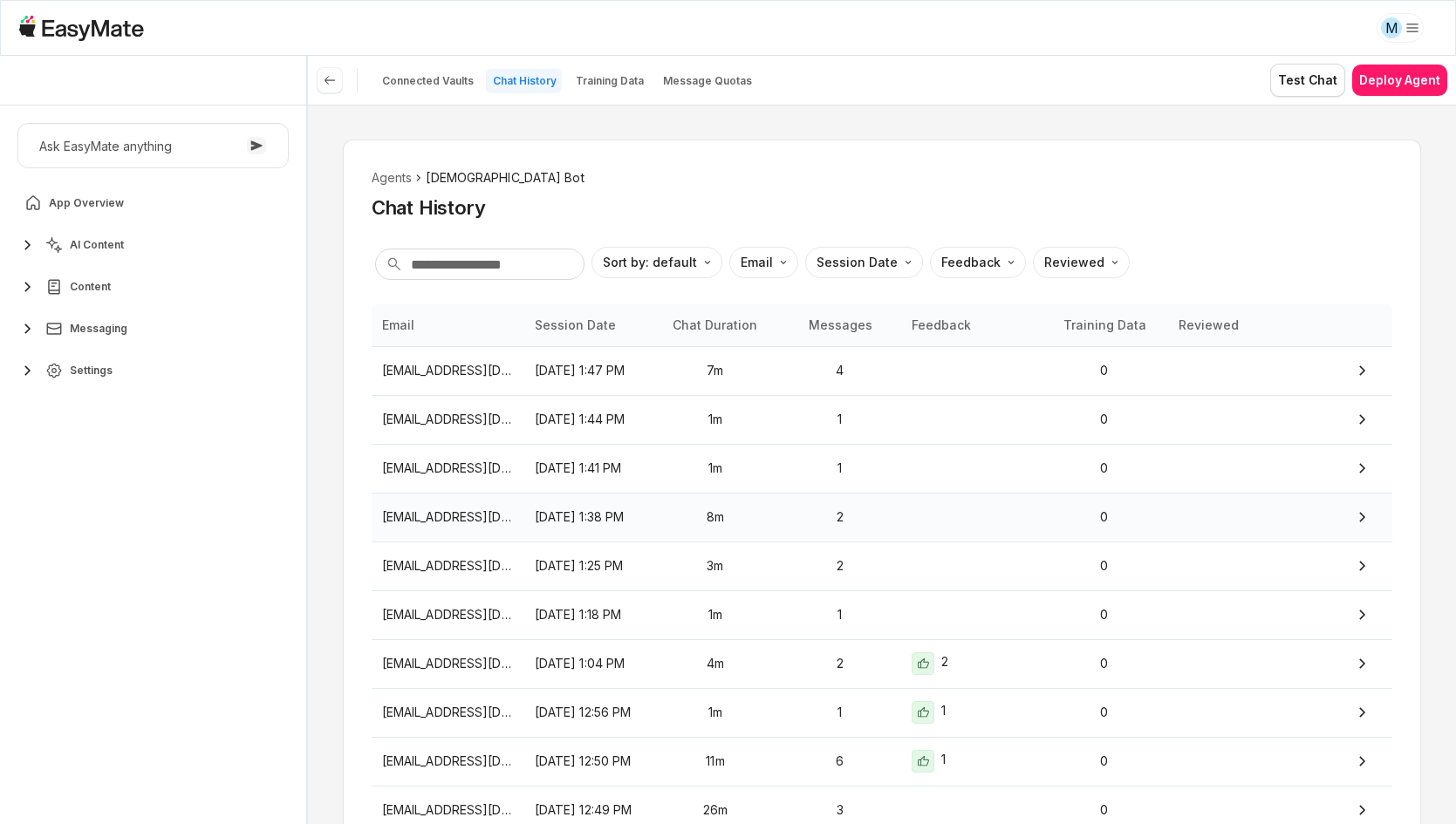 click on "2" at bounding box center (840, 517) 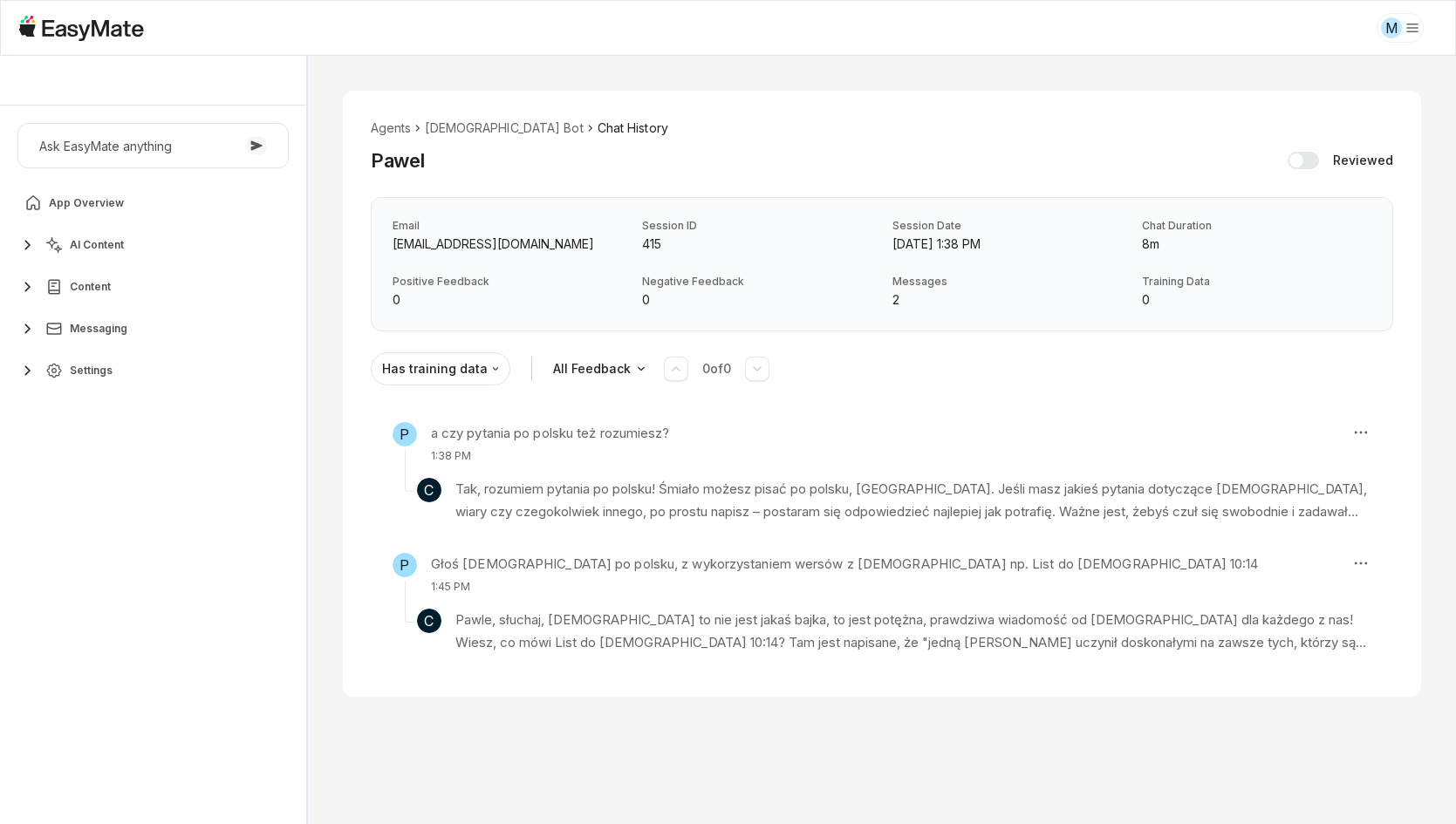 click on "P a czy pytania po polsku też rozumiesz? 1:38 PM C Tak, rozumiem pytania po polsku! Śmiało możesz pisać po polsku, Pawle. Jeśli masz jakieś pytania dotyczące Biblii, wiary czy czegokolwiek innego, po prostu napisz – postaram się odpowiedzieć najlepiej jak potrafię. Ważne jest, żebyś czuł się swobodnie i zadawał pytania w języku, który jest dla Ciebie najwygodniejszy. Śmiało! Knowledge Entries: Leviticus 19 Hangout Session.mp4 P Głoś Ewangelię po polsku, z wykorzystaniem wersów z Biblii np. List do Hebrajczyków 10:14 1:45 PM C
Nie chodzi o nasze uczynki, nie chodzi o to, ile razy się potkniemy, ile razy zawalimy. Chodzi o to, żeby uwierzyć w to, co zrobił Jezus. On przyszedł dla grzeszników, dla takich jak ja i Ty. On już zapłacił za wszystkie nasze grzechy – przeszłe, teraźniejsze i przyszłe. Nie musisz się już bać, nie musisz się już starać zasłużyć na Bożą miłość. Ona jest DAREM!
Knowledge Entries: Dreams, Visions, and Discernment.mp4" at bounding box center (882, 538) 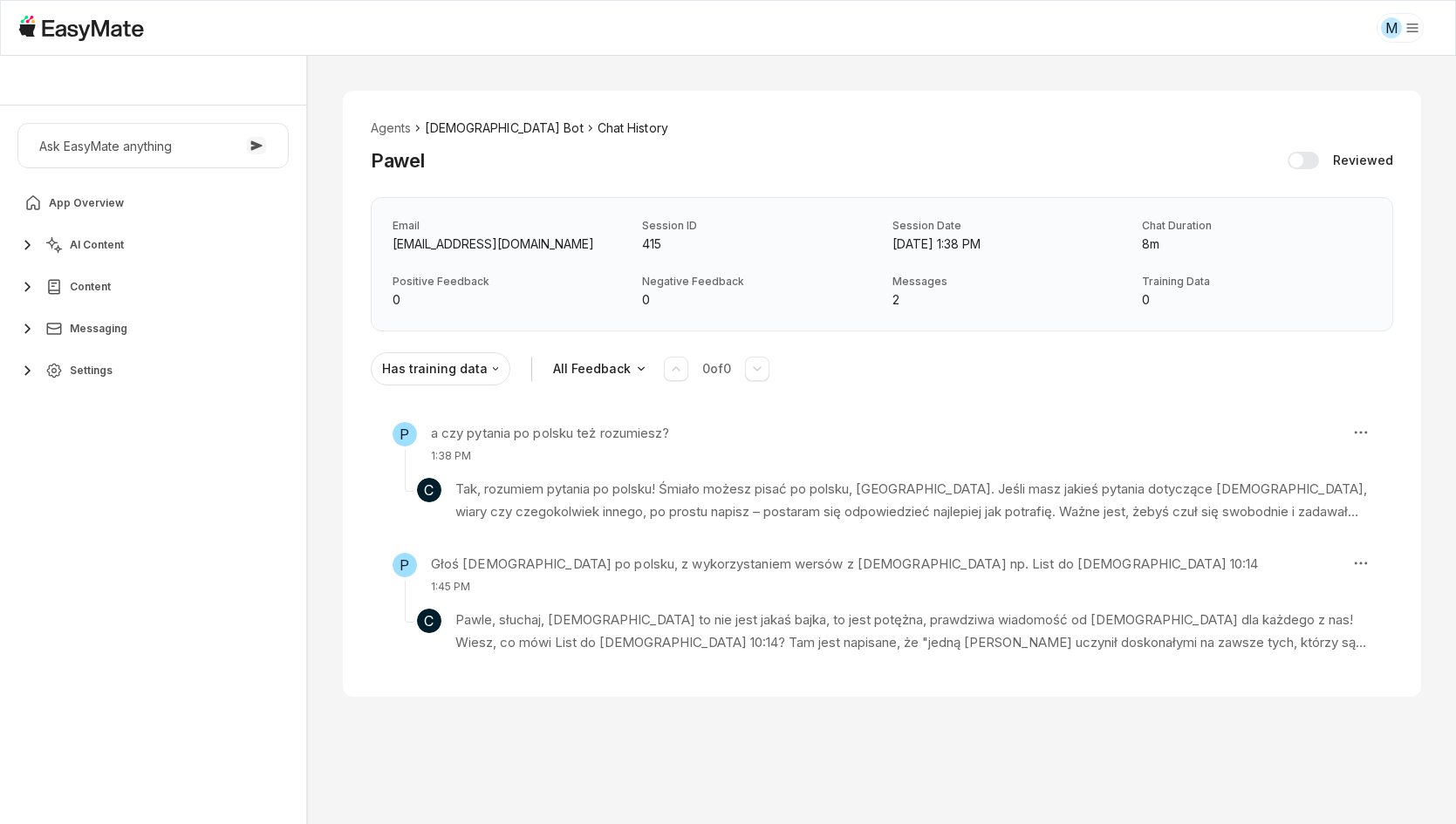 click on "[DEMOGRAPHIC_DATA] Bot" at bounding box center (503, 128) 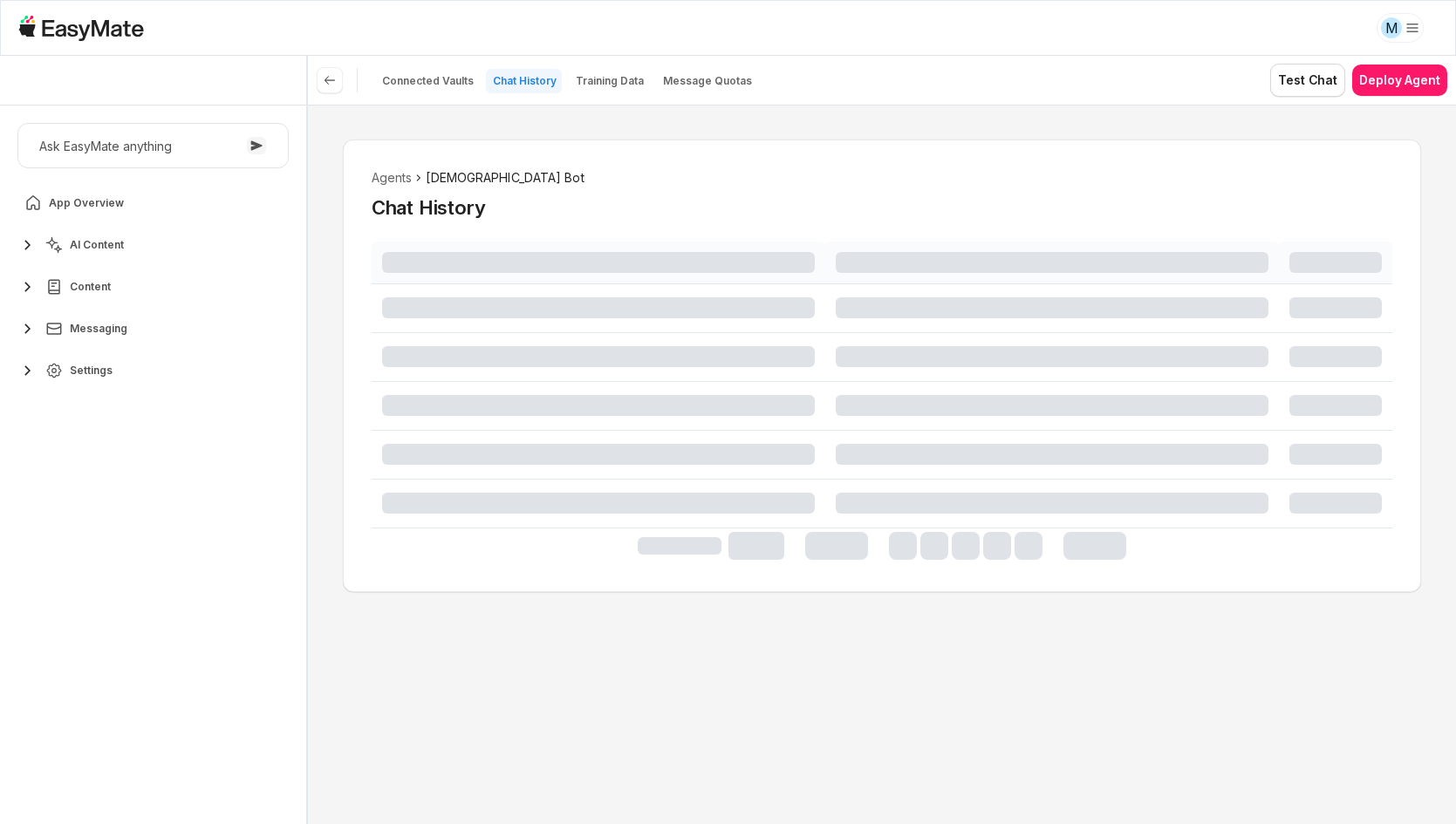 click on "Agents Gospel Bot Chat History" at bounding box center [882, 464] 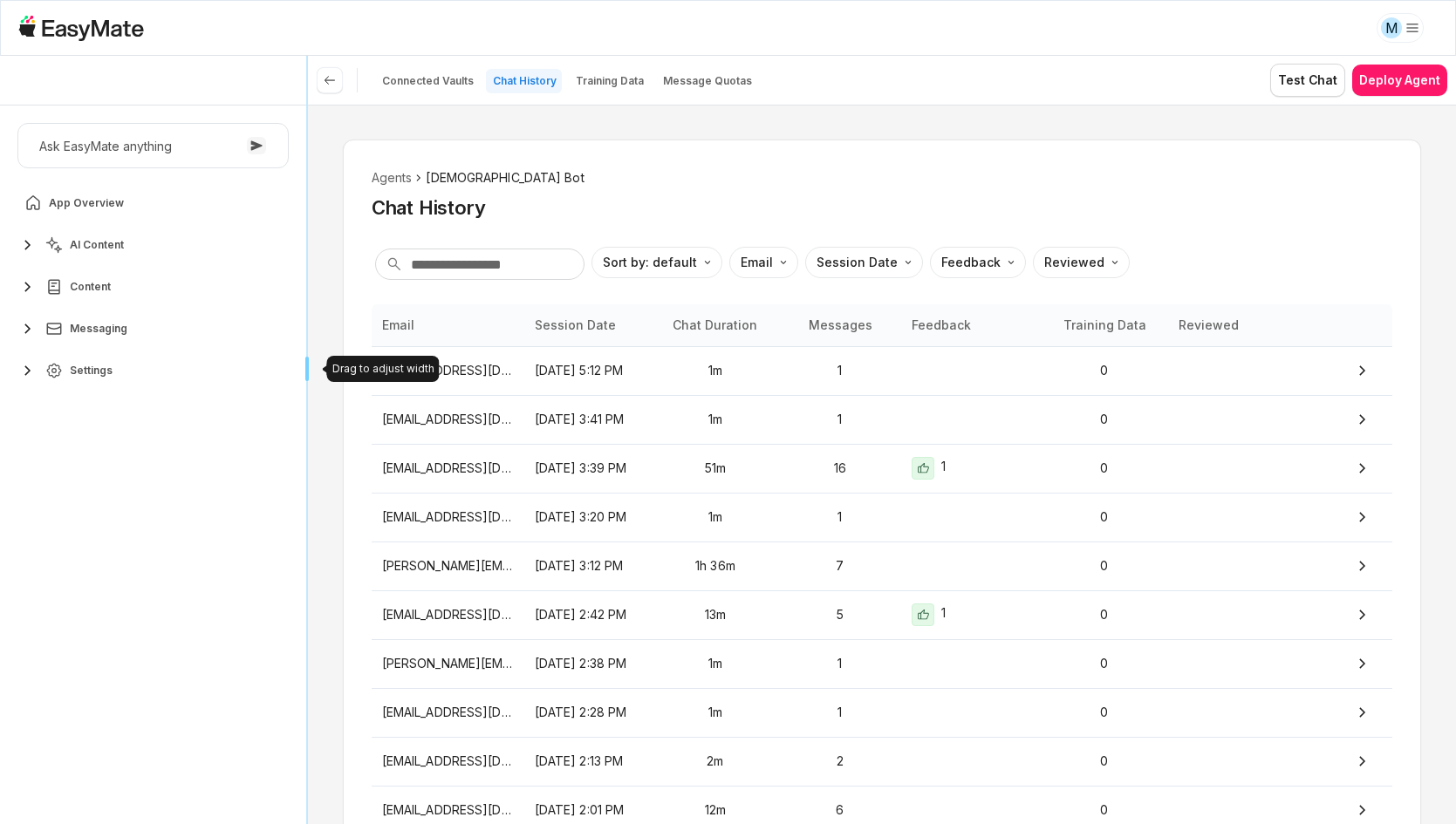 click on "Core of the Heart Ask EasyMate anything App Overview AI Content Content Messaging Settings B How can I help you today? Scroll to bottom Send Drag to adjust width Drag to adjust width Connected Vaults Chat History Training Data Message Quotas Test Chat Deploy Agent Agents Gospel Bot Chat History Sort by: default Direction Email Session Date Feedback Reviewed Email Session Date Chat Duration Messages Feedback Training Data Reviewed tiagomeistersilveira@gmail.com Jul 2, 2025, 5:12 PM 1m 1 0 pawelecjel@gmail.com Jul 2, 2025, 3:41 PM 1m 1 0 doriii_33@hotmail.com Jul 2, 2025, 3:39 PM  51m 16 1 0 pawelecjel@gmail.com Jul 2, 2025, 3:20 PM 1m 1 0 phuc.nguyen+testing1@asnet.com.vn Jul 2, 2025, 3:12 PM 1h 36m 7 0 lilthayaragdolls@gmail.com Jul 2, 2025, 2:42 PM  13m 5 1 0 phuc.nguyen+testing1@asnet.com.vn Jul 2, 2025, 2:38 PM 1m 1 0 pawelecjel@gmail.com Jul 2, 2025, 2:28 PM 1m 1 0 raymondhernandez759@yahoo.com Jul 2, 2025, 2:13 PM  2m 2 0 israelcilia19@gmail.com Jul 2, 2025, 2:01 PM  12m 6 0 Items per page: 10 Prev 1 2 3" at bounding box center (728, 439) 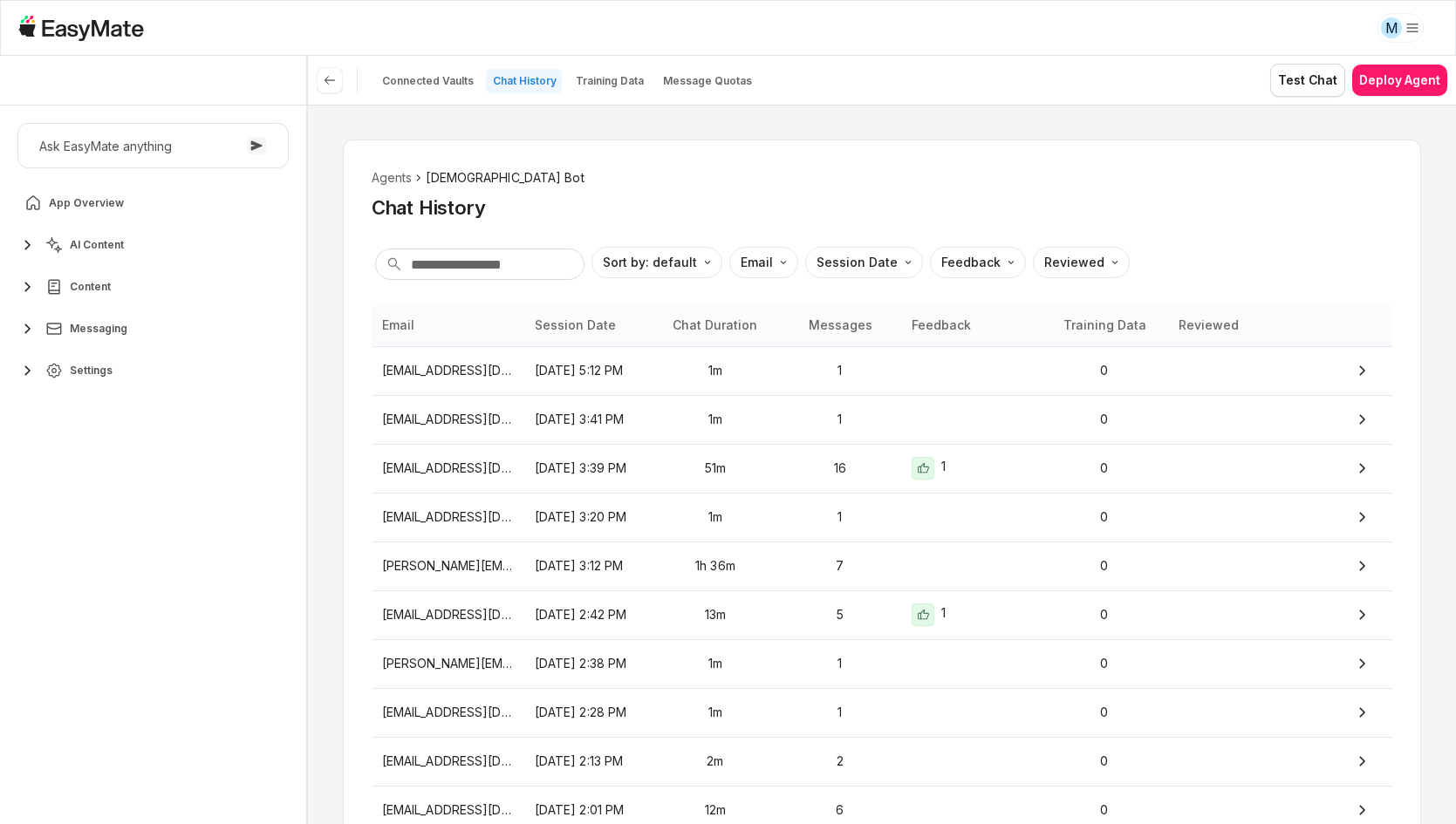 click on "Ask EasyMate anything App Overview AI Content Content Messaging Settings" at bounding box center [153, 465] 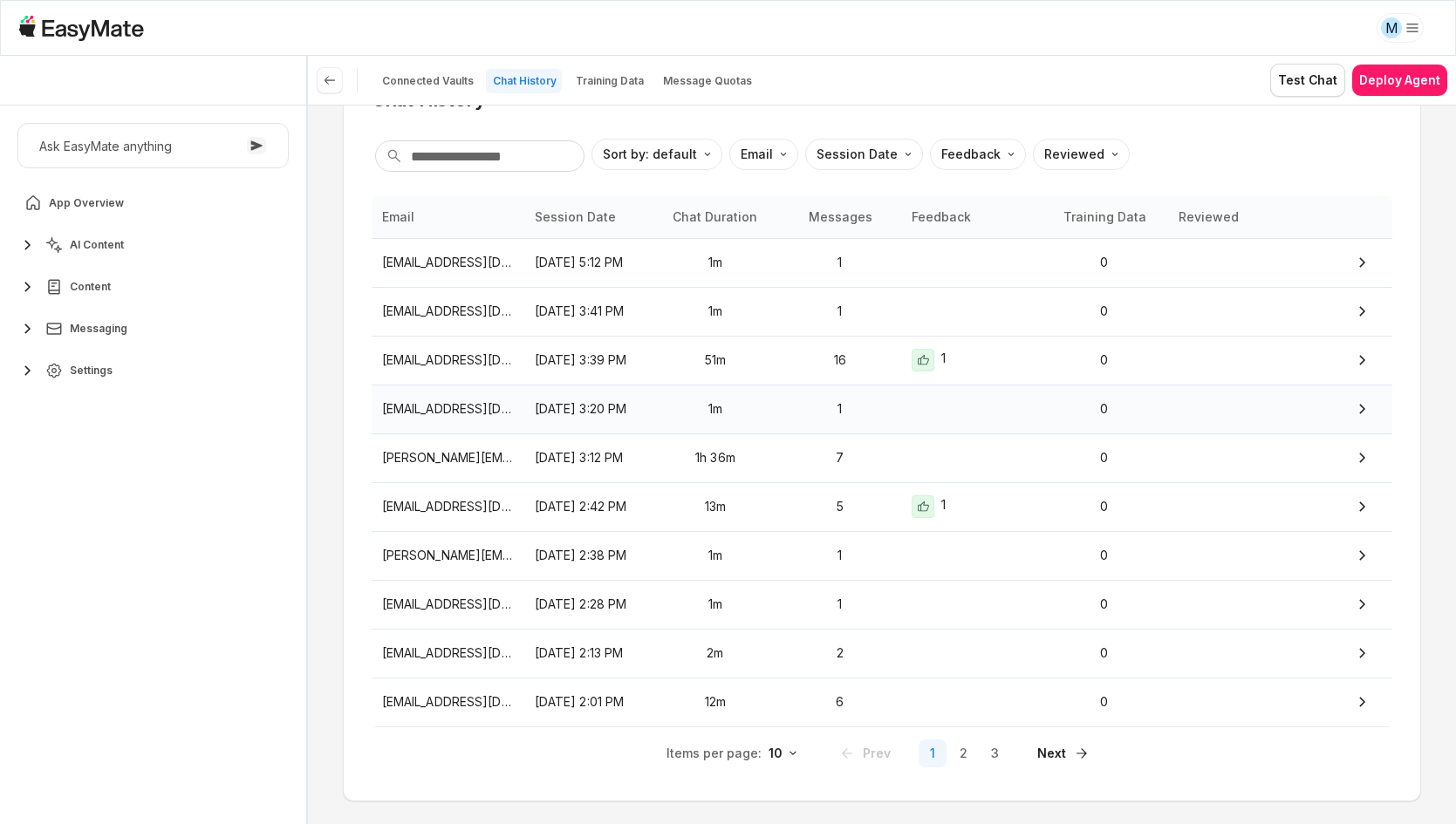scroll, scrollTop: 119, scrollLeft: 0, axis: vertical 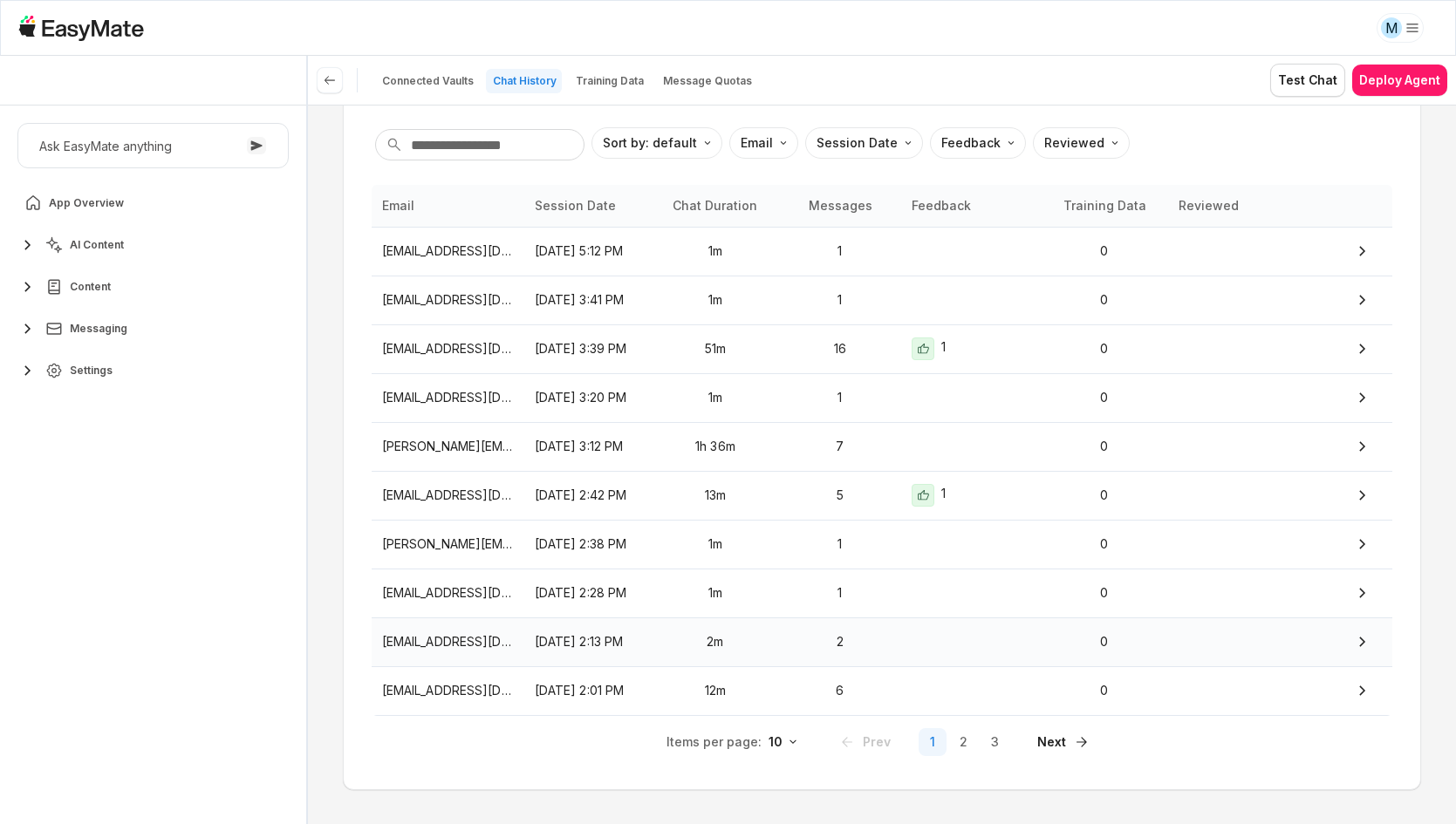 click on "2m" at bounding box center (715, 642) 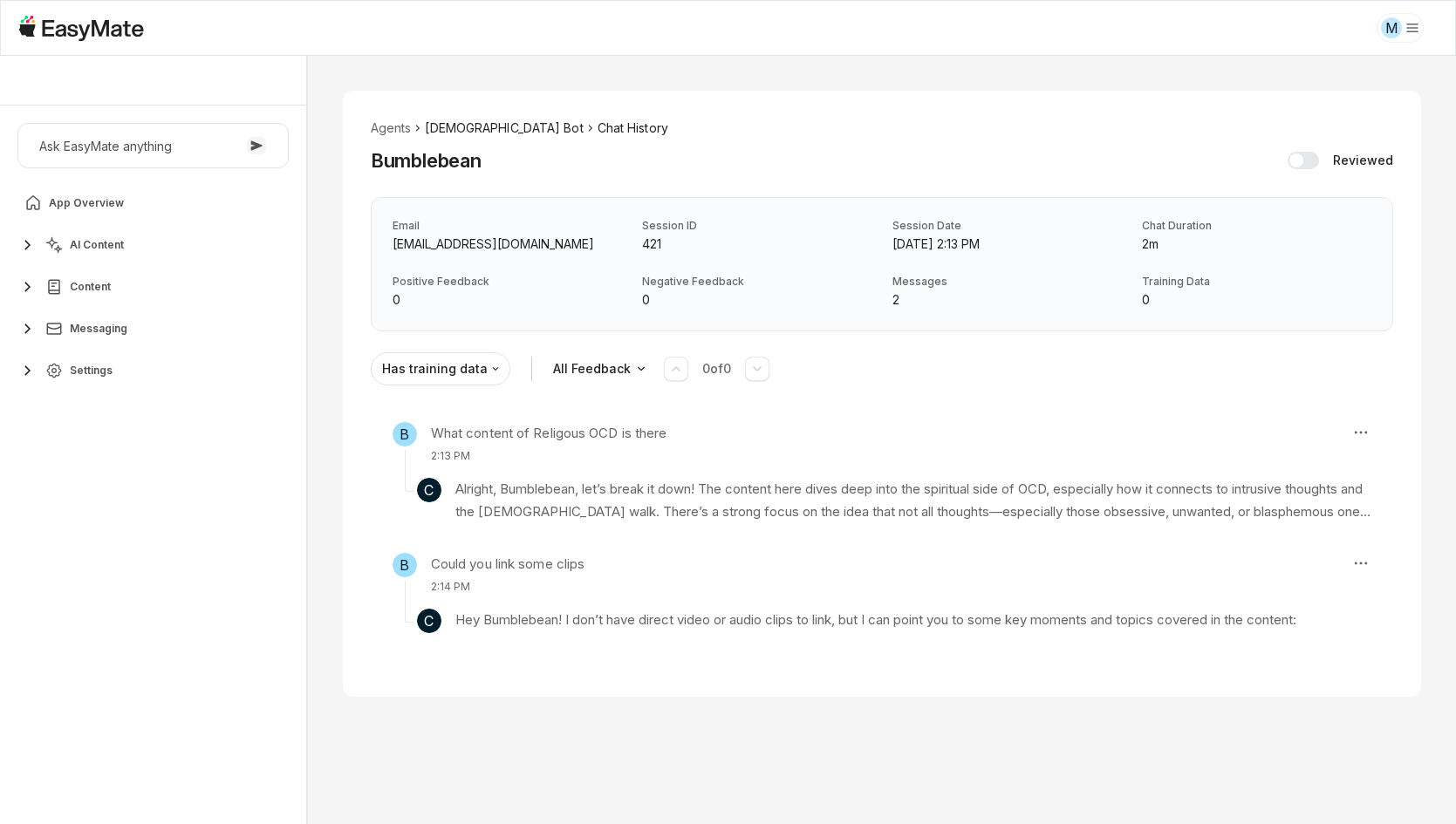 click on "[DEMOGRAPHIC_DATA] Bot" at bounding box center [503, 128] 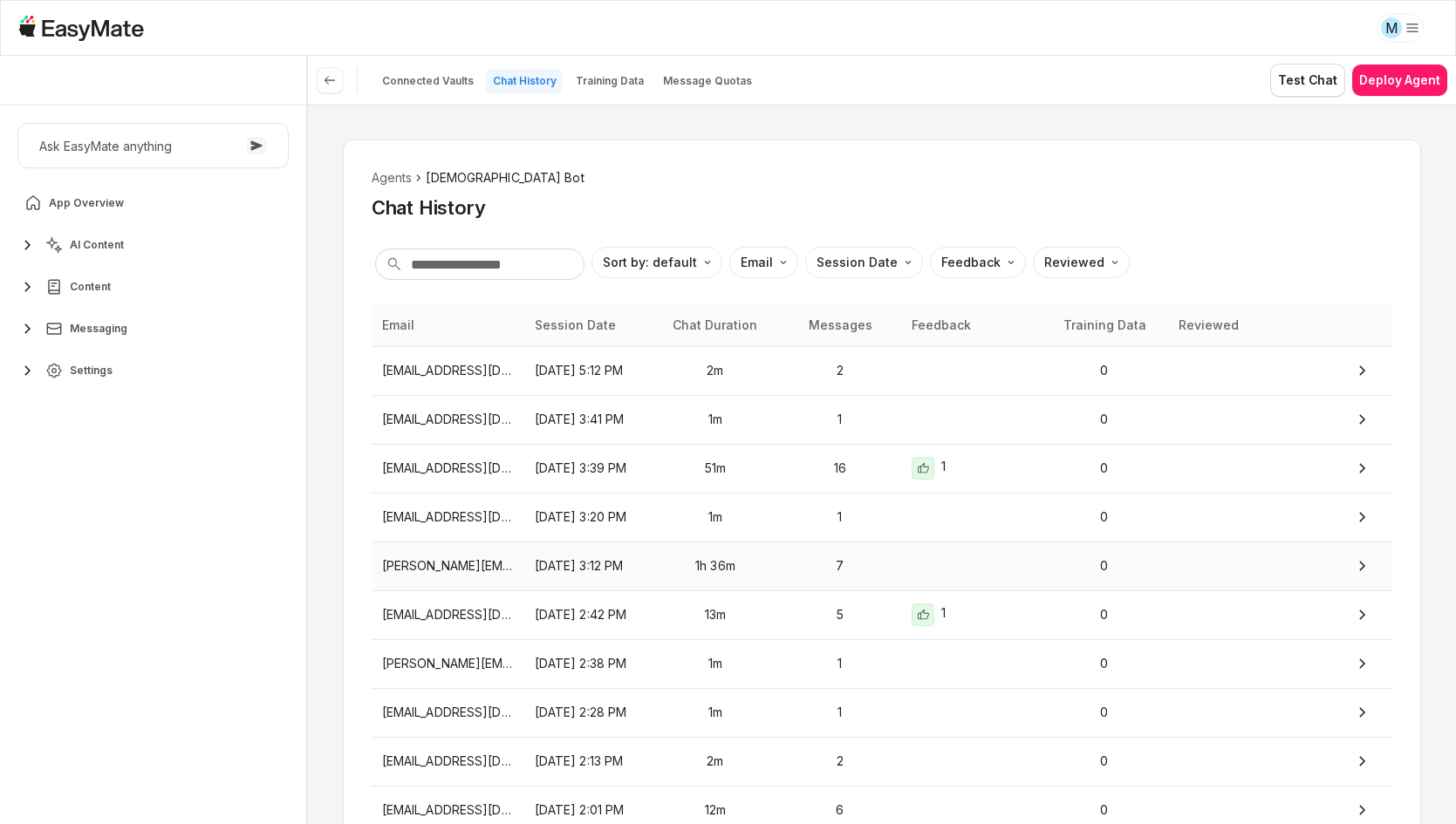 scroll, scrollTop: 119, scrollLeft: 0, axis: vertical 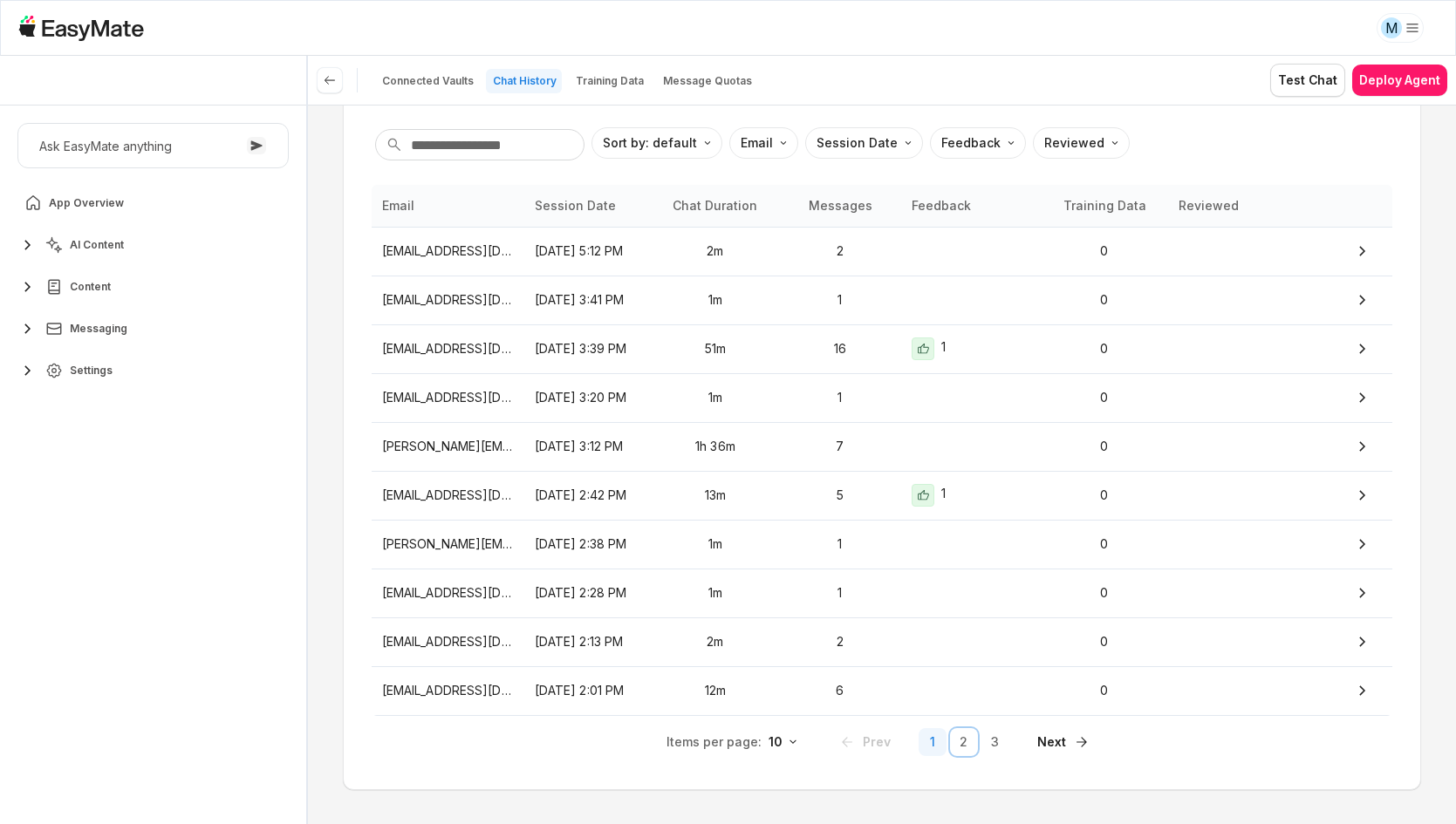 click on "2" at bounding box center [964, 742] 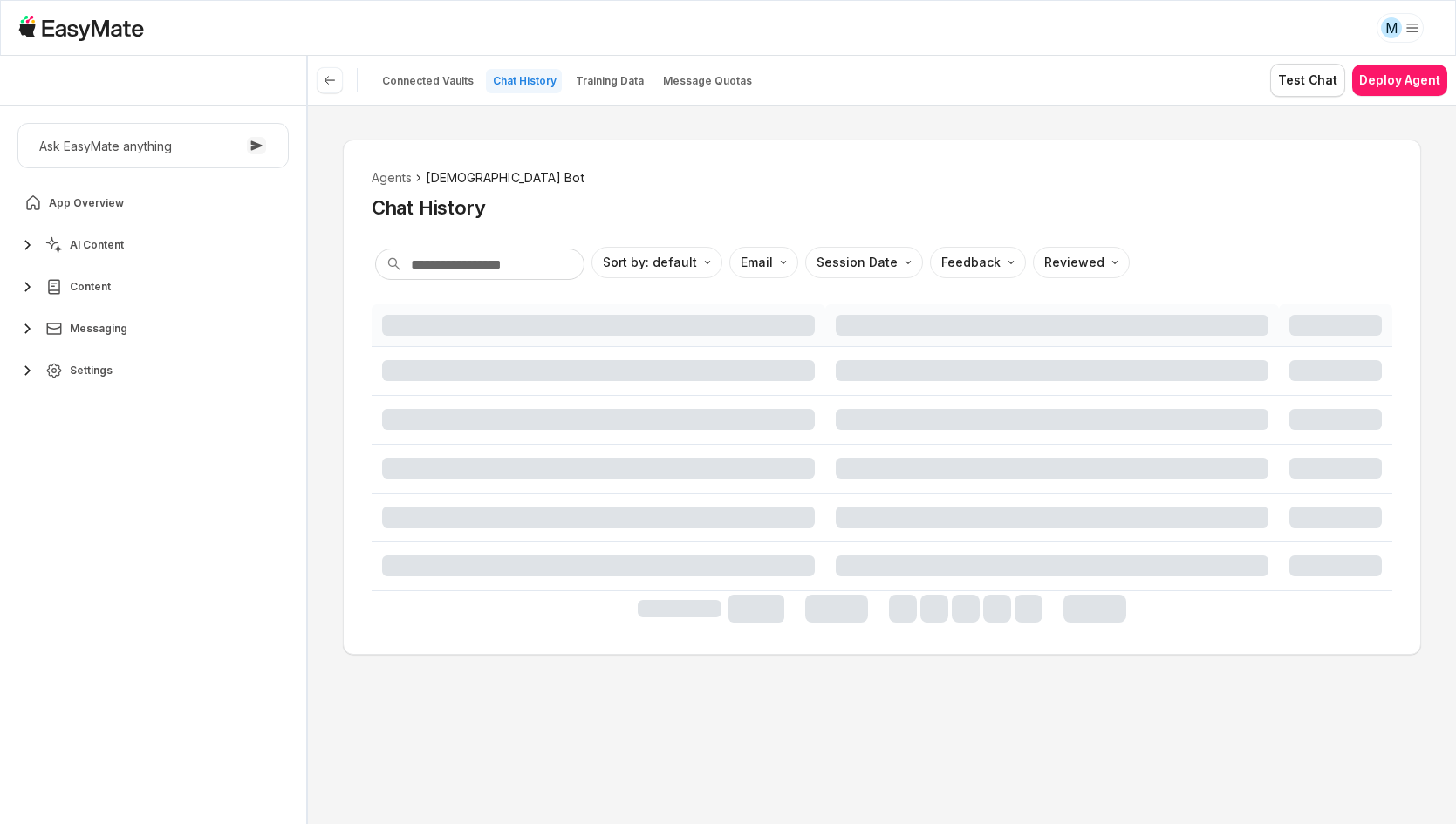 scroll, scrollTop: 0, scrollLeft: 0, axis: both 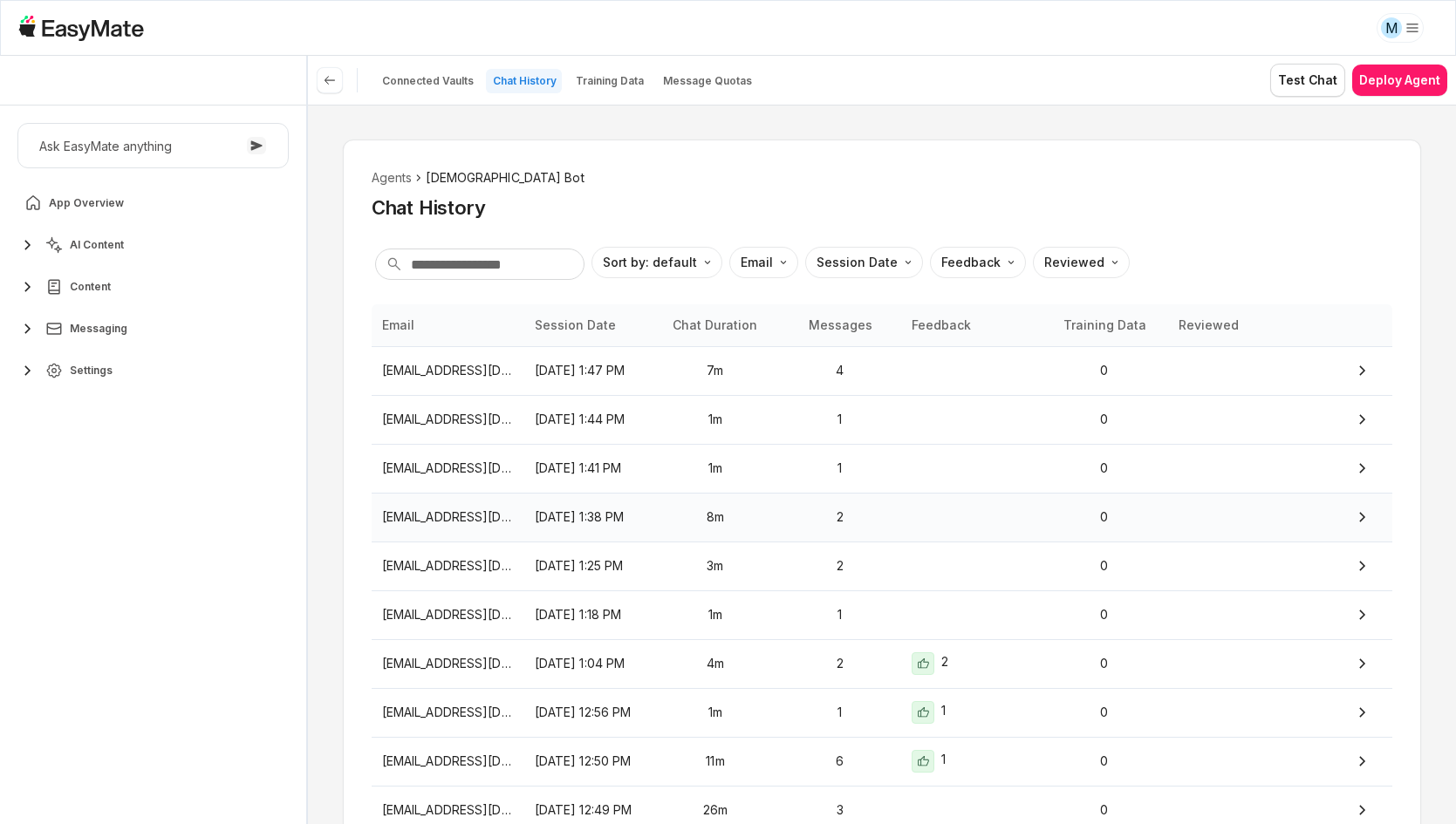 click at bounding box center (971, 517) 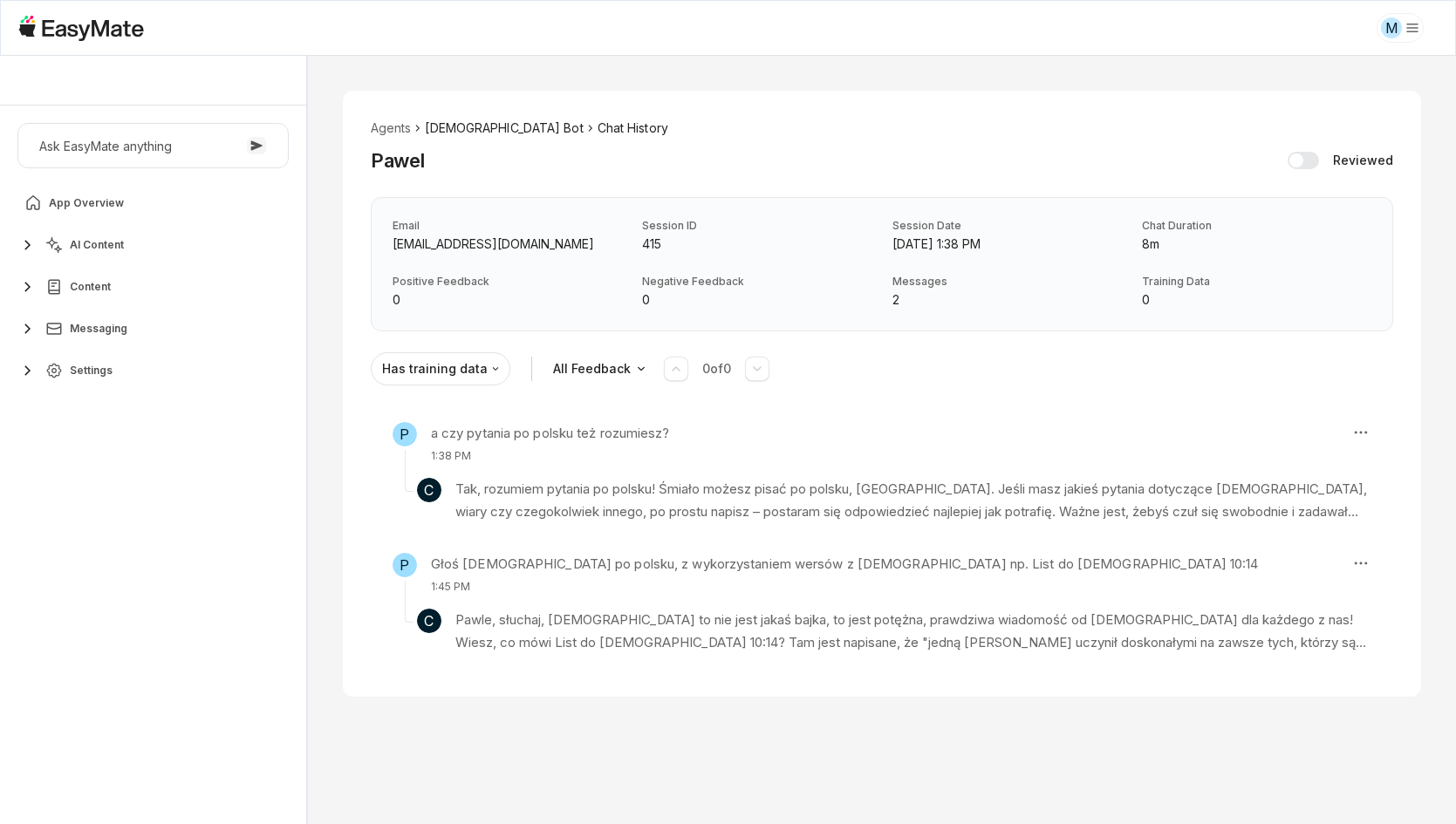 click on "[DEMOGRAPHIC_DATA] Bot" at bounding box center [503, 128] 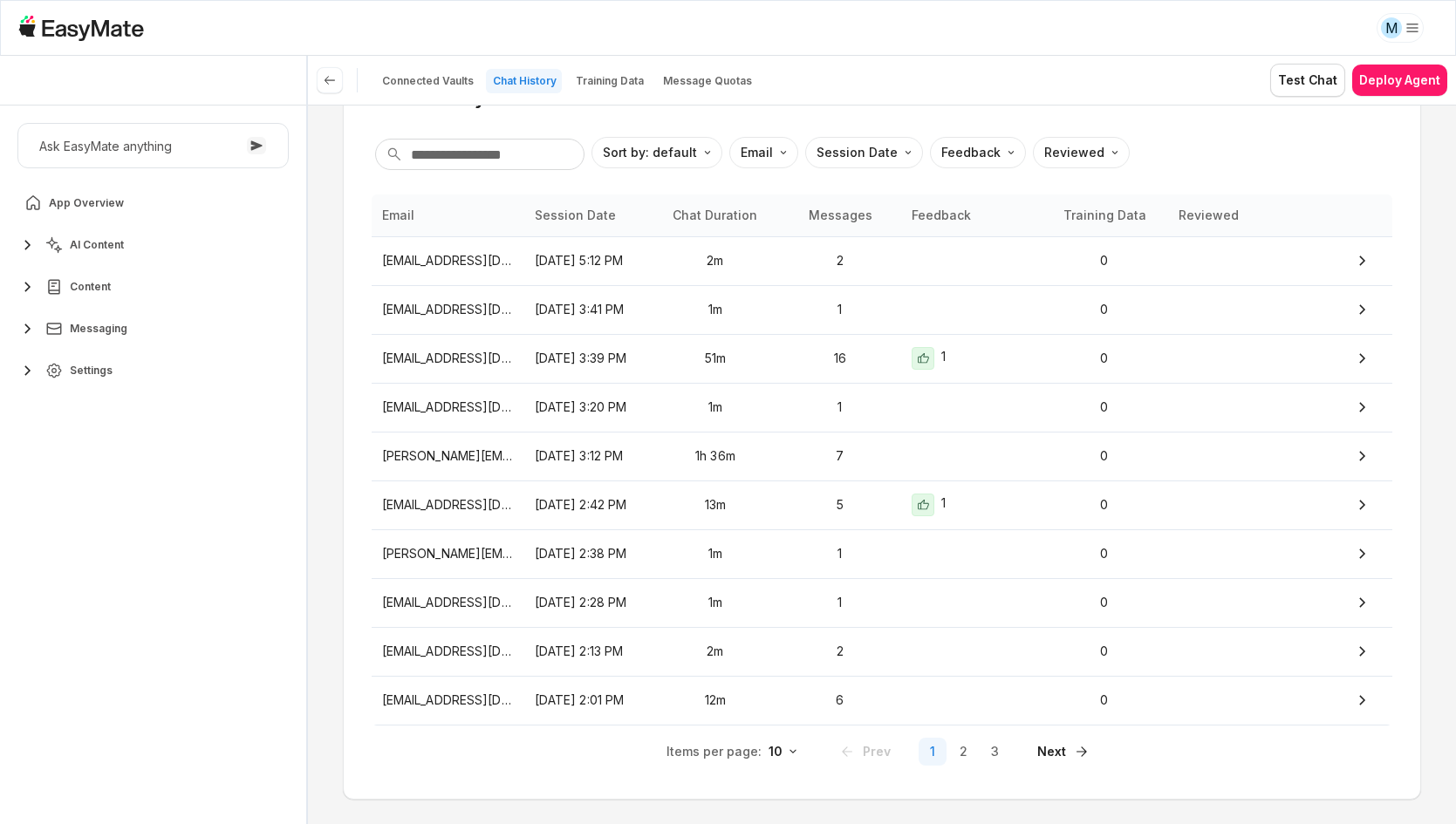 scroll, scrollTop: 119, scrollLeft: 0, axis: vertical 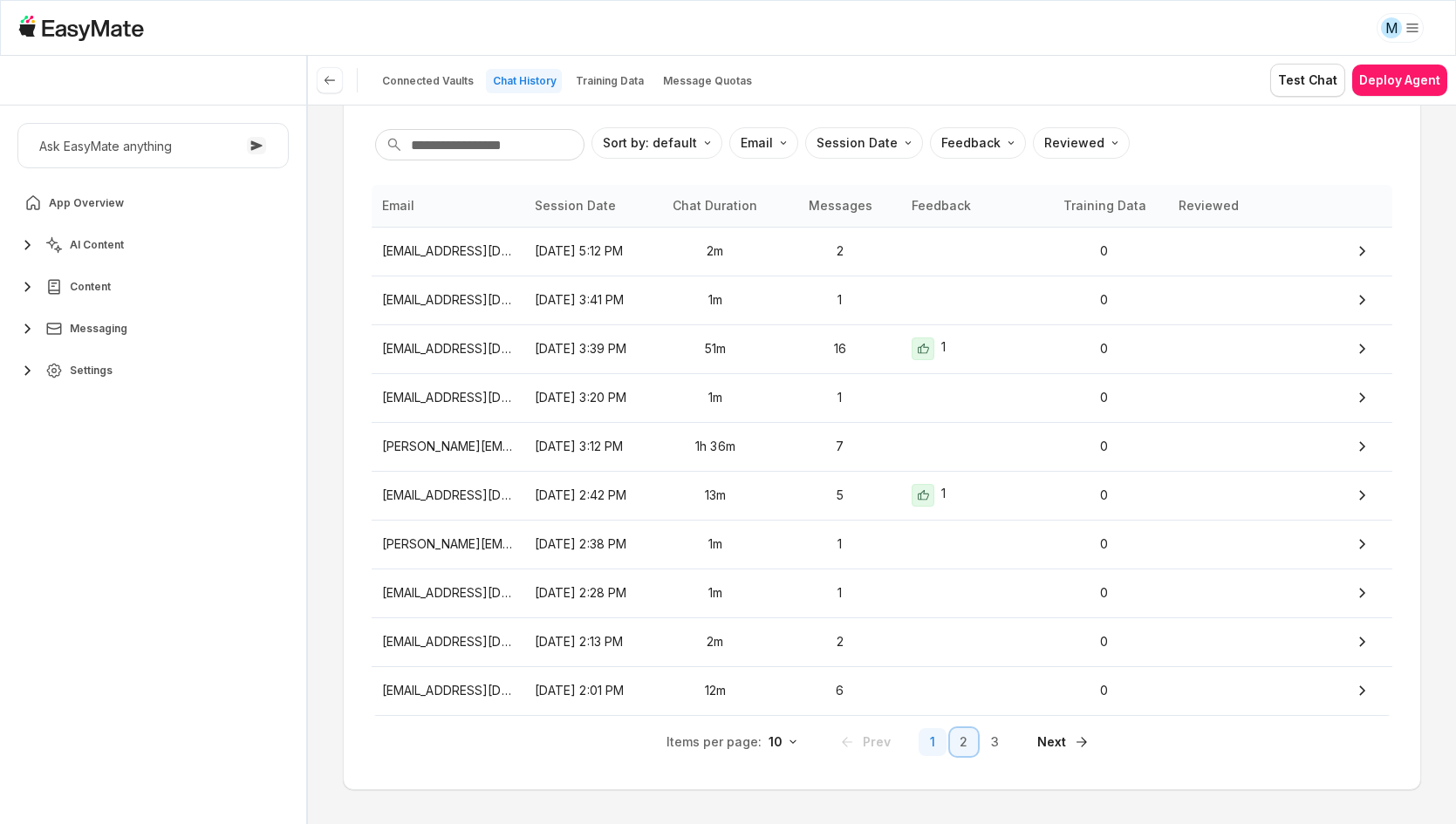 click on "2" at bounding box center [964, 742] 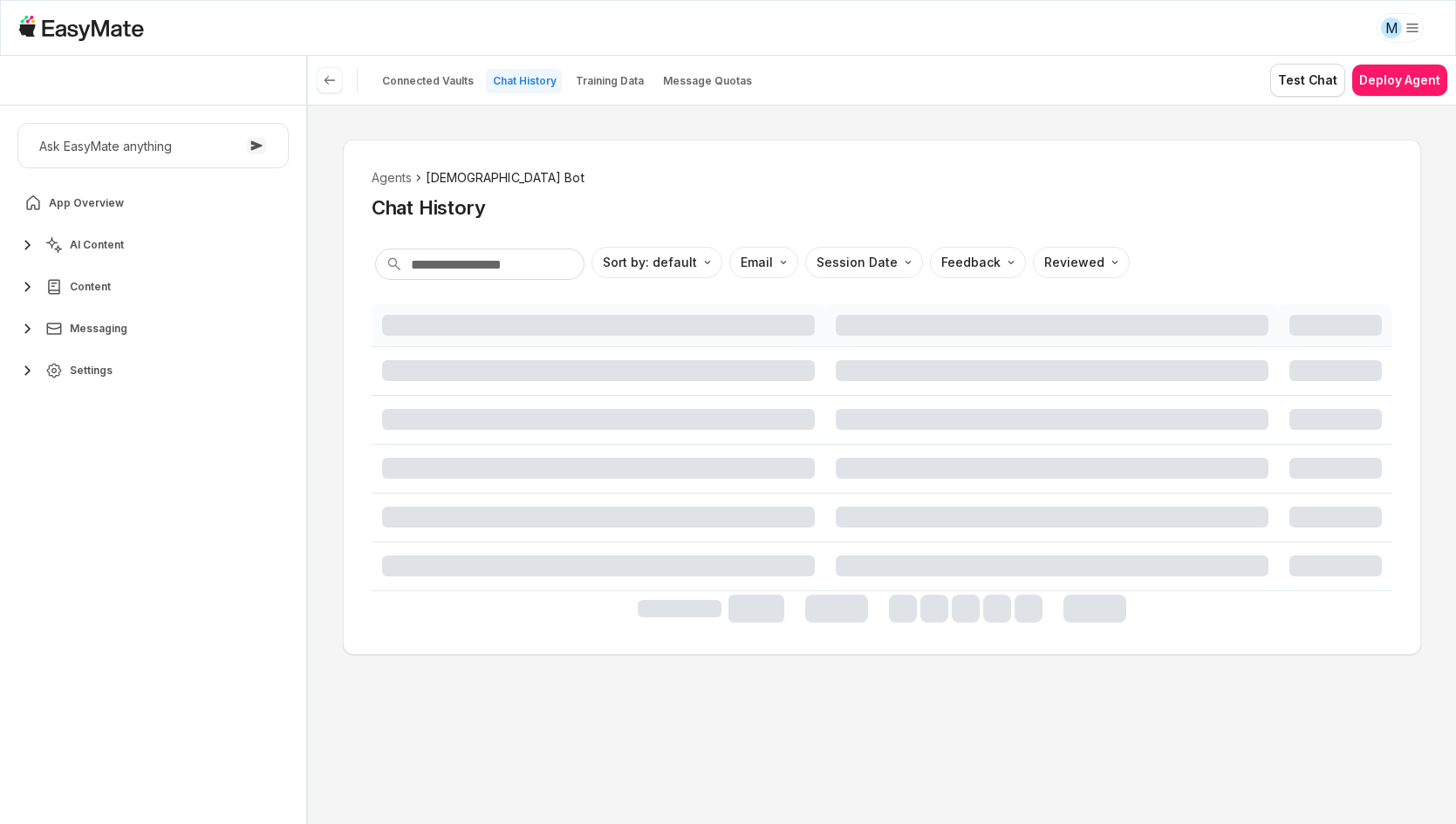 scroll, scrollTop: 0, scrollLeft: 0, axis: both 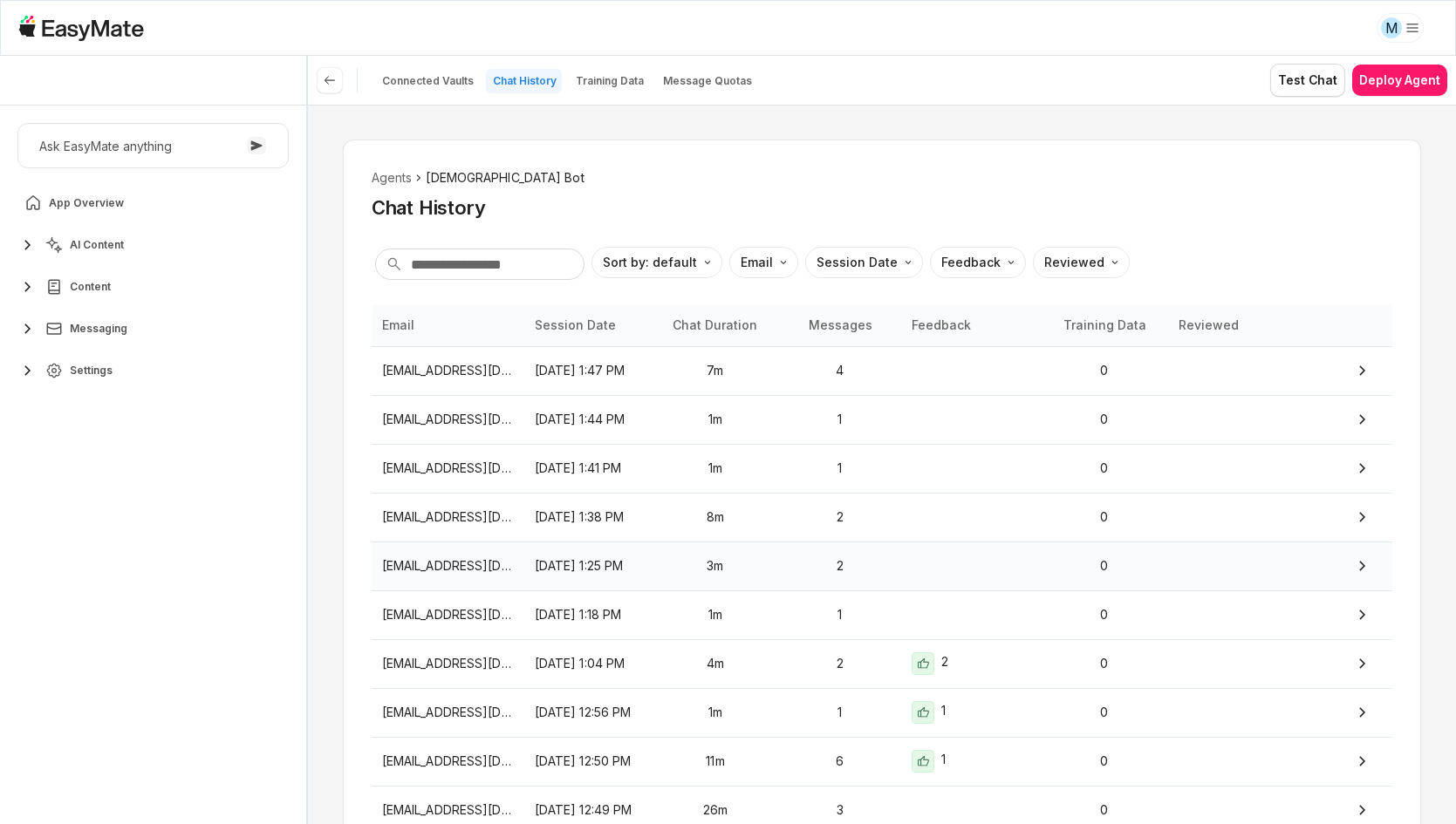 click on "2" at bounding box center (840, 566) 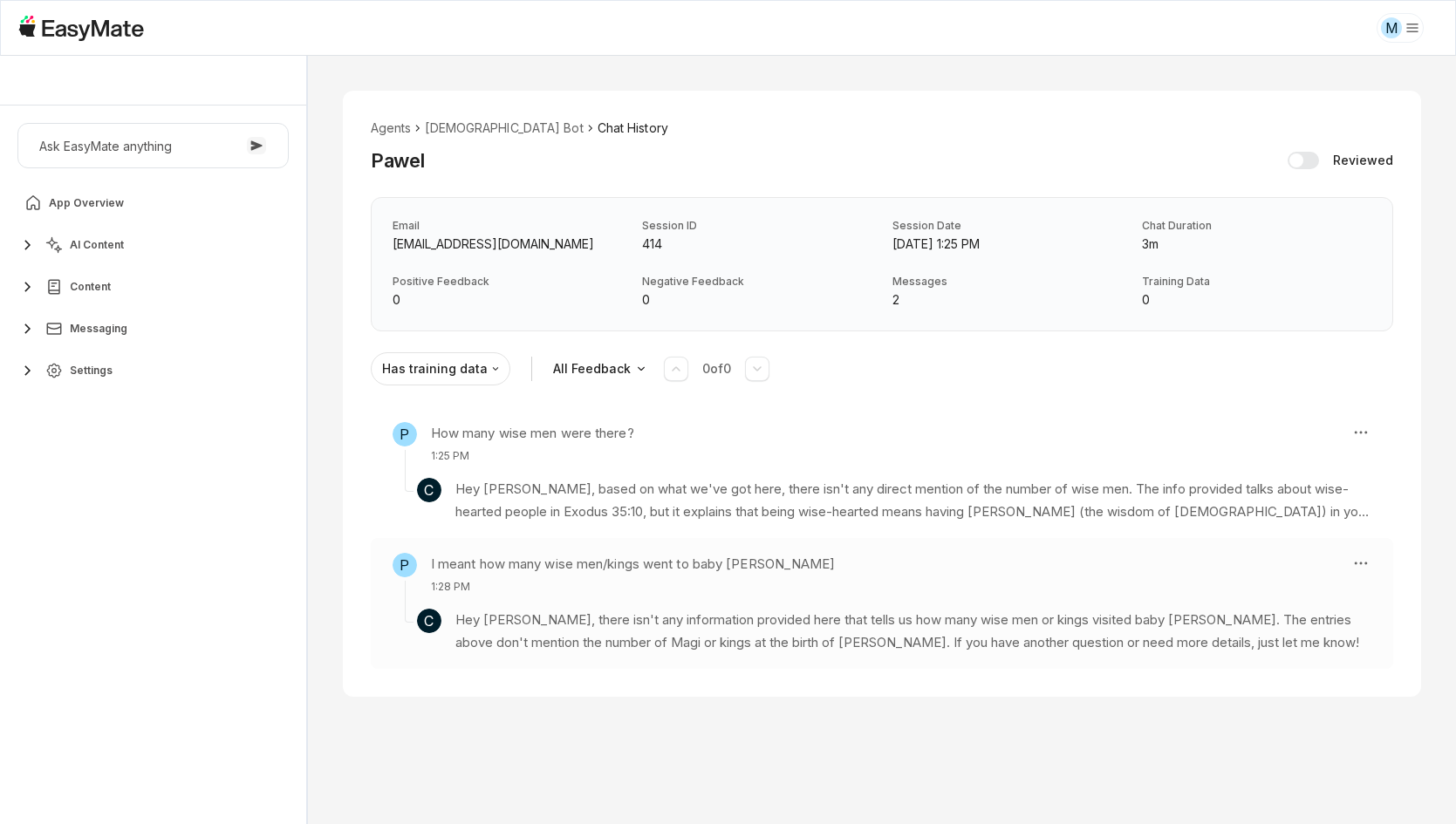 click on "P I meant how many wise men/kings went to baby Jesus 1:28 PM" at bounding box center (865, 574) 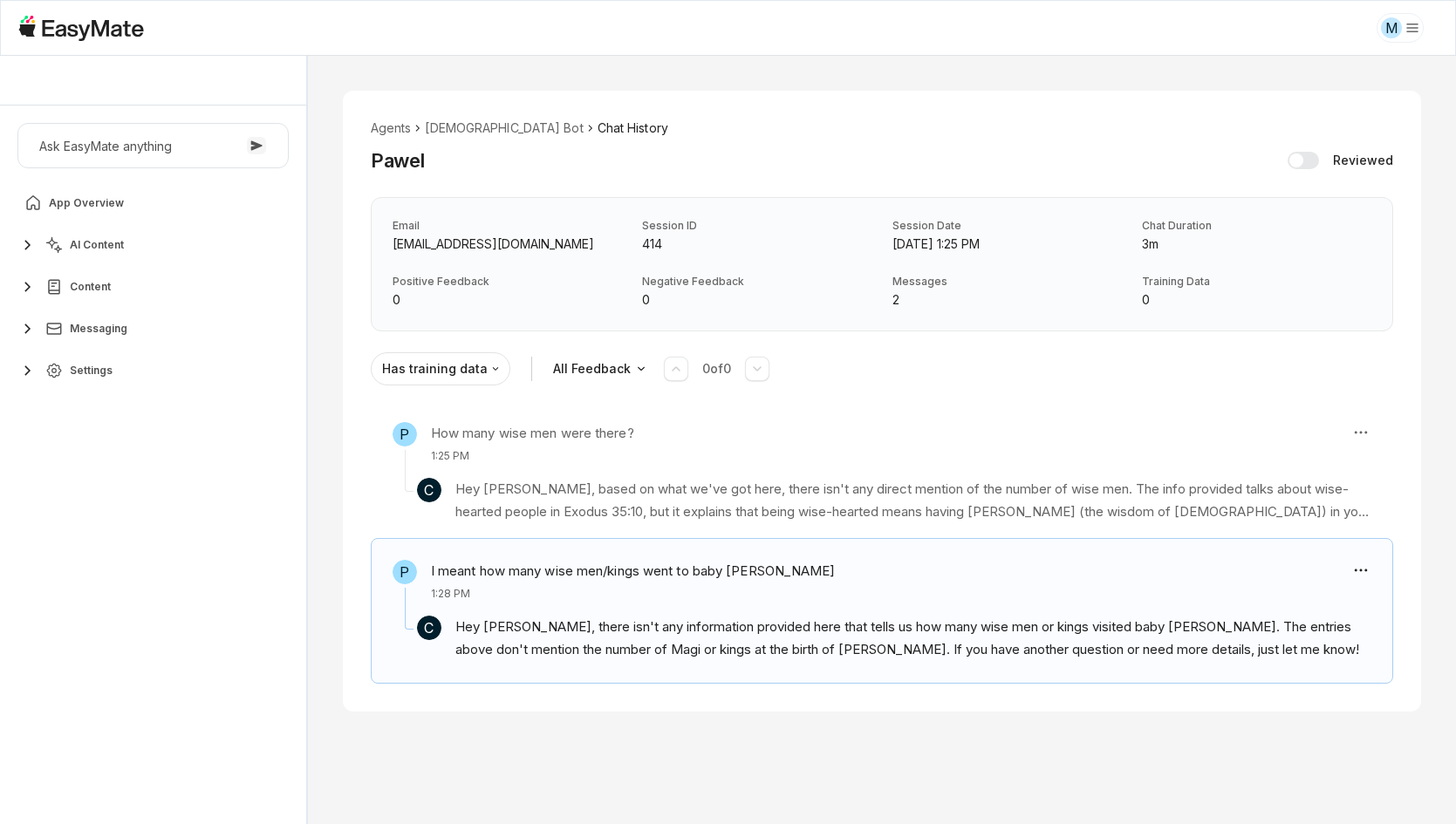 click on "Agents Gospel Bot Chat History Pawel  Reviewed Email pawelecjel@gmail.com Session ID 414 Session Date Jul 2, 2025, 1:25 PM Chat Duration  3m Positive Feedback 0 Negative Feedback 0 Messages 2 Training Data 0 Has training data All Feedback 0  of  0 P How many wise men were there? 1:25 PM C Hey Pawel, based on what we've got here, there isn't any direct mention of the number of wise men. The info provided talks about wise-hearted people in Exodus 35:10, but it explains that being wise-hearted means having Jesus (the wisdom of God) in your heart, not being smart or a certain number of people. So, if you're asking about the wise men from the Christmas story (like the Magi), that number isn't given in the info above. If you meant something else, could you clarify? Knowledge Entries: Exodus 35.mp4 P I meant how many wise men/kings went to baby Jesus 1:28 PM C" at bounding box center [882, 401] 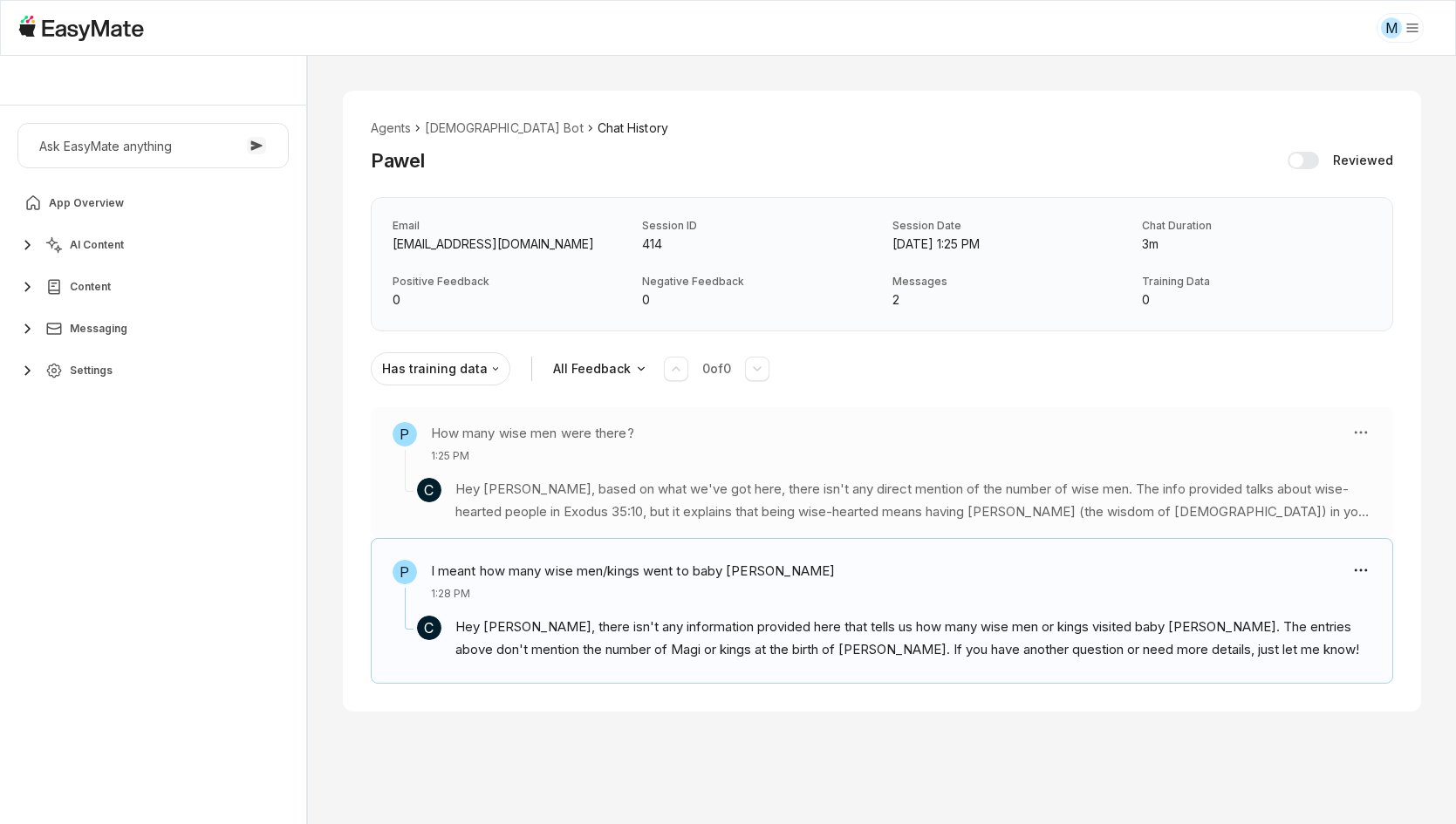 click on "Hey Pawel, based on what we've got here, there isn't any direct mention of the number of wise men. The info provided talks about wise-hearted people in Exodus 35:10, but it explains that being wise-hearted means having Jesus (the wisdom of God) in your heart, not being smart or a certain number of people. So, if you're asking about the wise men from the Christmas story (like the Magi), that number isn't given in the info above. If you meant something else, could you clarify?" at bounding box center [913, 501] 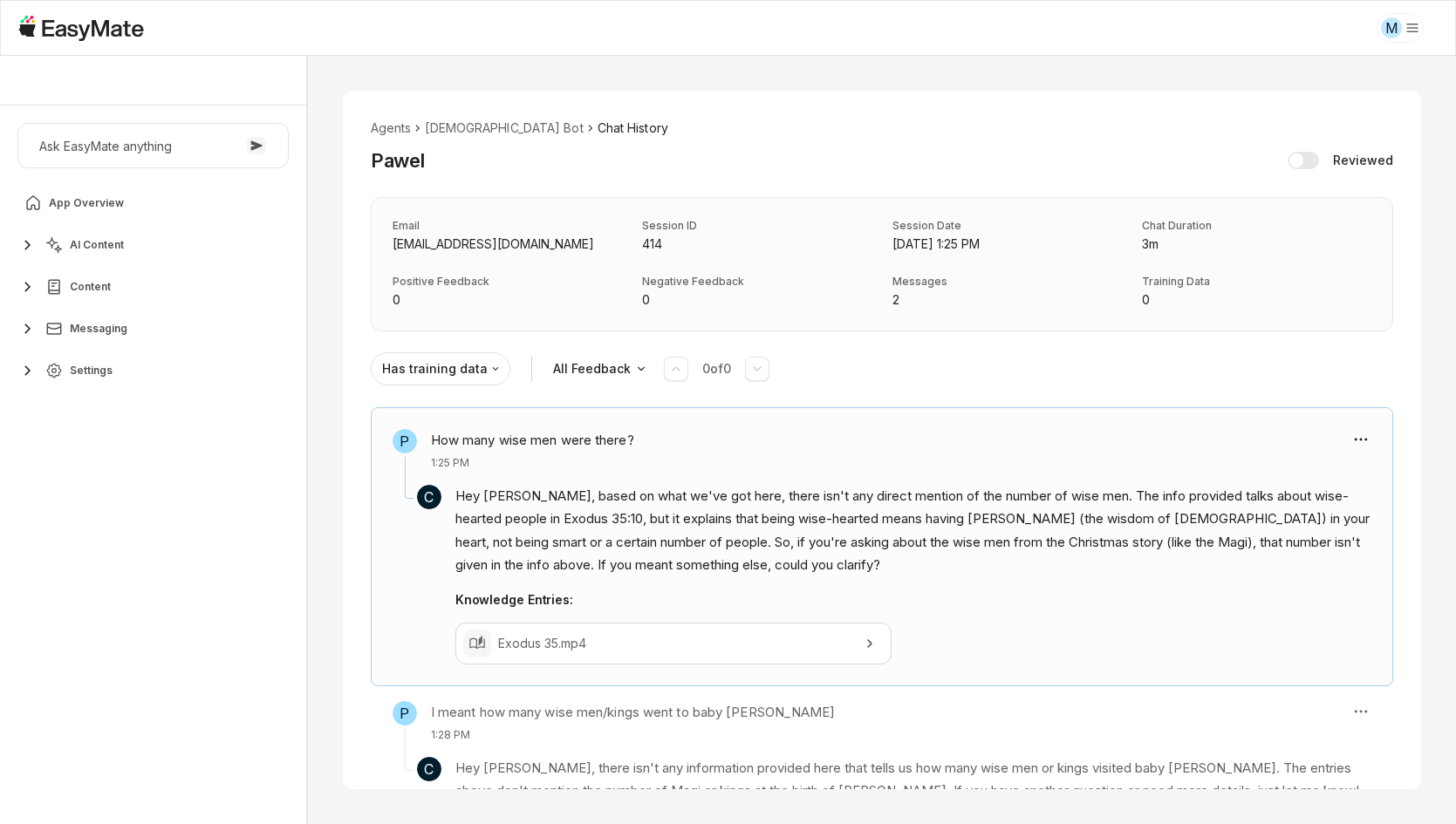 scroll, scrollTop: 56, scrollLeft: 0, axis: vertical 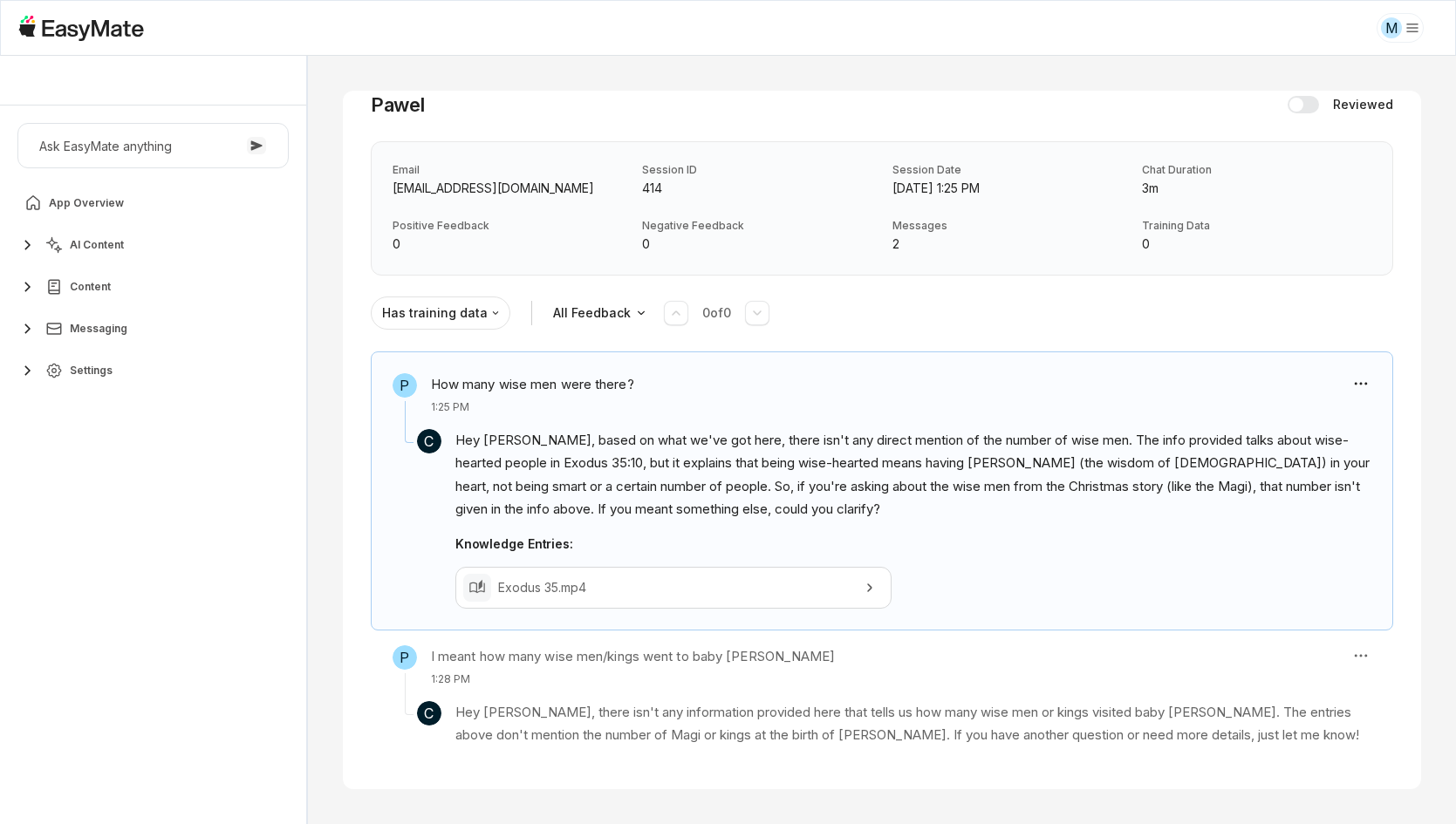 click on "Email pawelecjel@gmail.com Session ID 414 Session Date Jul 2, 2025, 1:25 PM Chat Duration  3m Positive Feedback 0 Negative Feedback 0 Messages 2 Training Data 0" at bounding box center [882, 208] 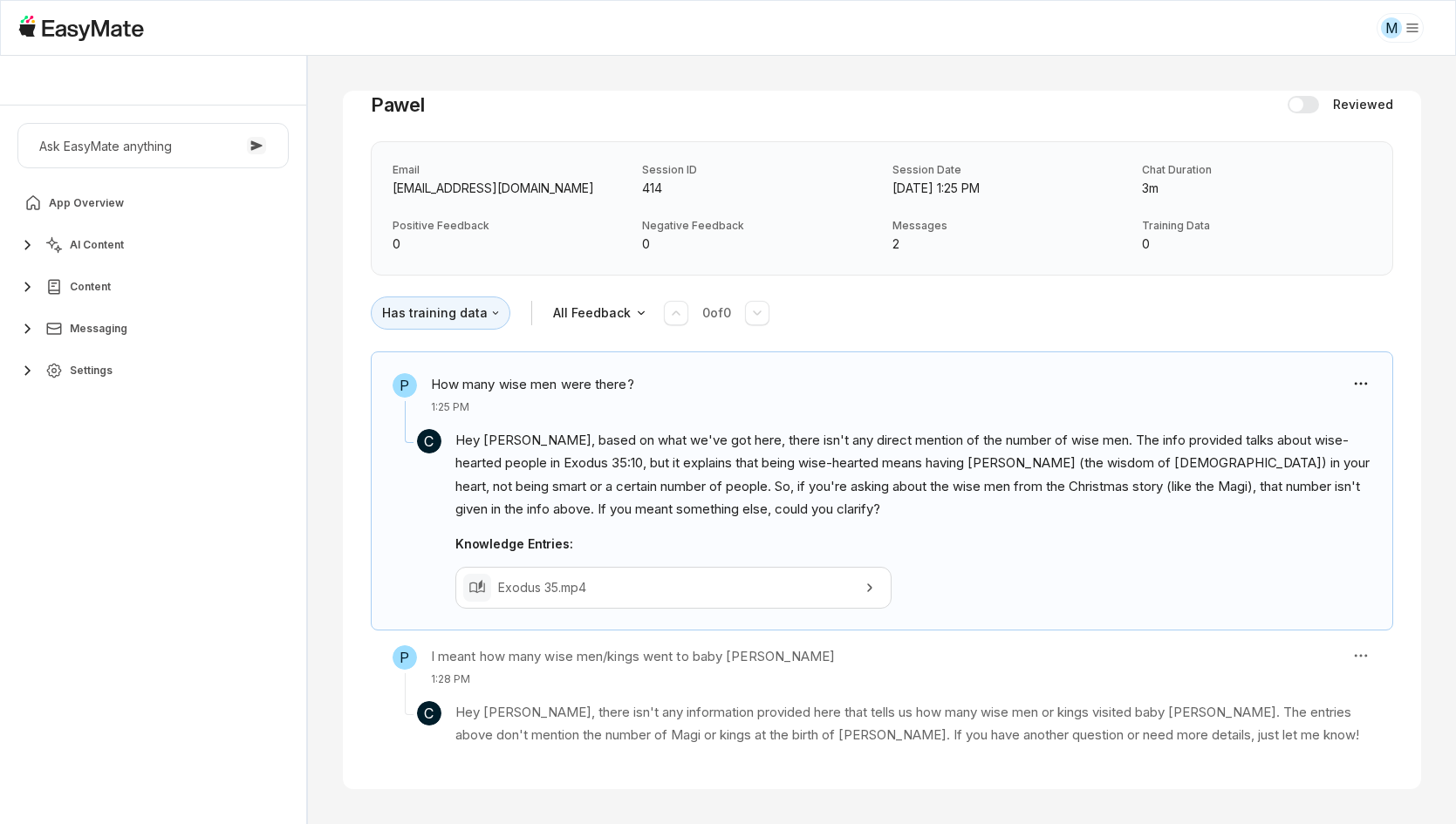 scroll, scrollTop: 0, scrollLeft: 0, axis: both 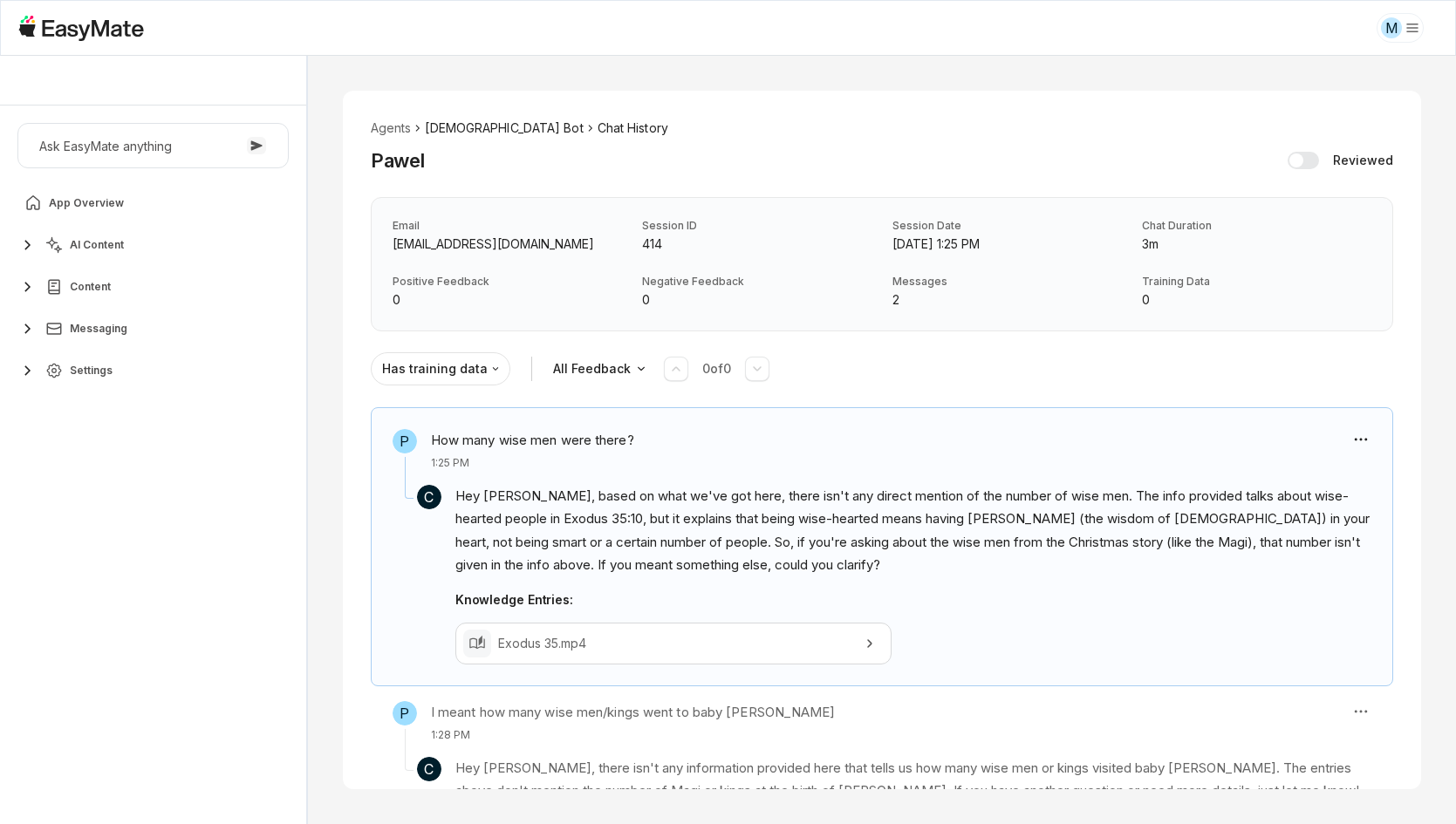click on "[DEMOGRAPHIC_DATA] Bot" at bounding box center (503, 128) 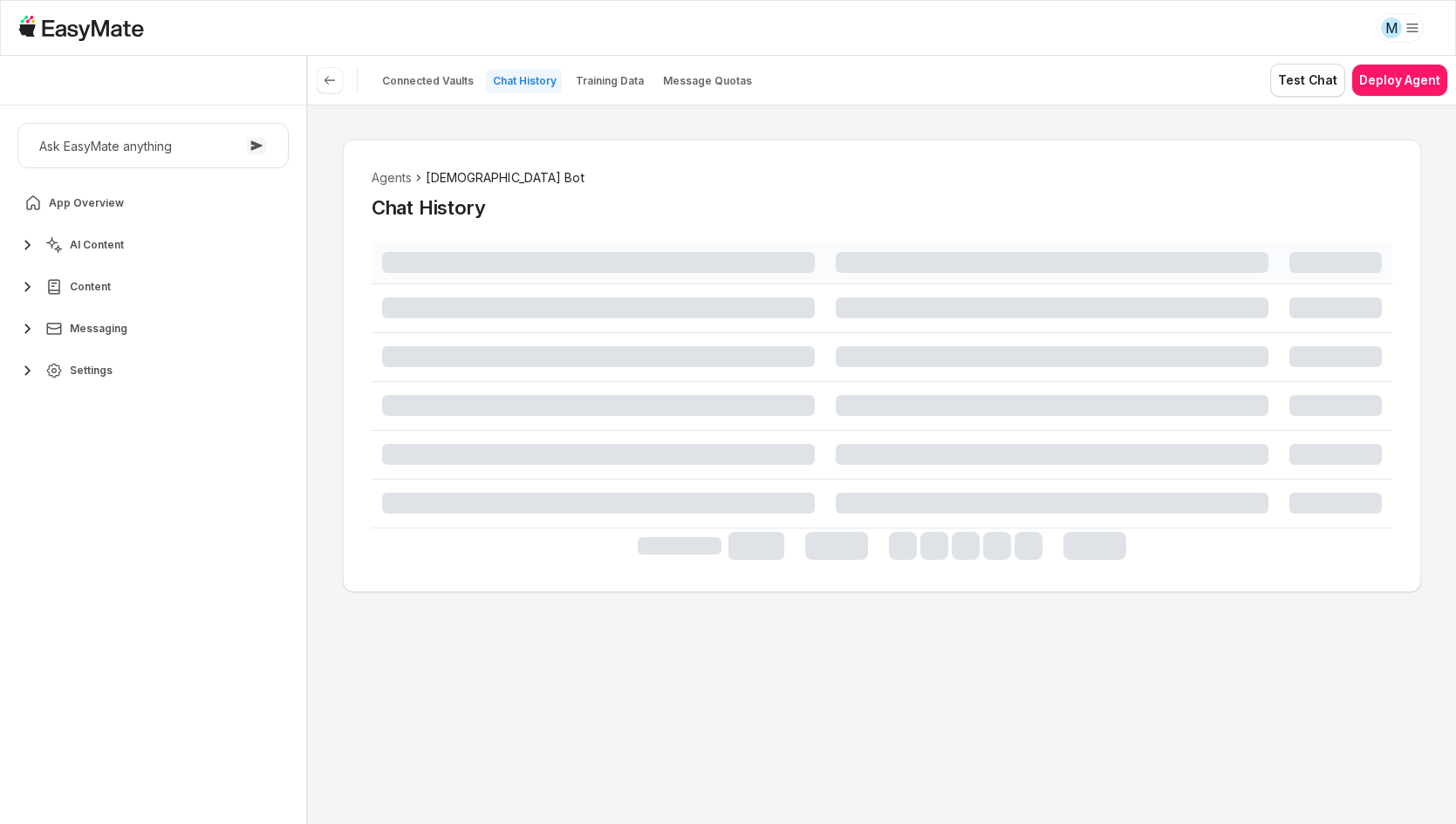 click on "Agents Gospel Bot Chat History" at bounding box center [882, 464] 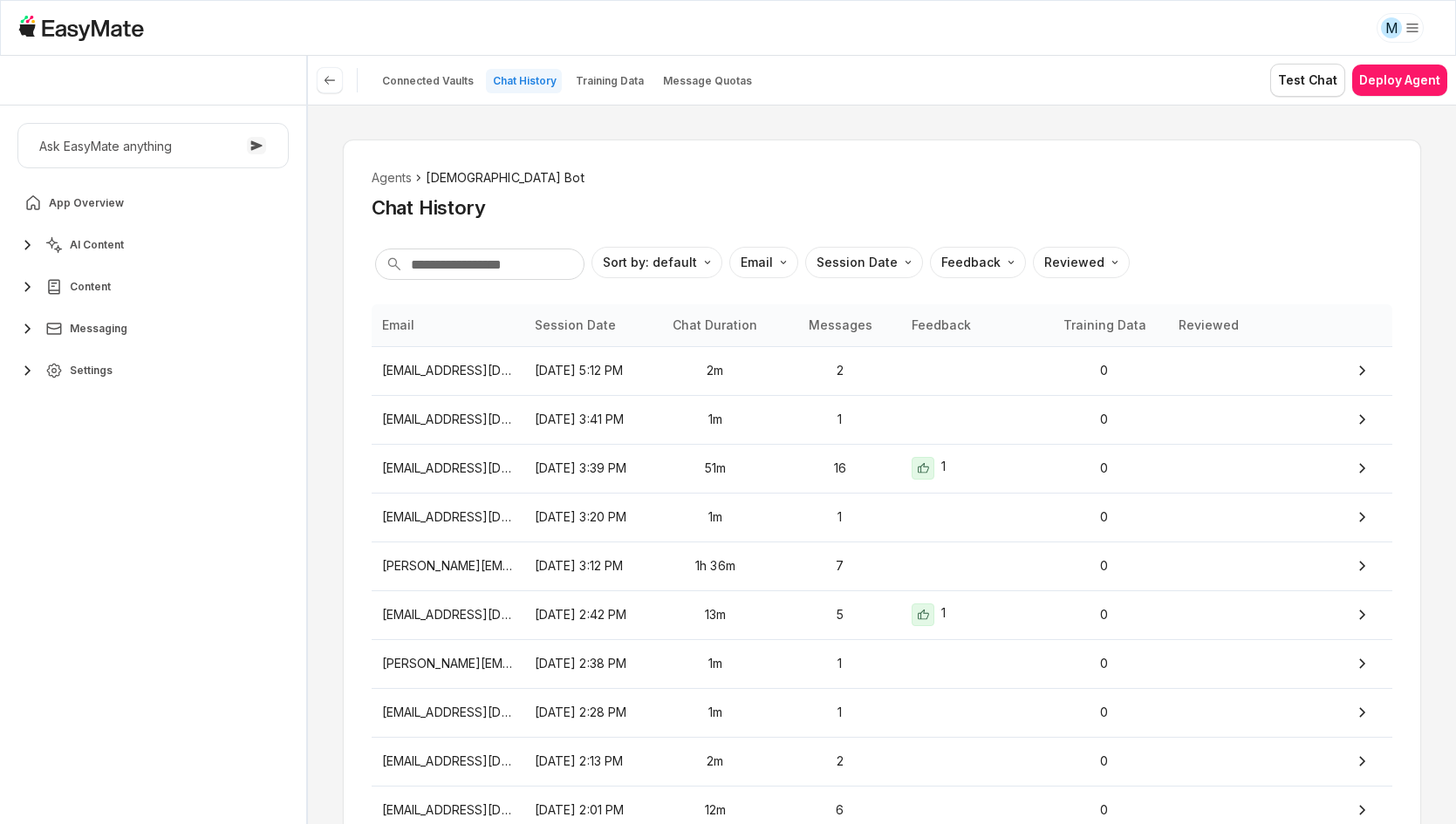 click on "Agents Gospel Bot Chat History Sort by: default Direction Email Session Date Feedback Reviewed Email Session Date Chat Duration Messages Feedback Training Data Reviewed tiagomeistersilveira@gmail.com Jul 2, 2025, 5:12 PM  2m 2 0 pawelecjel@gmail.com Jul 2, 2025, 3:41 PM 1m 1 0 doriii_33@hotmail.com Jul 2, 2025, 3:39 PM  51m 16 1 0 pawelecjel@gmail.com Jul 2, 2025, 3:20 PM 1m 1 0 phuc.nguyen+testing1@asnet.com.vn Jul 2, 2025, 3:12 PM 1h 36m 7 0 lilthayaragdolls@gmail.com Jul 2, 2025, 2:42 PM  13m 5 1 0 phuc.nguyen+testing1@asnet.com.vn Jul 2, 2025, 2:38 PM 1m 1 0 pawelecjel@gmail.com Jul 2, 2025, 2:28 PM 1m 1 0 raymondhernandez759@yahoo.com Jul 2, 2025, 2:13 PM  2m 2 0 israelcilia19@gmail.com Jul 2, 2025, 2:01 PM  12m 6 0 Items per page: 10 Prev 1 2 3 Next" at bounding box center (882, 464) 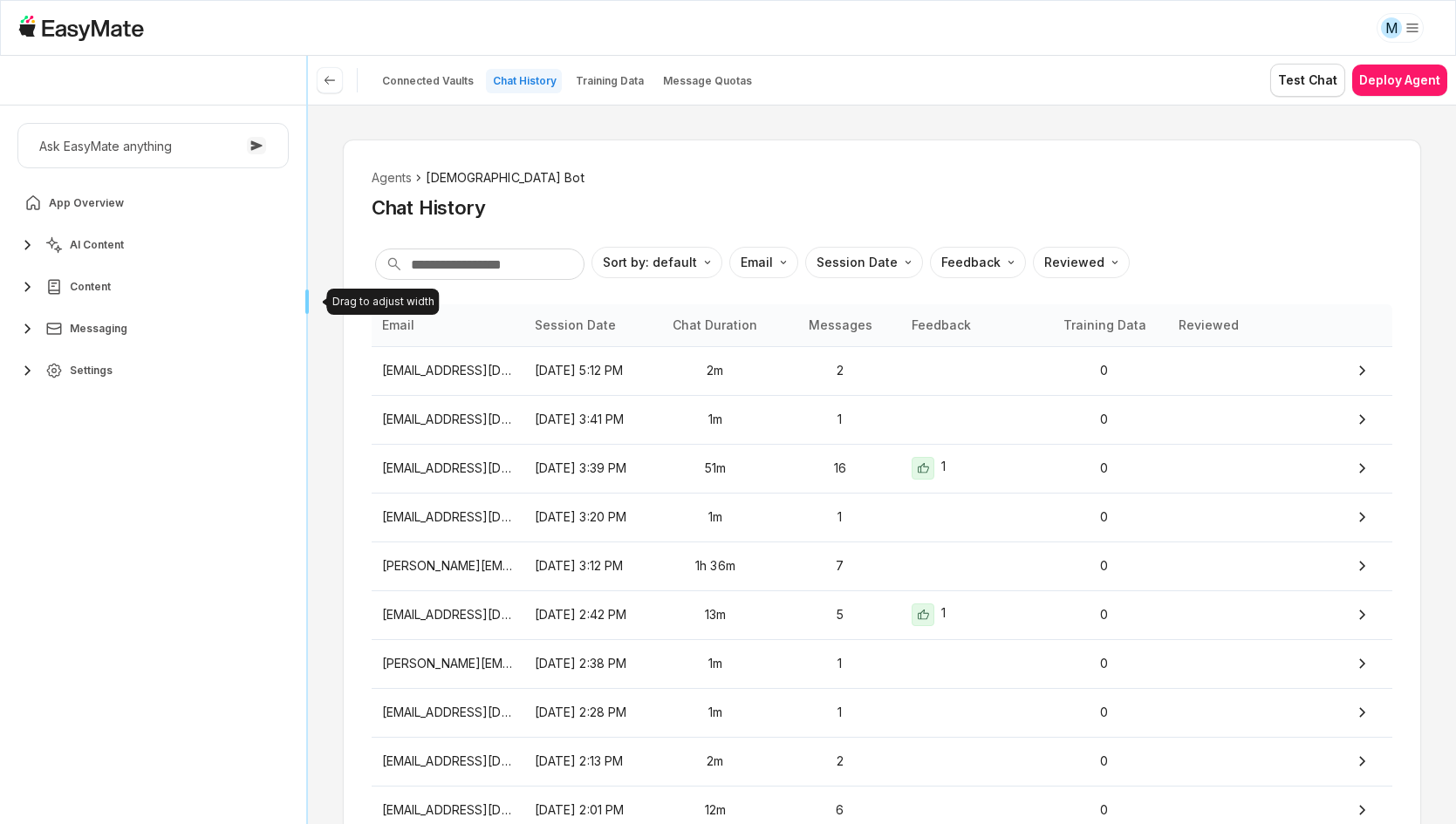 click on "Core of the Heart Ask EasyMate anything App Overview AI Content Content Messaging Settings B How can I help you today? Scroll to bottom Send Drag to adjust width Drag to adjust width Connected Vaults Chat History Training Data Message Quotas Test Chat Deploy Agent Agents Gospel Bot Chat History Sort by: default Direction Email Session Date Feedback Reviewed Email Session Date Chat Duration Messages Feedback Training Data Reviewed tiagomeistersilveira@gmail.com Jul 2, 2025, 5:12 PM  2m 2 0 pawelecjel@gmail.com Jul 2, 2025, 3:41 PM 1m 1 0 doriii_33@hotmail.com Jul 2, 2025, 3:39 PM  51m 16 1 0 pawelecjel@gmail.com Jul 2, 2025, 3:20 PM 1m 1 0 phuc.nguyen+testing1@asnet.com.vn Jul 2, 2025, 3:12 PM 1h 36m 7 0 lilthayaragdolls@gmail.com Jul 2, 2025, 2:42 PM  13m 5 1 0 phuc.nguyen+testing1@asnet.com.vn Jul 2, 2025, 2:38 PM 1m 1 0 pawelecjel@gmail.com Jul 2, 2025, 2:28 PM 1m 1 0 raymondhernandez759@yahoo.com Jul 2, 2025, 2:13 PM  2m 2 0 israelcilia19@gmail.com Jul 2, 2025, 2:01 PM  12m 6 0 Items per page: 10 Prev 1 2" at bounding box center (728, 439) 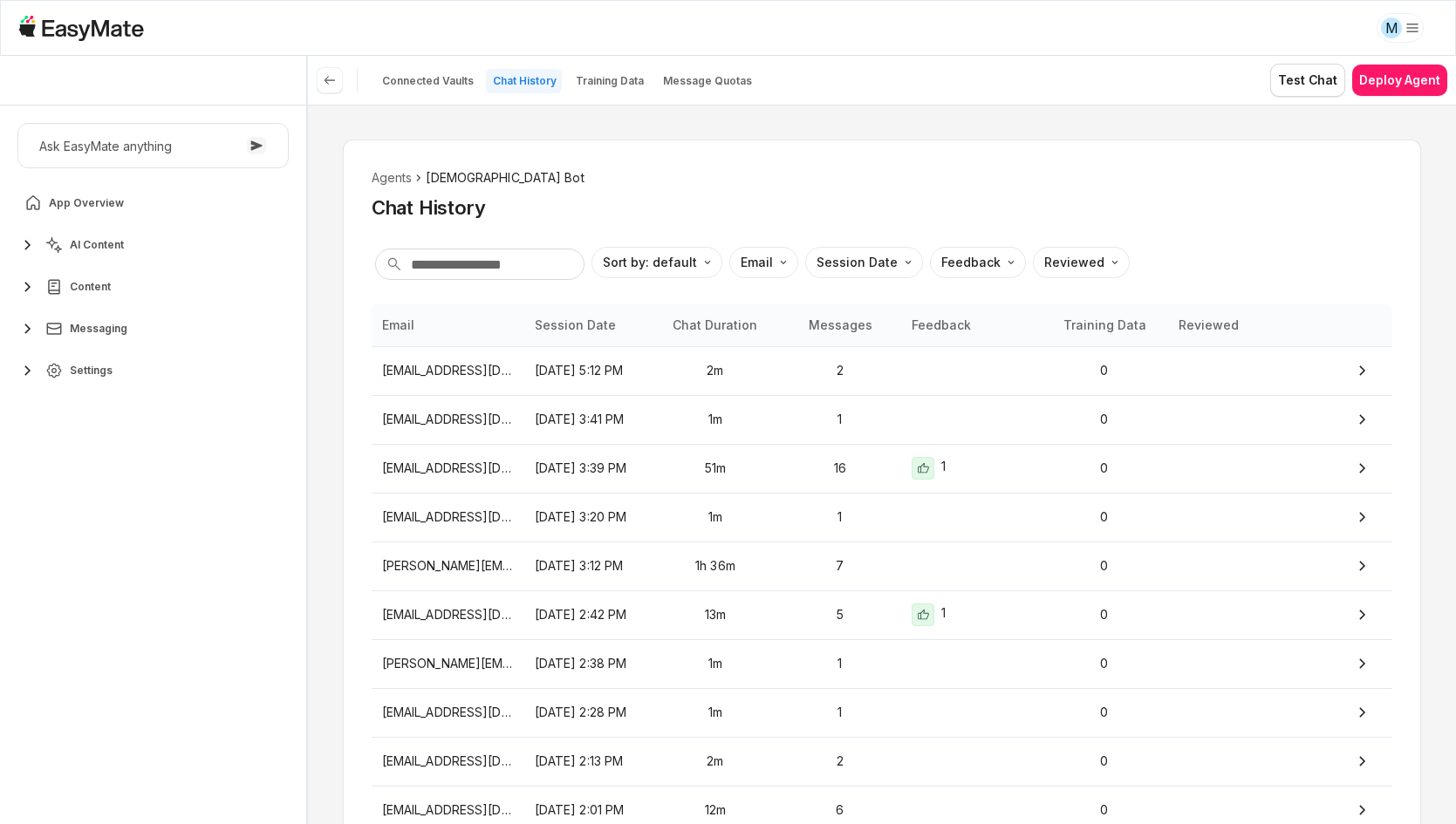 click on "Ask EasyMate anything App Overview AI Content Content Messaging Settings" at bounding box center (153, 465) 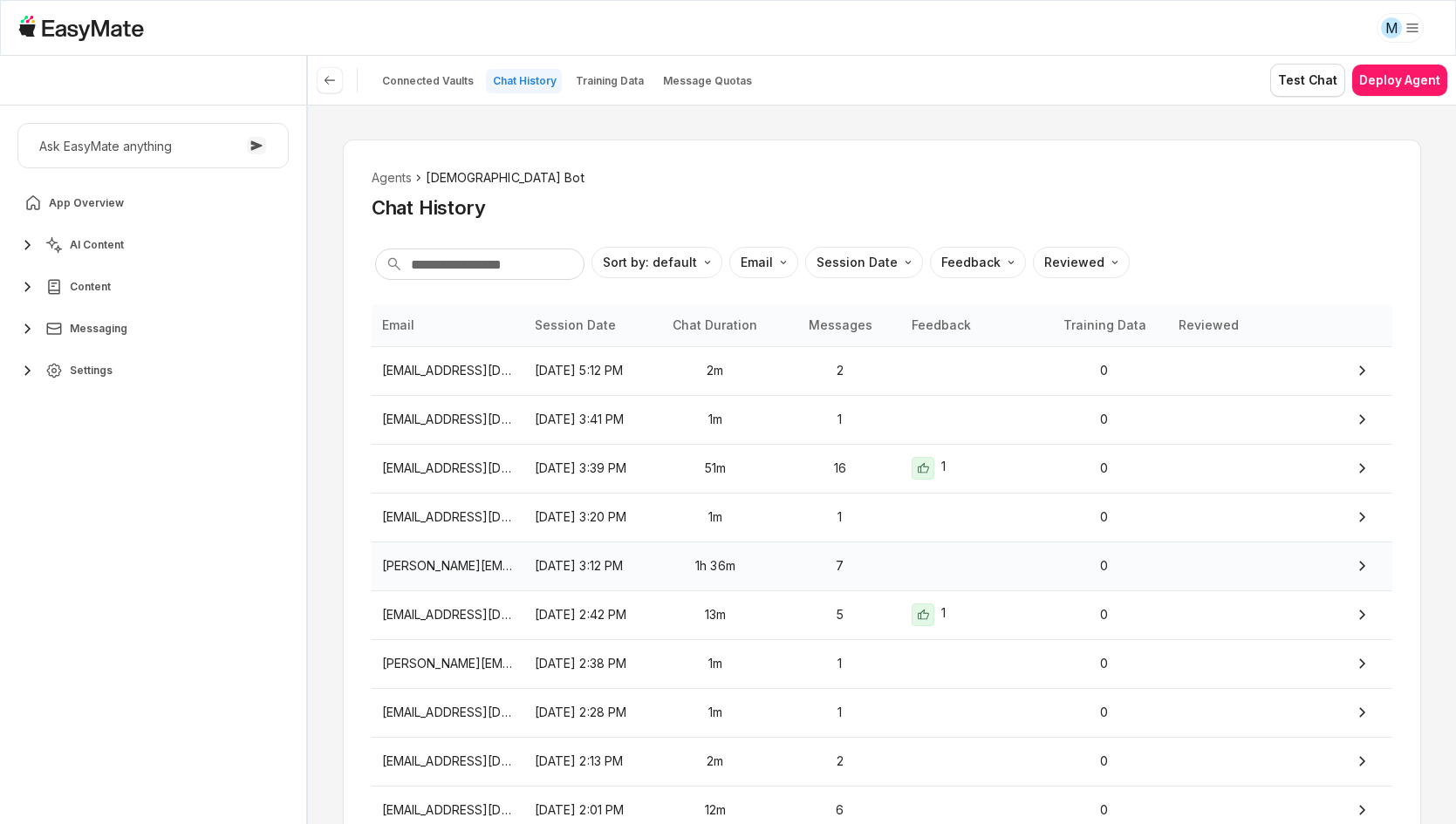 click on "[PERSON_NAME][EMAIL_ADDRESS][PERSON_NAME][DOMAIN_NAME]" at bounding box center (448, 566) 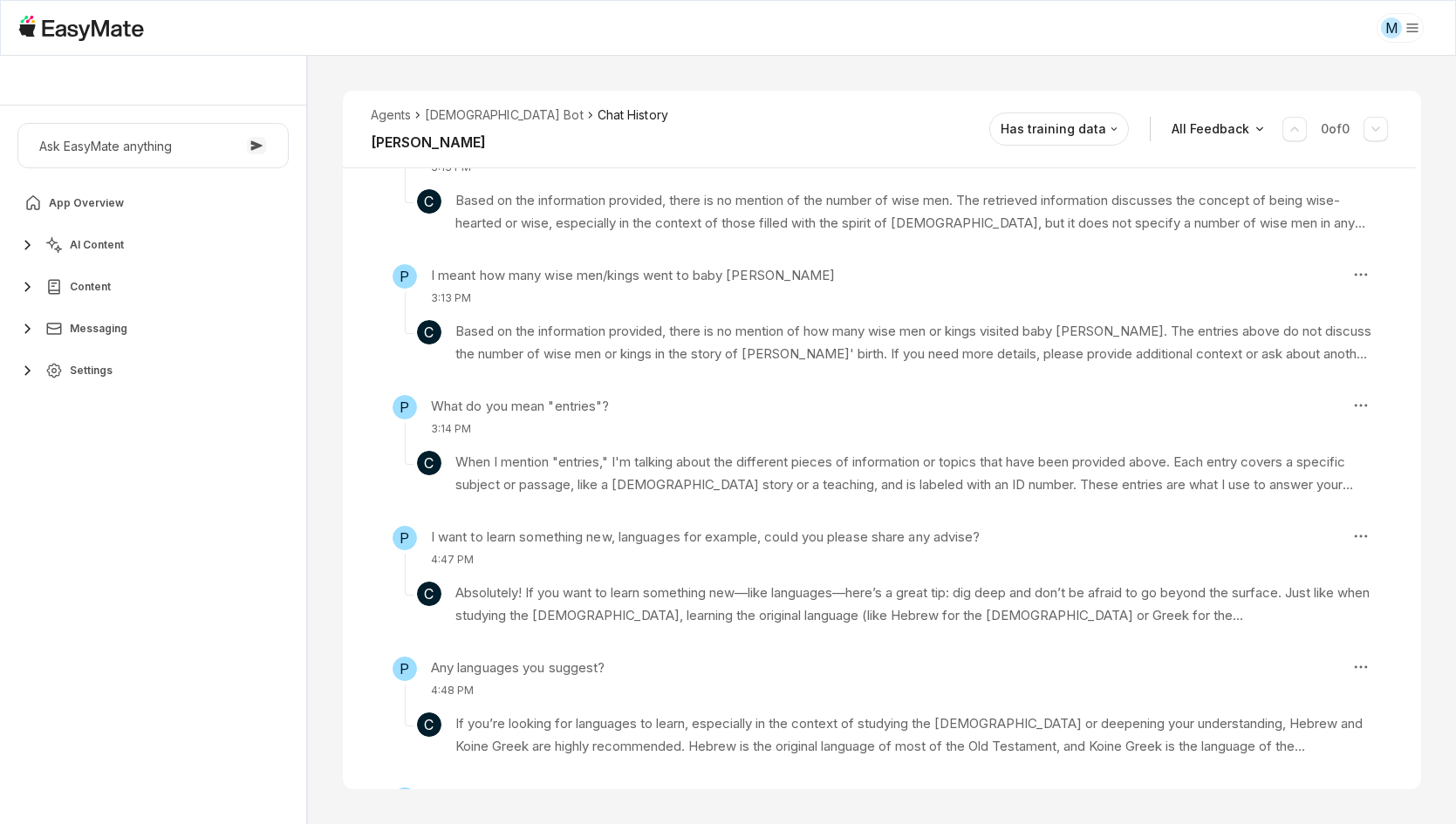 scroll, scrollTop: 436, scrollLeft: 0, axis: vertical 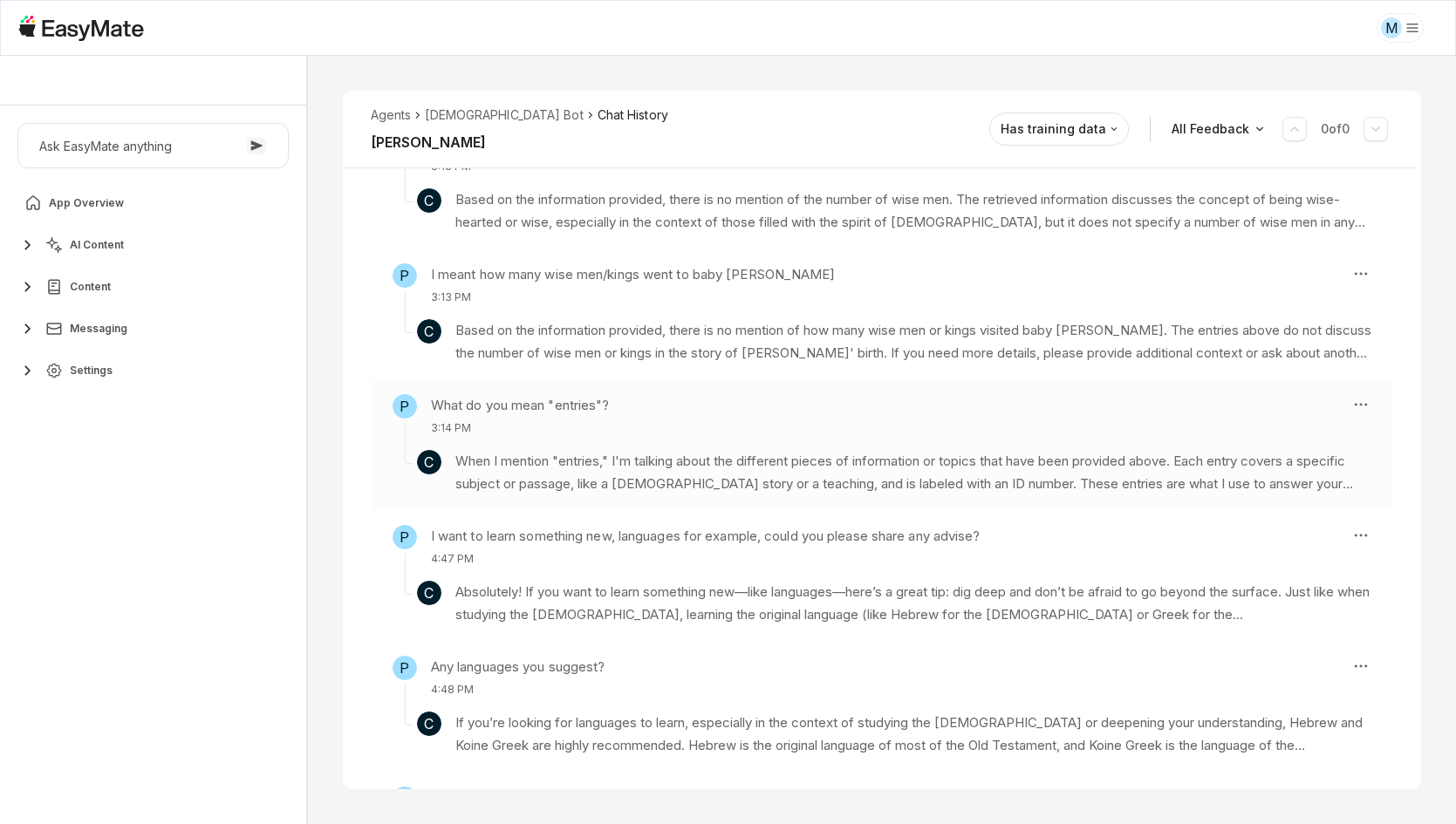 click on "When I mention "entries," I'm talking about the different pieces of information or topics that have been provided above. Each entry covers a specific subject or passage, like a [DEMOGRAPHIC_DATA] story or a teaching, and is labeled with an ID number. These entries are what I use to answer your questions." at bounding box center (913, 473) 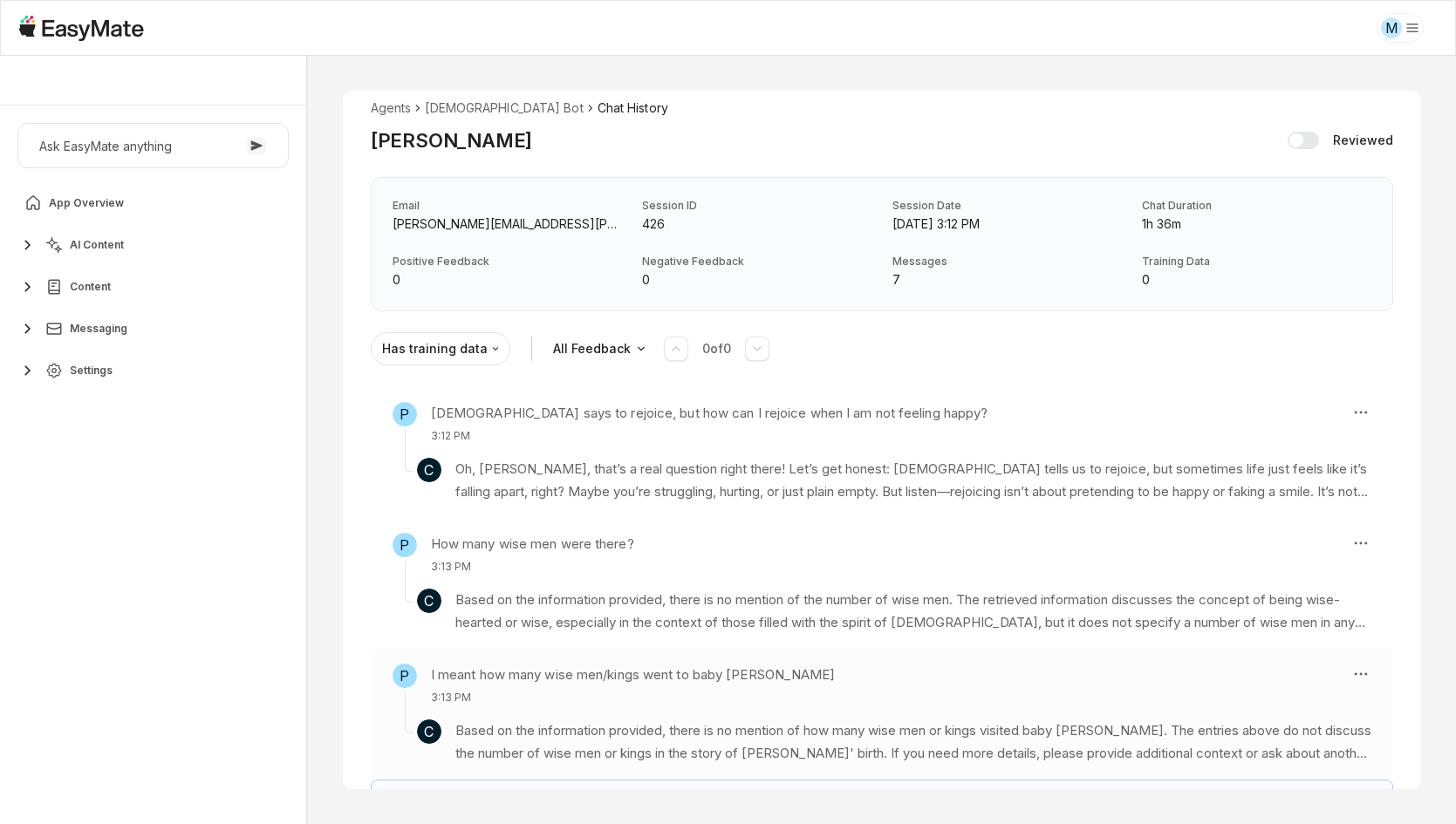 scroll, scrollTop: 0, scrollLeft: 0, axis: both 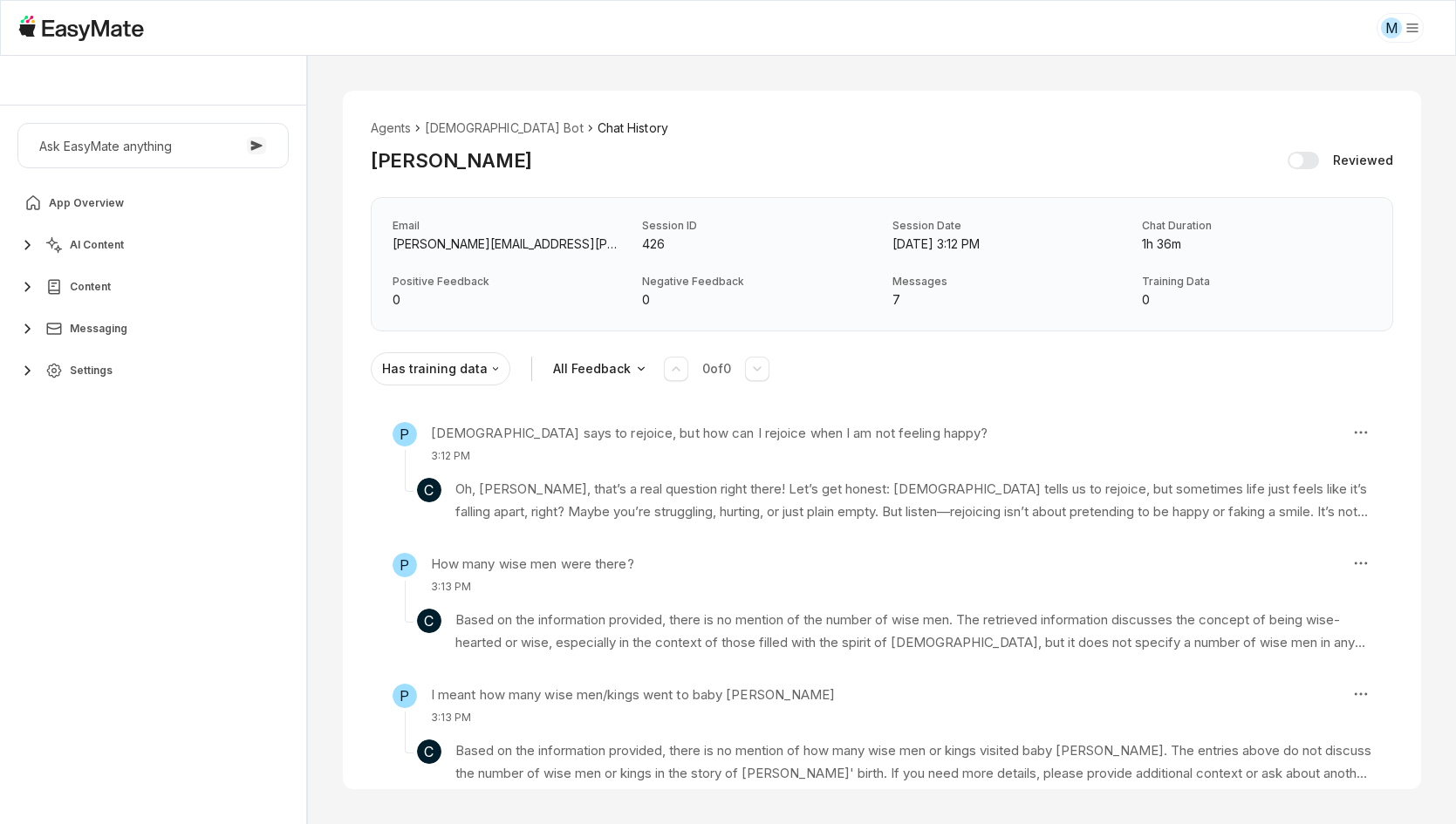 click on "Agents Gospel Bot Chat History Phuc Nguyen  Reviewed Email phuc.nguyen+testing1@asnet.com.vn Session ID 426 Session Date Jul 2, 2025, 3:12 PM Chat Duration 1h 36m Positive Feedback 0 Negative Feedback 0 Messages 7 Training Data 0 Has training data All Feedback 0  of  0 P God says to rejoice, but how can I rejoice when I am not feeling happy? 3:12 PM C Oh, Phuc Nguyen, that’s a real question right there! Let’s get honest: God tells us to rejoice, but sometimes life just feels like it’s falling apart, right? Maybe you’re struggling, hurting, or just plain empty. But listen—rejoicing isn’t about pretending to be happy or faking a smile. It’s not about ignoring your pain or denying your struggles. Habakkuk, in the Bible, looked around and saw nothing but loss—no food, no crops, no animals, no hope in sight. Yet he said, “Yet I will rejoice in the Lord, I will joy in the God of my salvation.” (Habakkuk 3:18 KJV)
Knowledge Entries: daily_devotional_80841.txt daily_devotional_35638.txt" at bounding box center (882, 439) 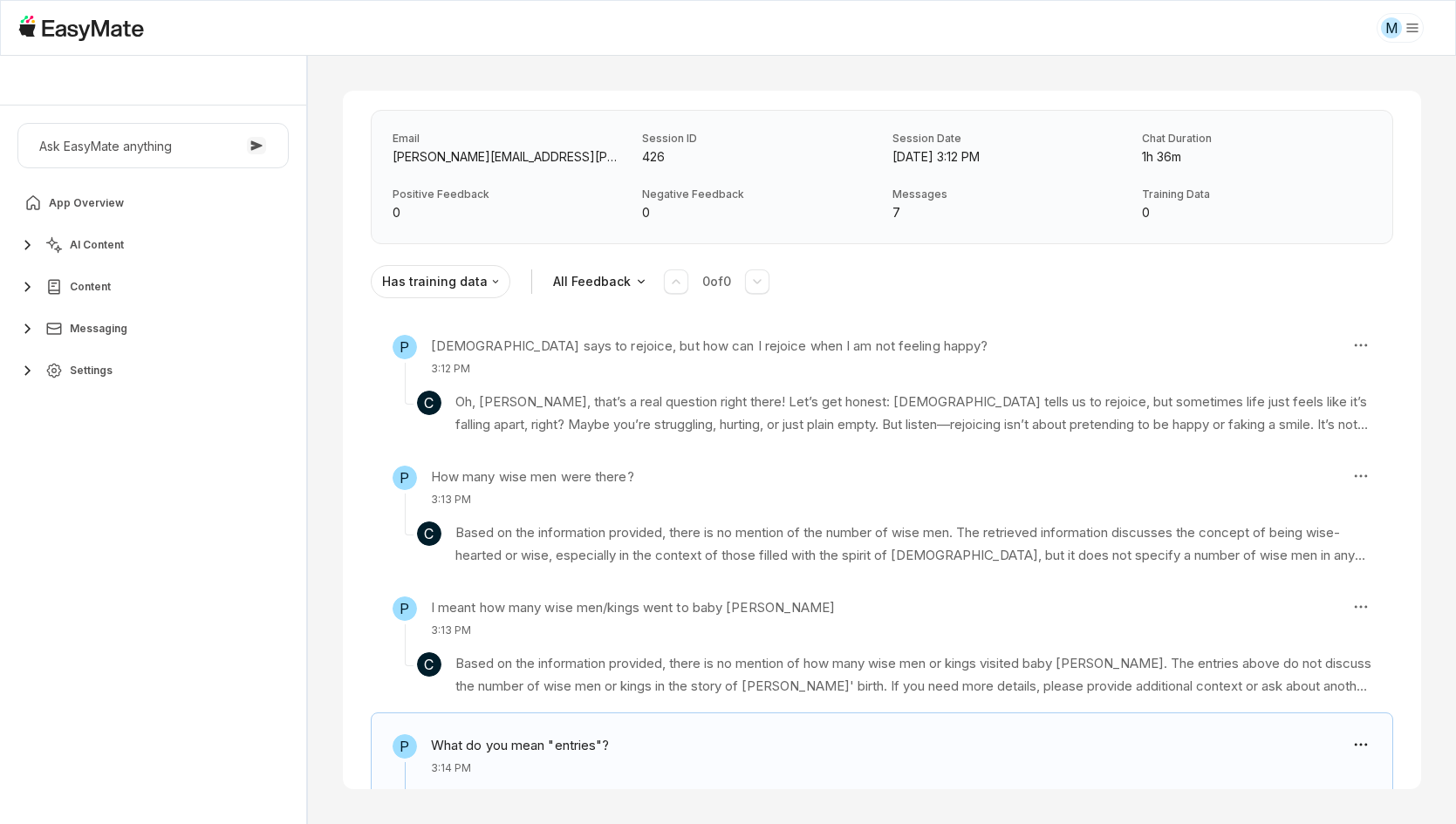 scroll, scrollTop: 0, scrollLeft: 0, axis: both 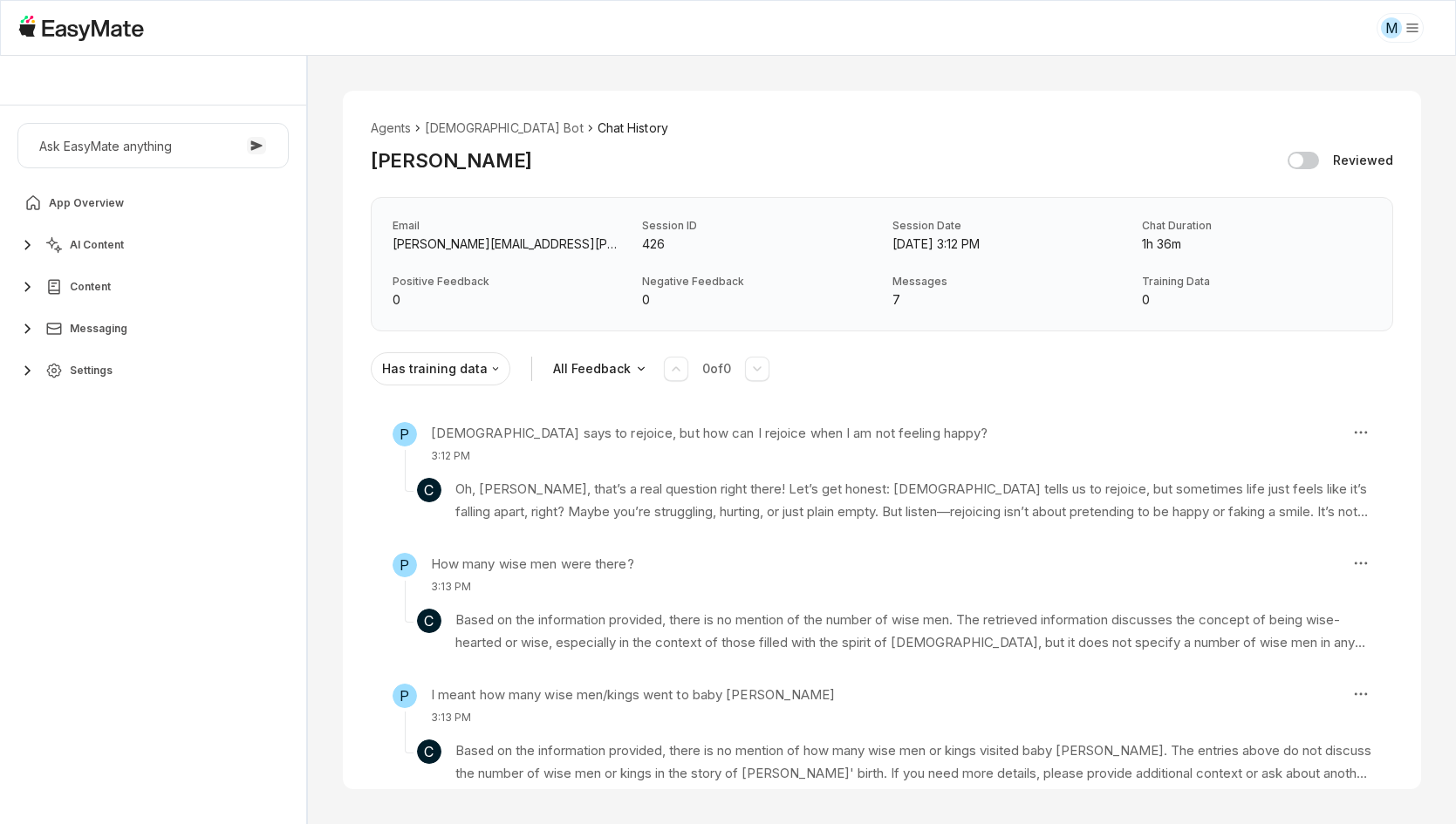 click at bounding box center [1303, 160] 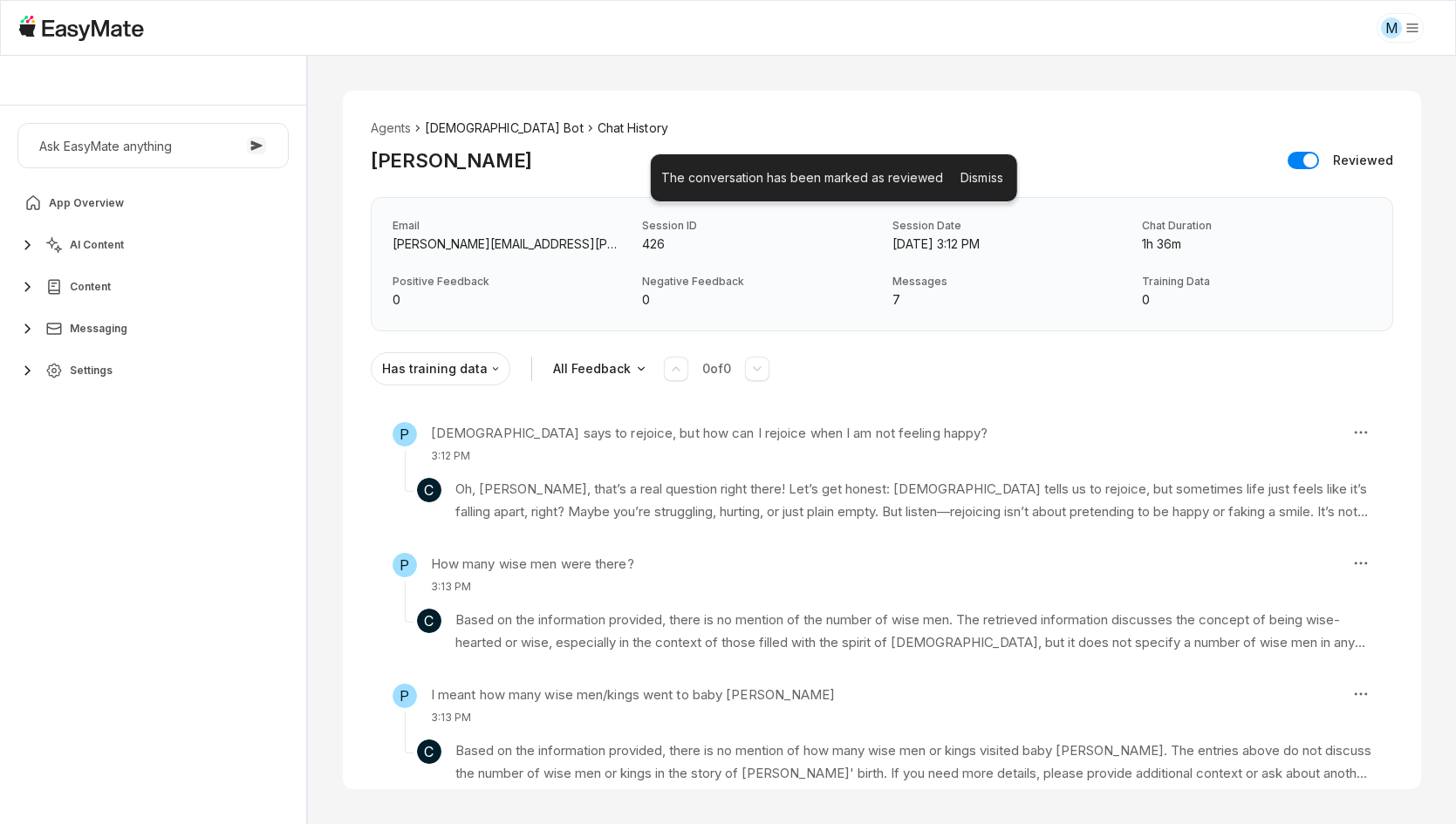 click on "[DEMOGRAPHIC_DATA] Bot" at bounding box center (503, 128) 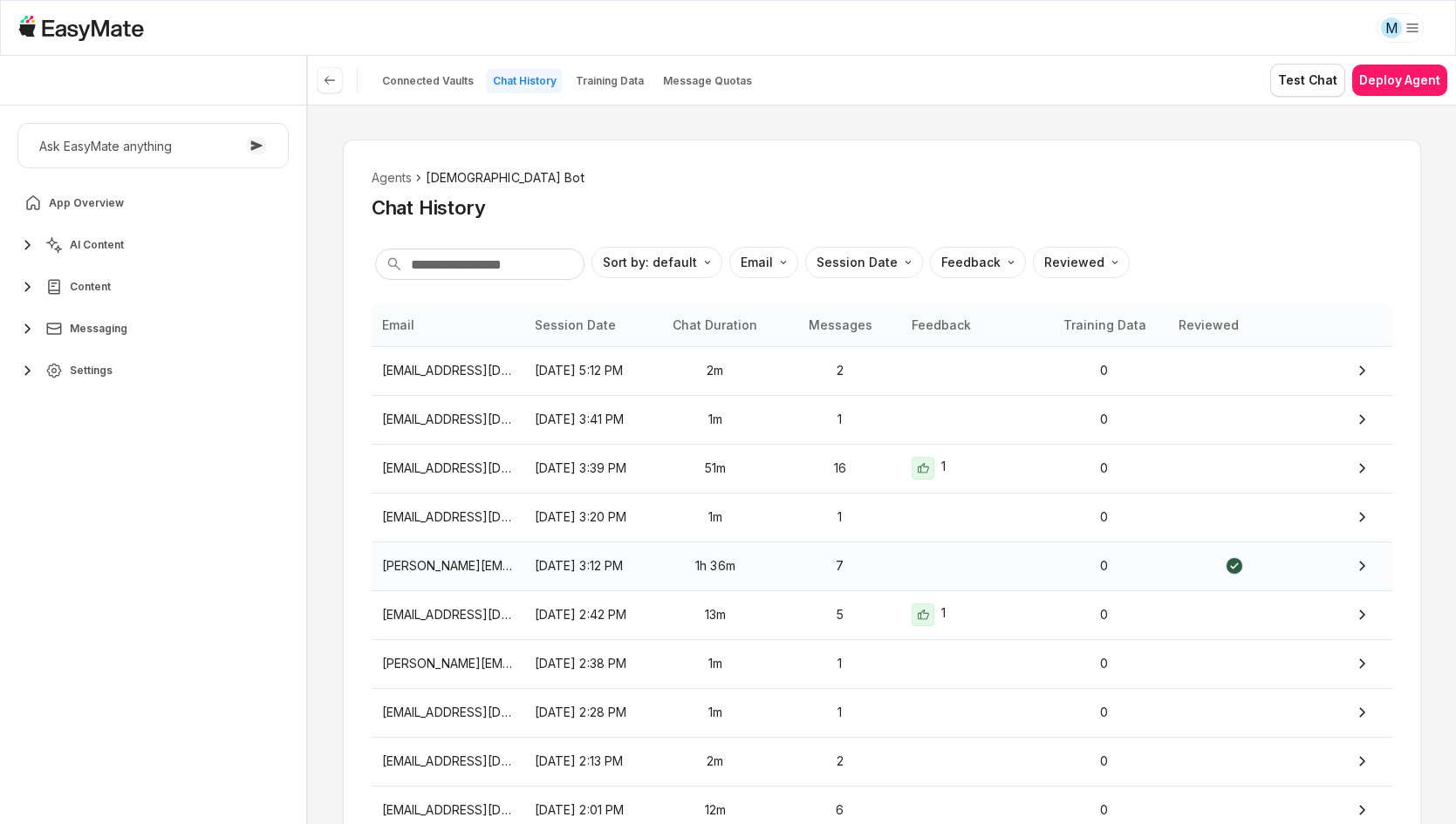 click at bounding box center (971, 566) 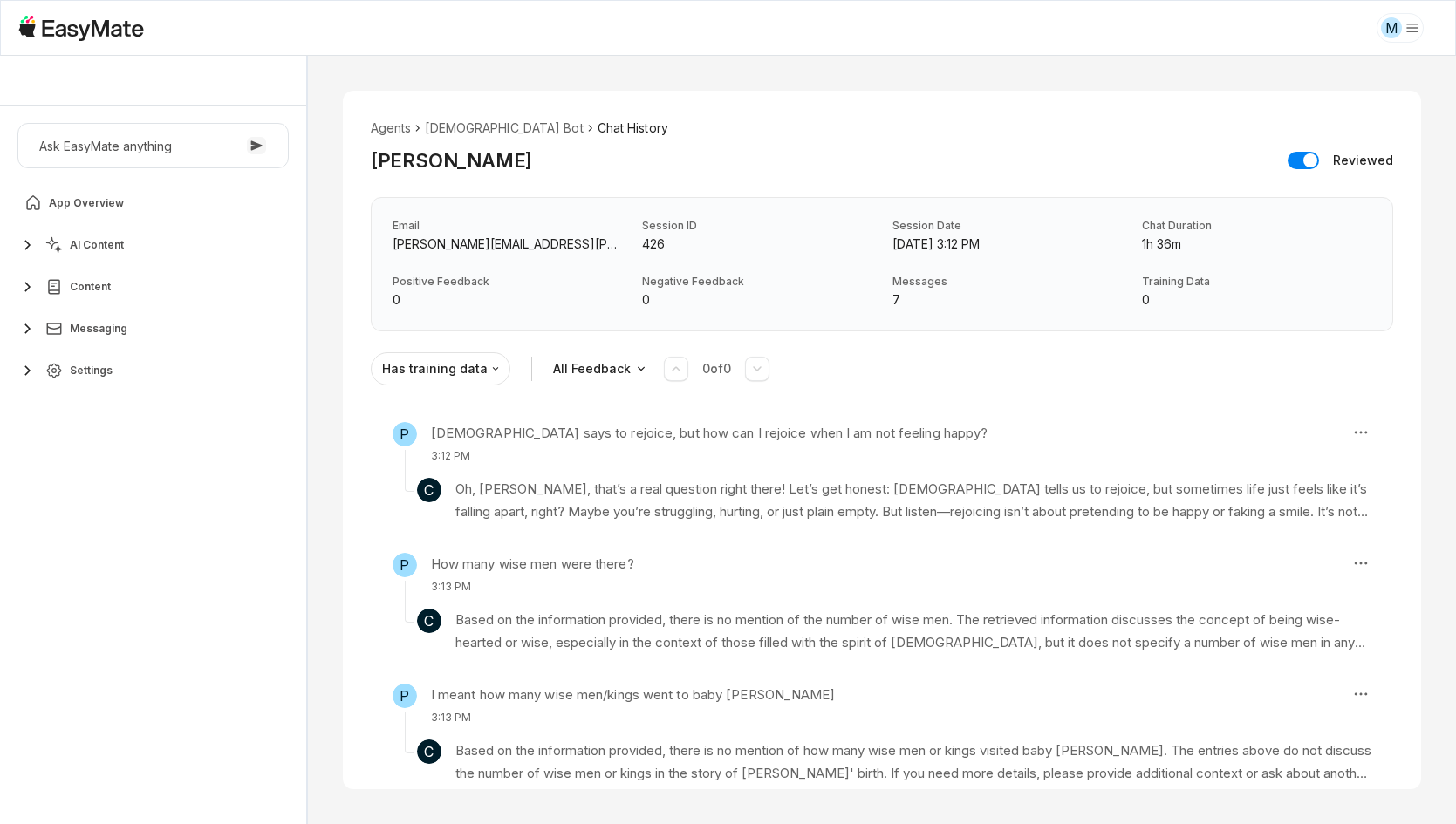 click at bounding box center [1303, 160] 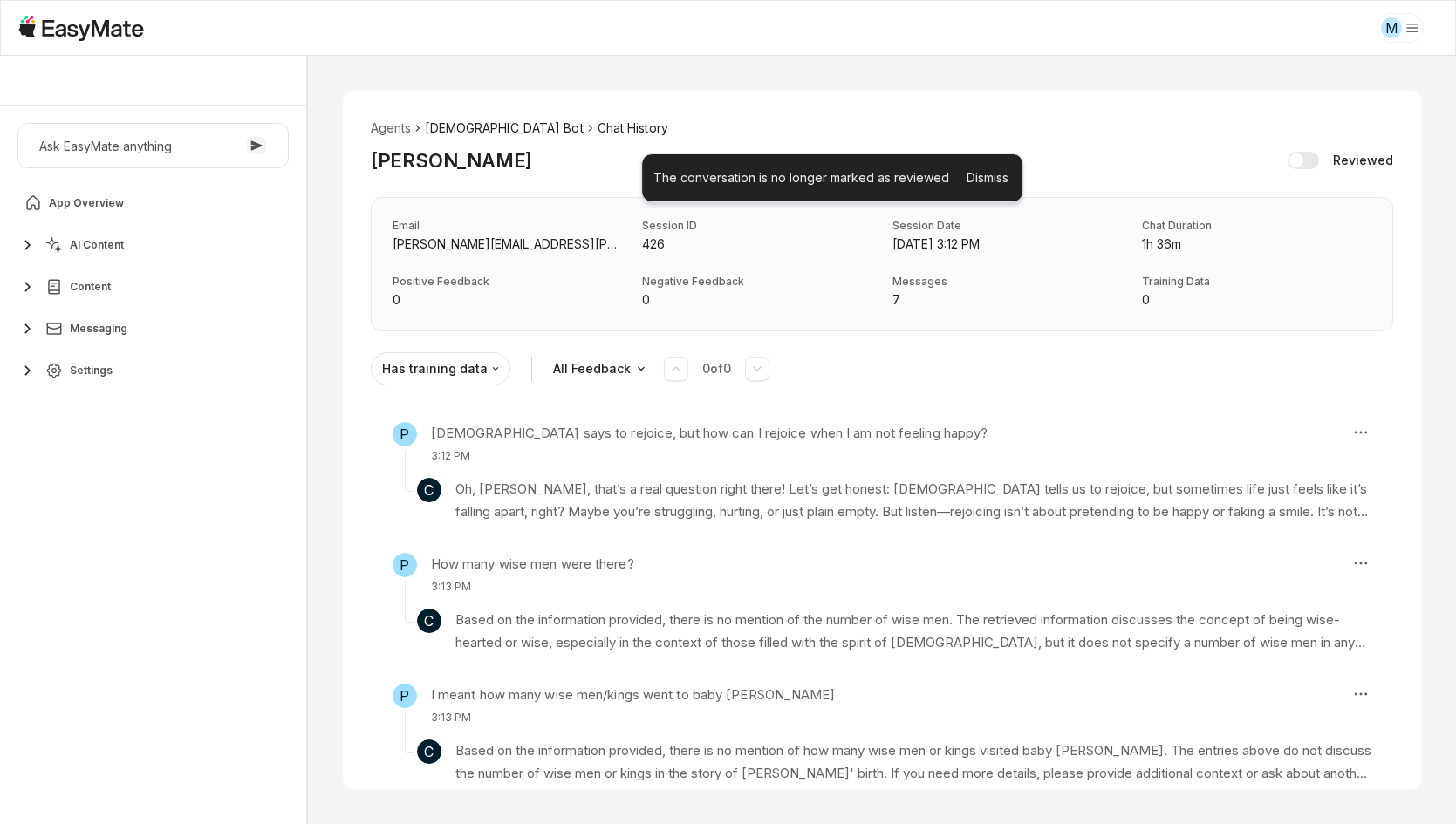 click on "[DEMOGRAPHIC_DATA] Bot" at bounding box center (503, 128) 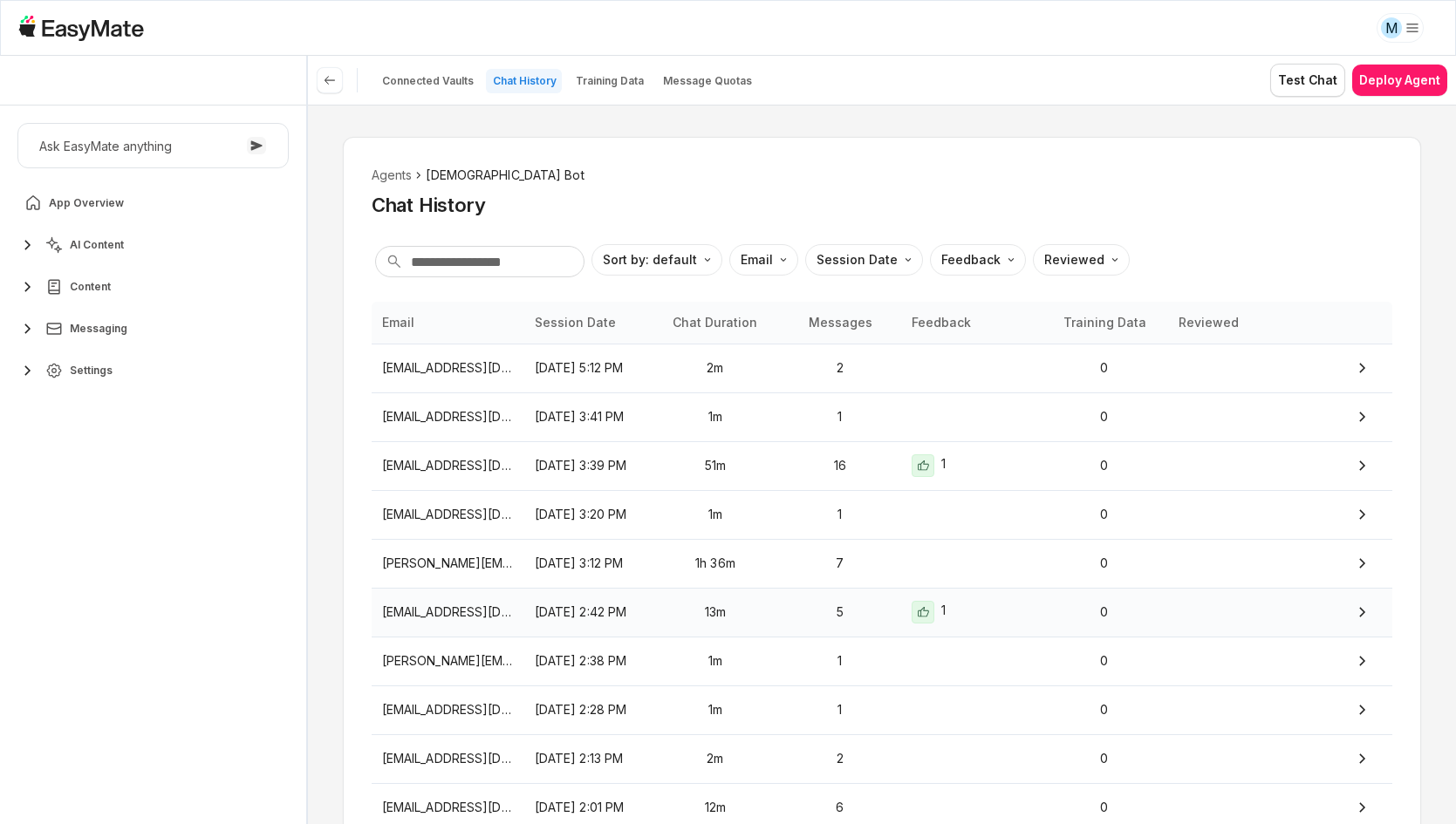 scroll, scrollTop: 0, scrollLeft: 0, axis: both 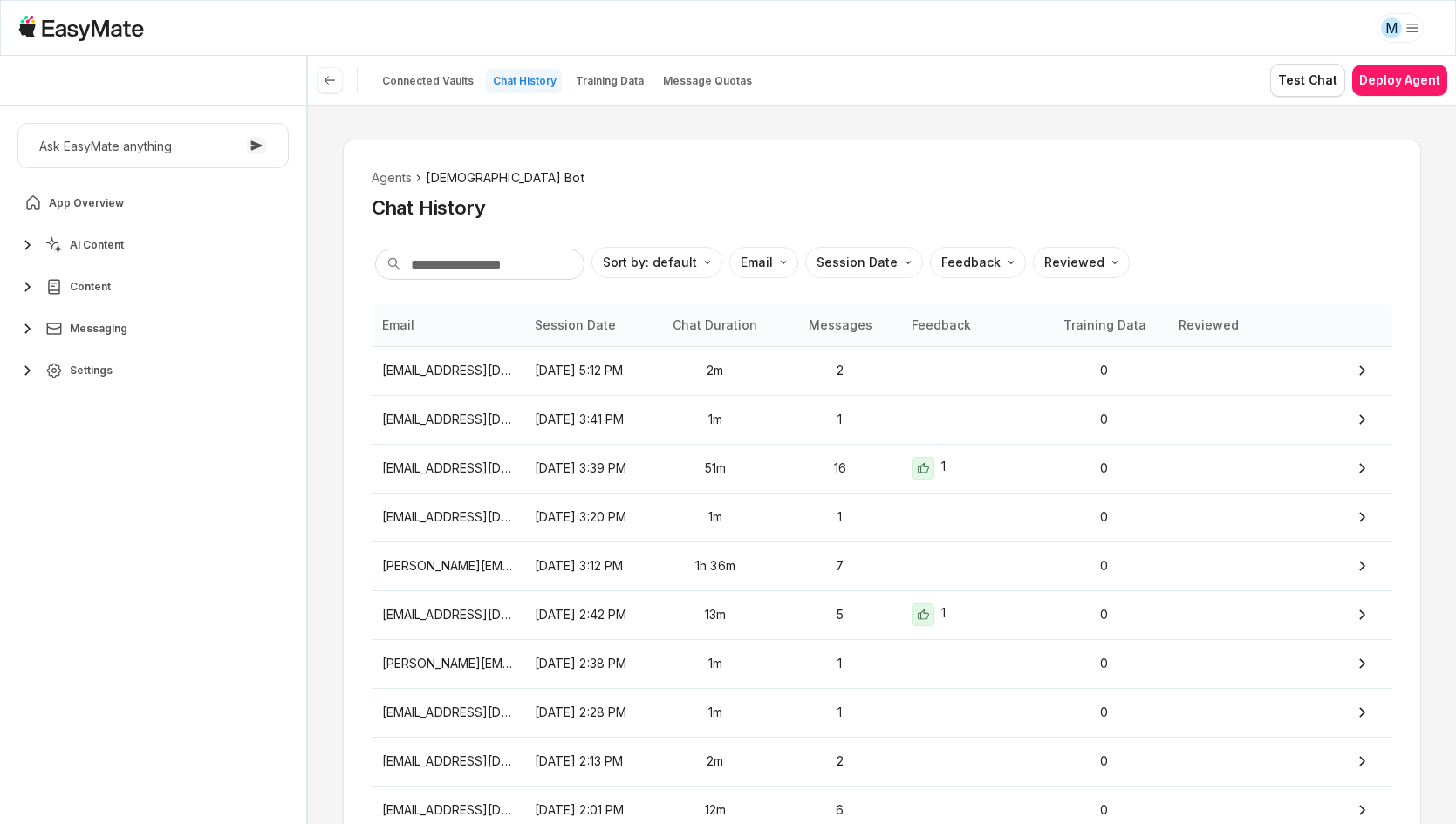 click on "Agents Gospel Bot Chat History Sort by: default Direction Email Session Date Feedback Reviewed Email Session Date Chat Duration Messages Feedback Training Data Reviewed tiagomeistersilveira@gmail.com Jul 2, 2025, 5:12 PM  2m 2 0 pawelecjel@gmail.com Jul 2, 2025, 3:41 PM 1m 1 0 doriii_33@hotmail.com Jul 2, 2025, 3:39 PM  51m 16 1 0 pawelecjel@gmail.com Jul 2, 2025, 3:20 PM 1m 1 0 phuc.nguyen+testing1@asnet.com.vn Jul 2, 2025, 3:12 PM 1h 36m 7 0 lilthayaragdolls@gmail.com Jul 2, 2025, 2:42 PM  13m 5 1 0 phuc.nguyen+testing1@asnet.com.vn Jul 2, 2025, 2:38 PM 1m 1 0 pawelecjel@gmail.com Jul 2, 2025, 2:28 PM 1m 1 0 raymondhernandez759@yahoo.com Jul 2, 2025, 2:13 PM  2m 2 0 israelcilia19@gmail.com Jul 2, 2025, 2:01 PM  12m 6 0 Items per page: 10 Prev 1 2 3 Next" at bounding box center (882, 464) 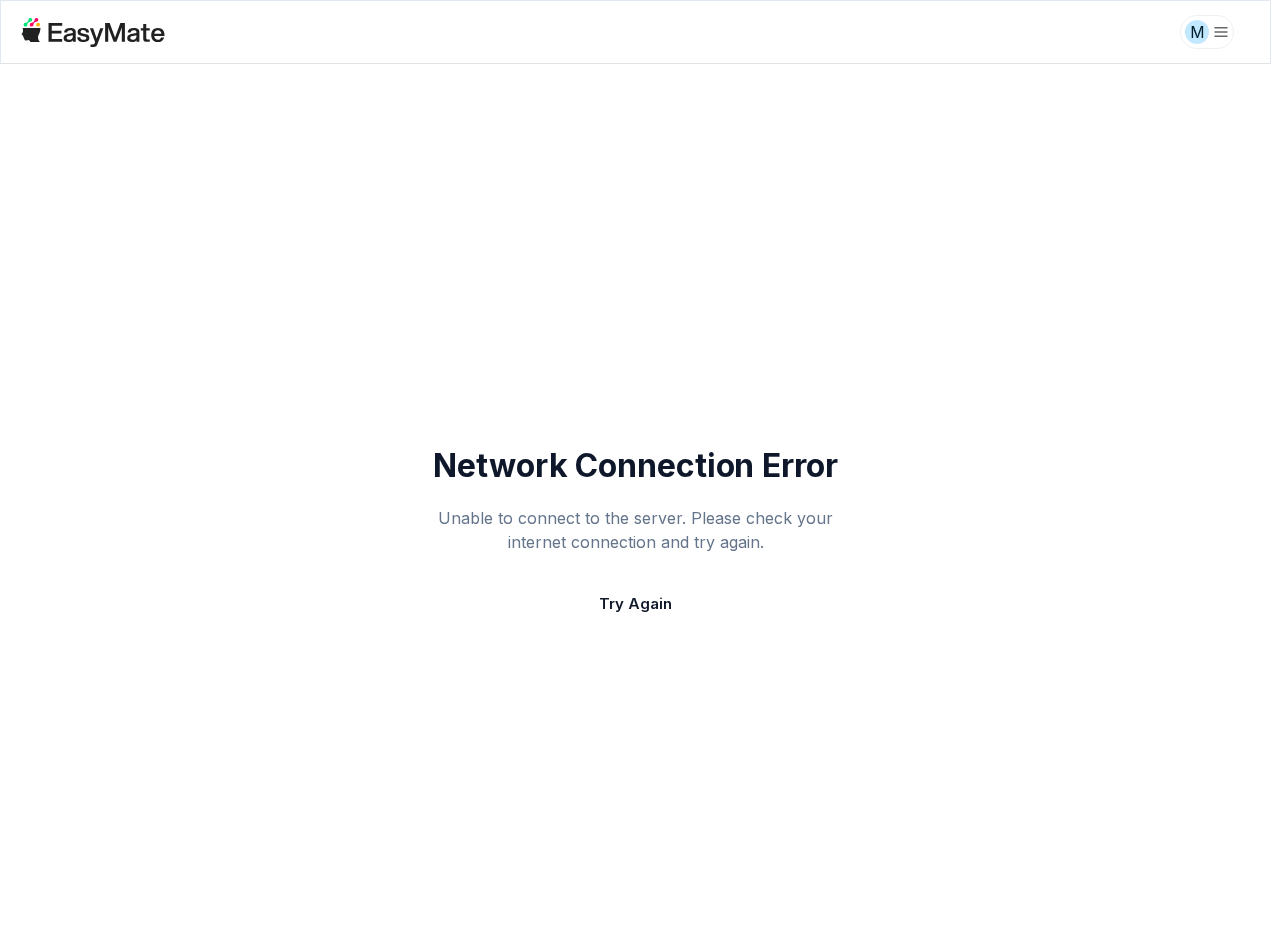 scroll, scrollTop: 0, scrollLeft: 0, axis: both 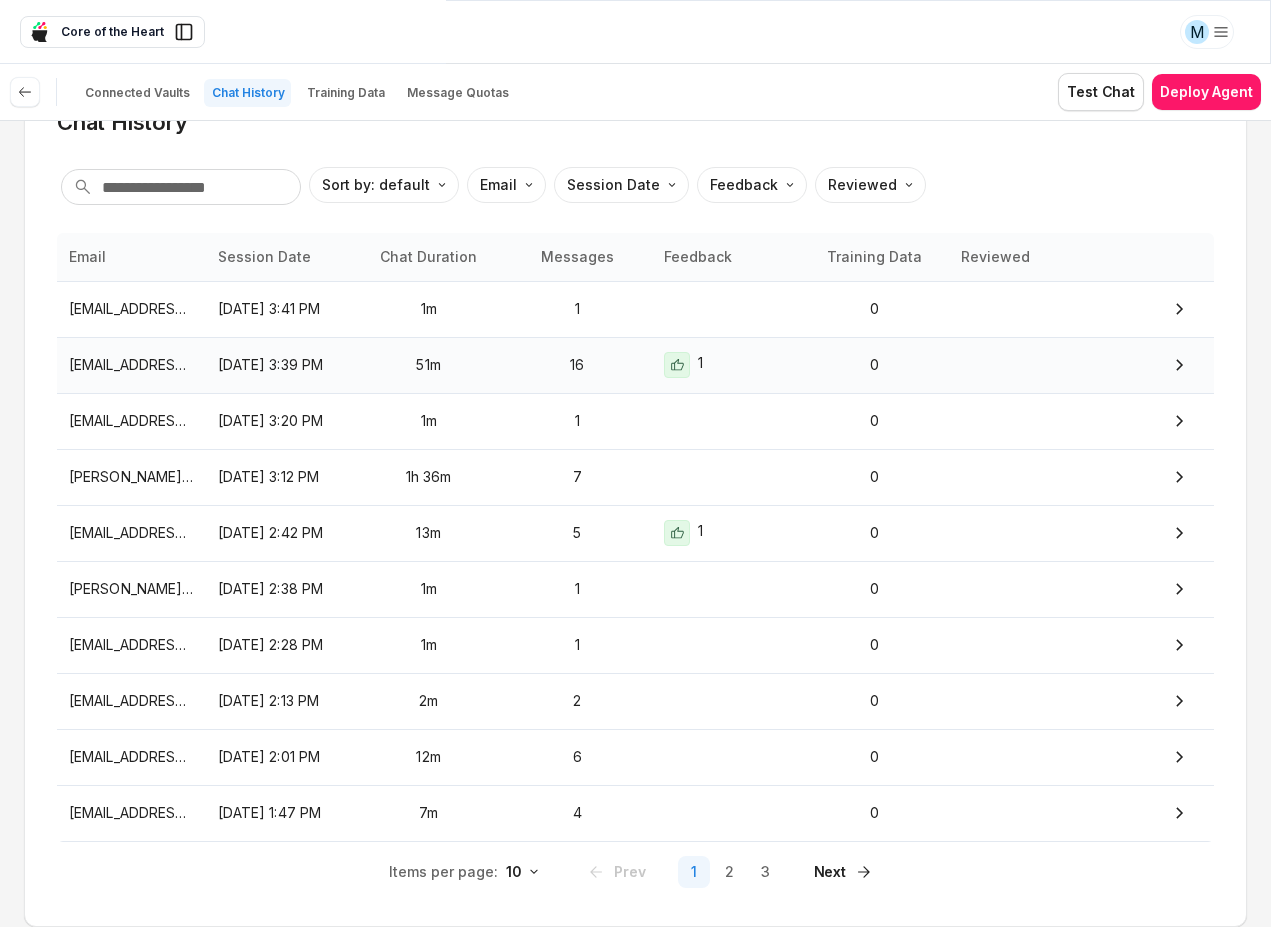 click on "16" at bounding box center (577, 365) 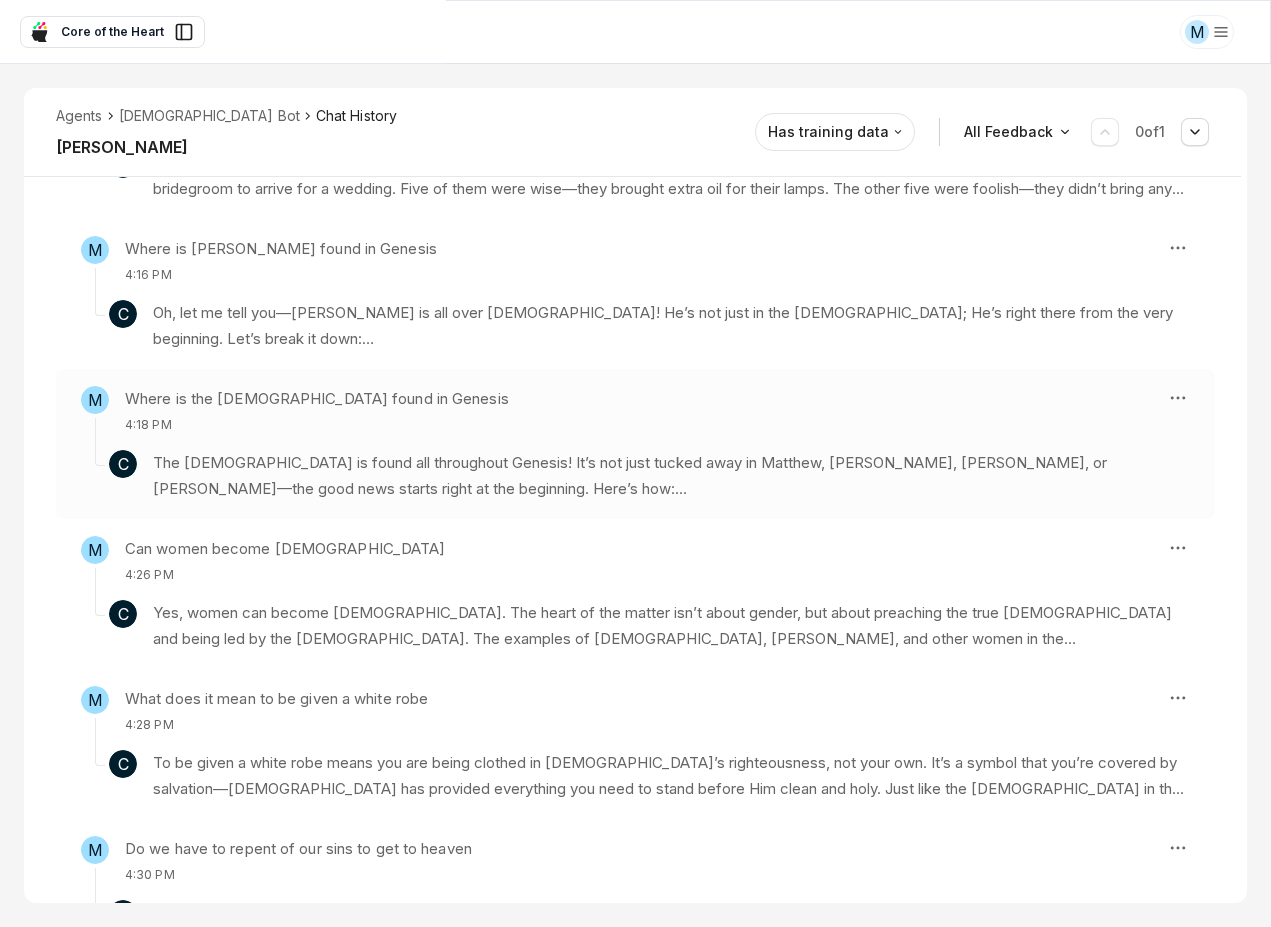 scroll, scrollTop: 1998, scrollLeft: 0, axis: vertical 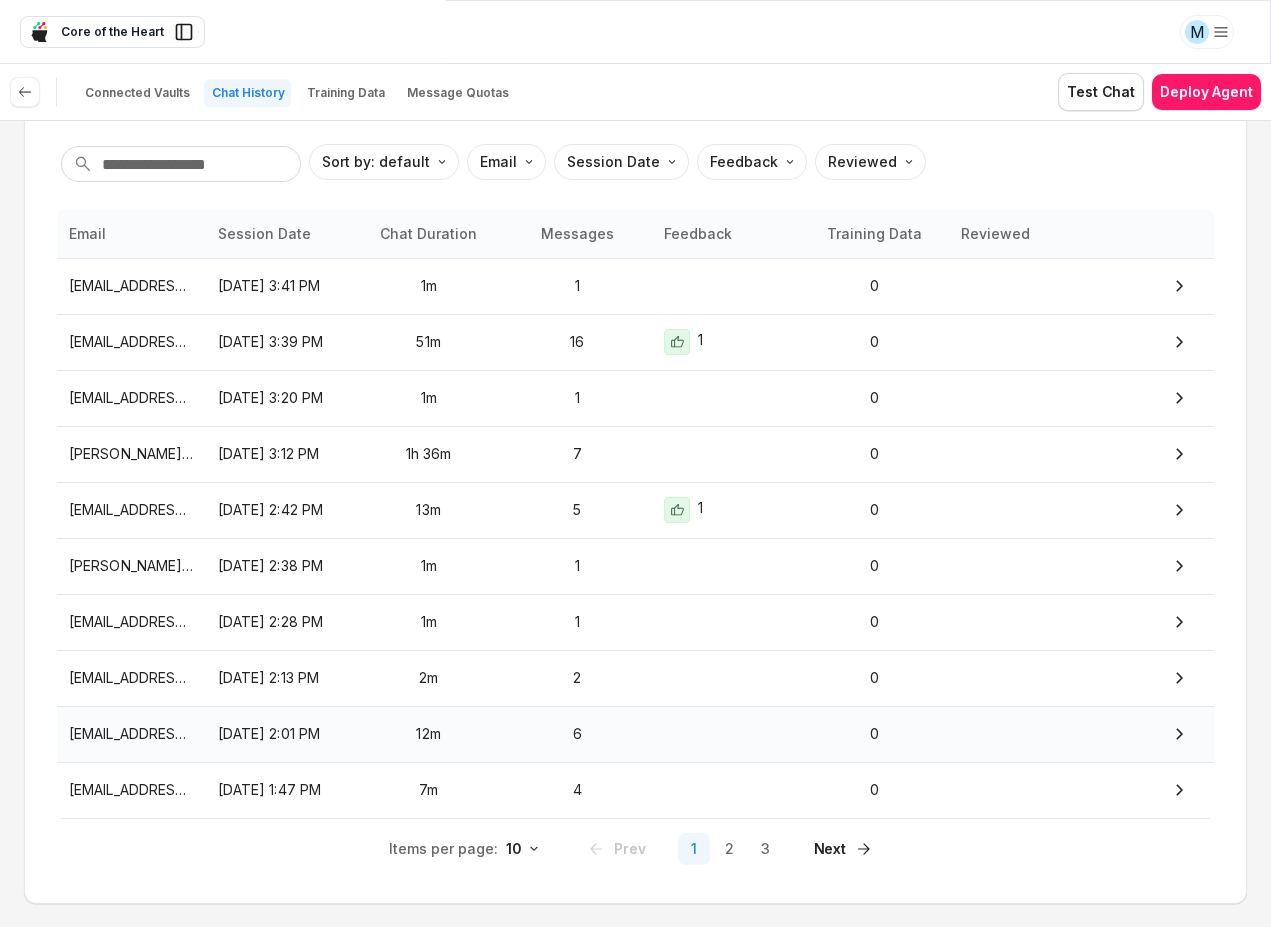 click on "6" at bounding box center [577, 734] 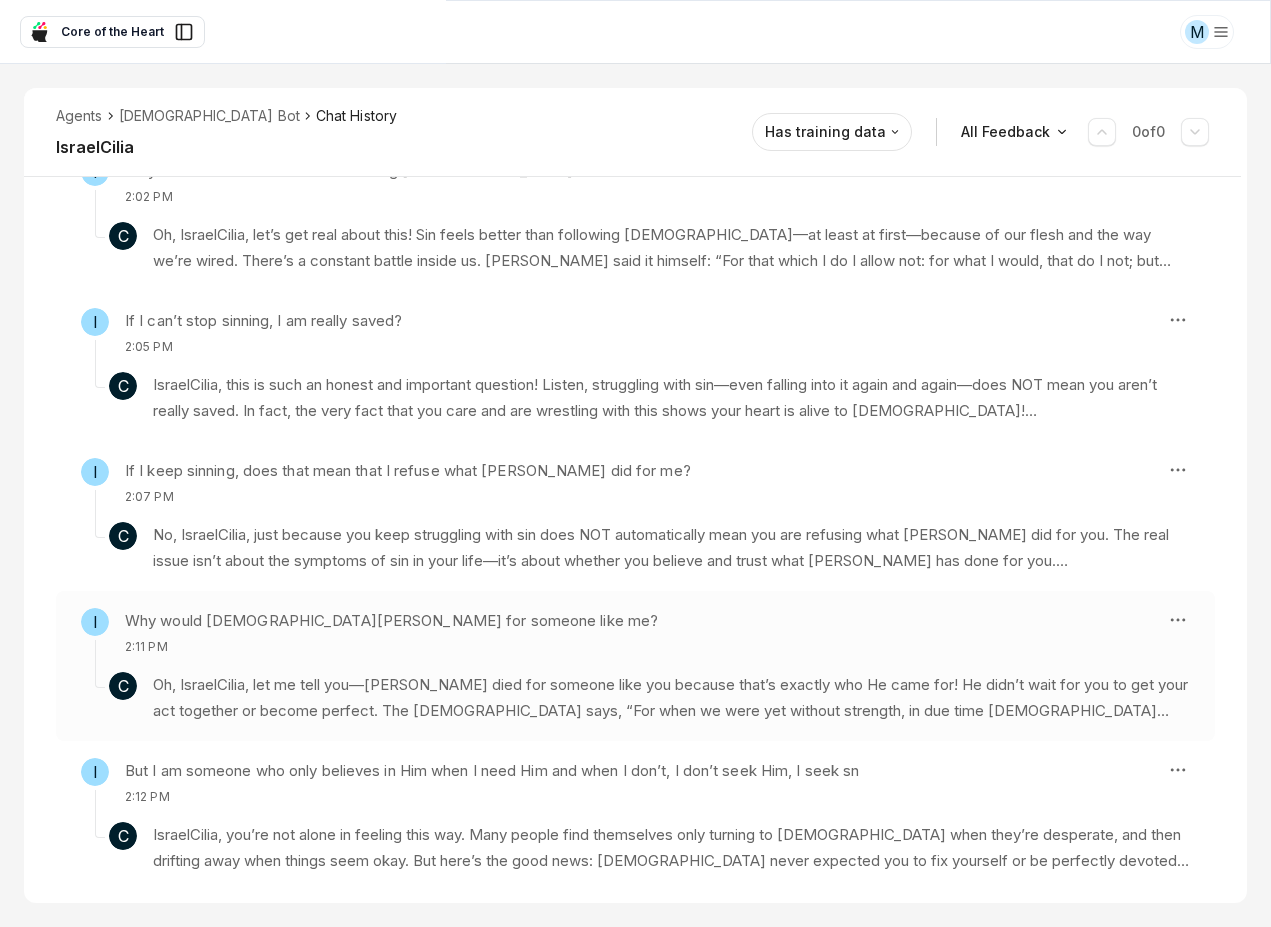scroll, scrollTop: 498, scrollLeft: 0, axis: vertical 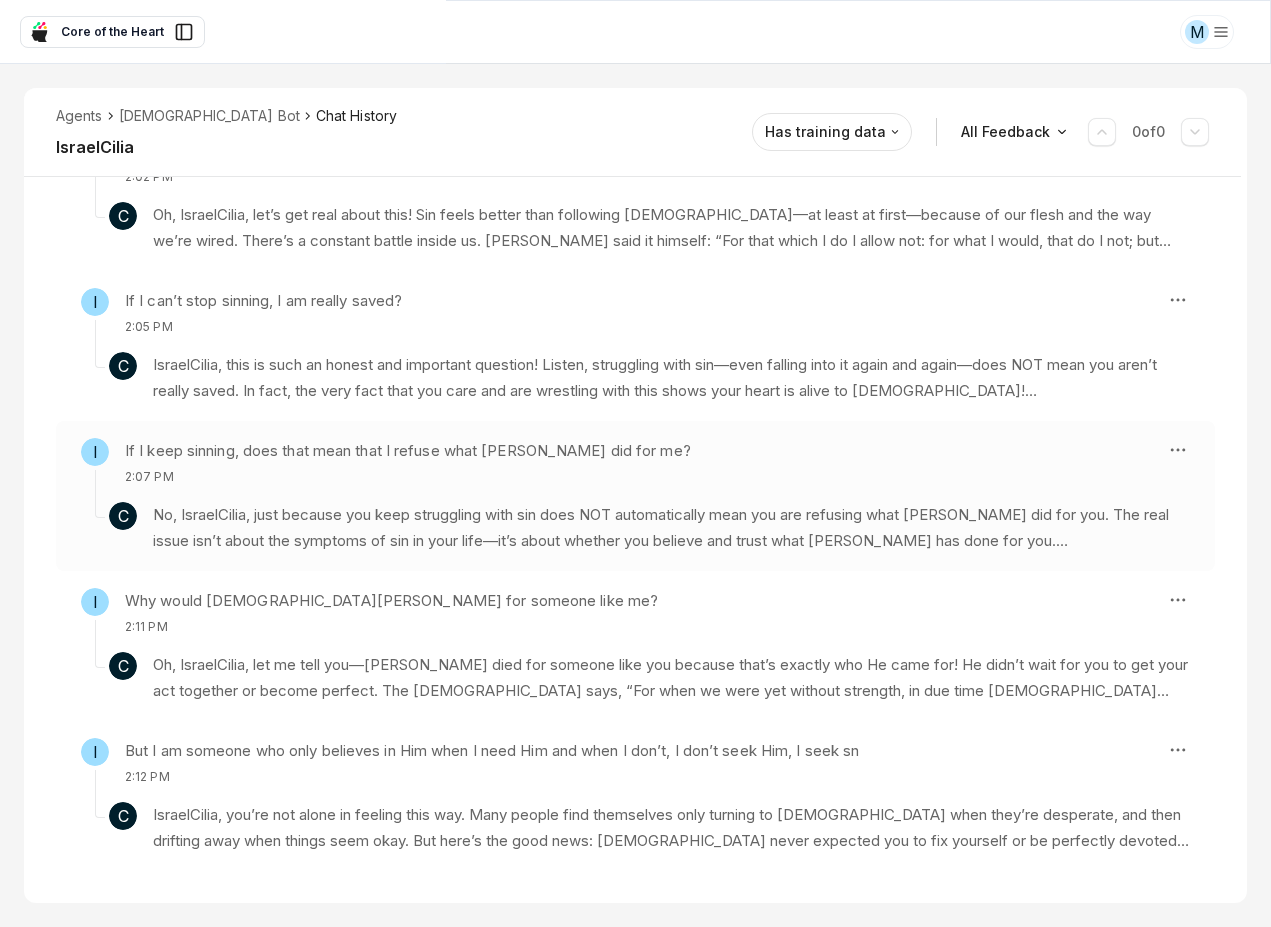 type on "*" 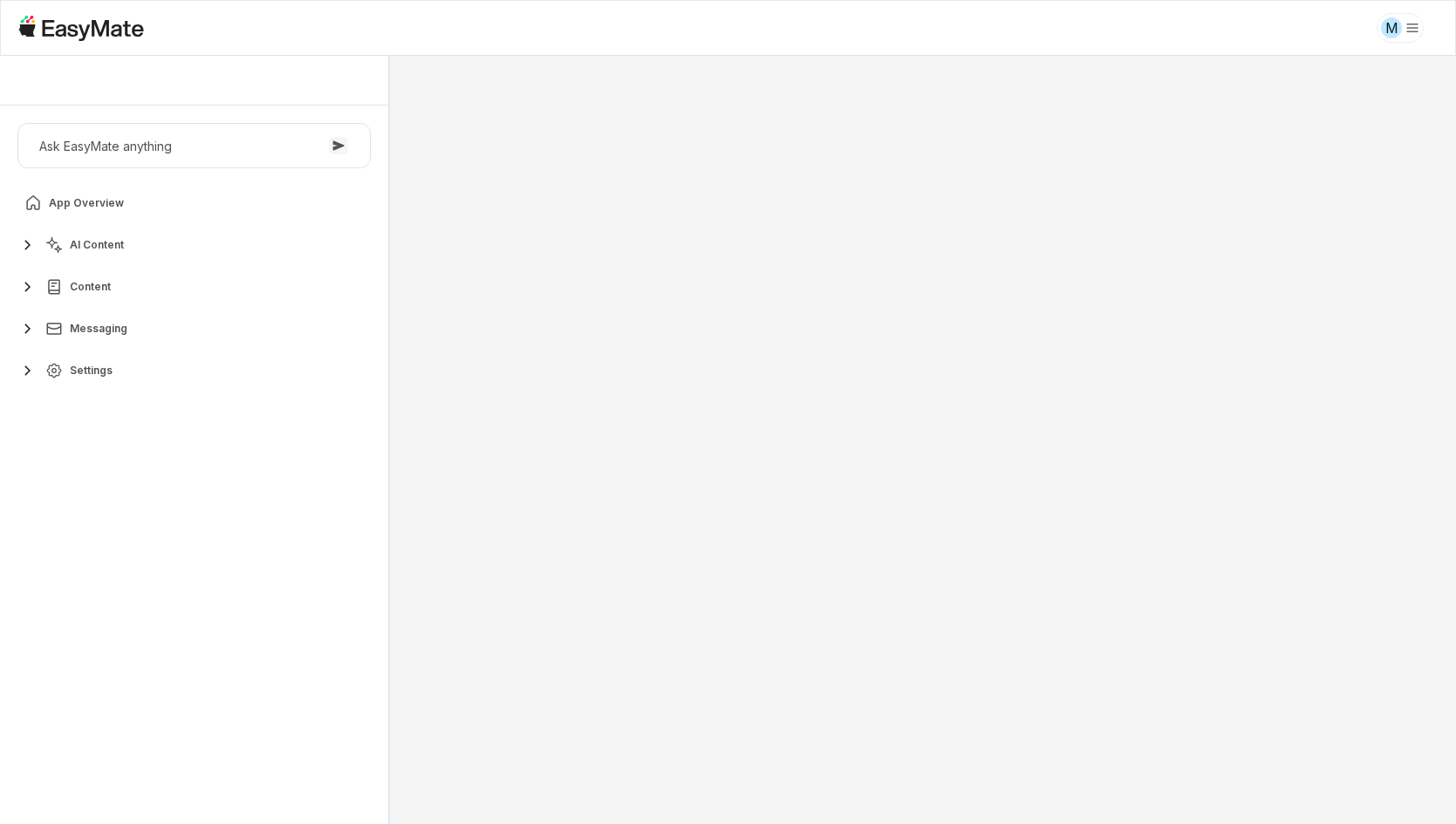 scroll, scrollTop: 0, scrollLeft: 0, axis: both 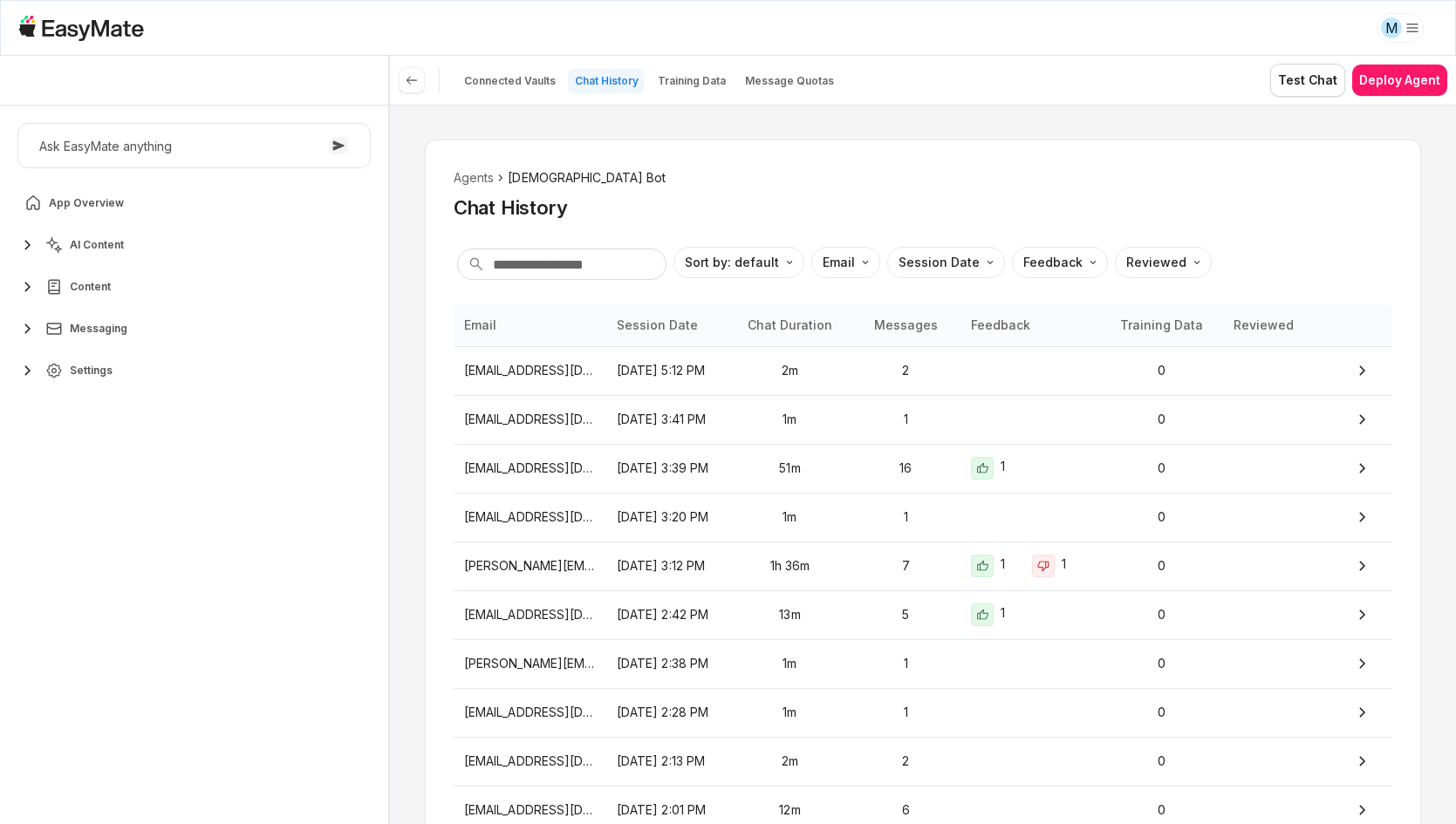 drag, startPoint x: 213, startPoint y: 556, endPoint x: 236, endPoint y: 552, distance: 23.34524 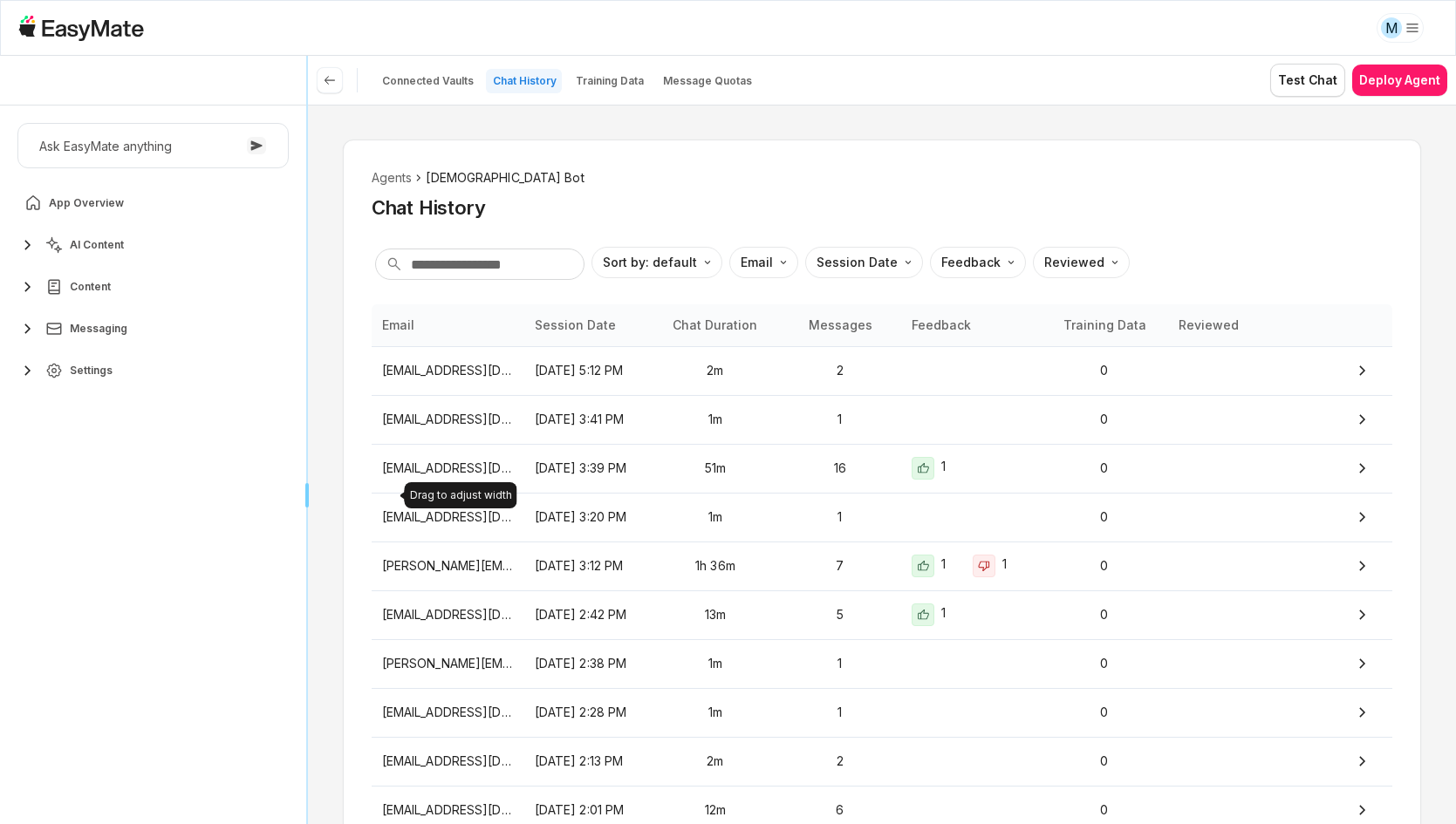 click on "Core of the Heart Ask EasyMate anything App Overview AI Content Content Messaging Settings B How can I help you today? Scroll to bottom Send Drag to adjust width Drag to adjust width Connected Vaults Chat History Training Data Message Quotas Test Chat Deploy Agent Agents Gospel Bot Chat History Sort by: default Direction Email Session Date Feedback Reviewed Email Session Date Chat Duration Messages Feedback Training Data Reviewed tiagomeistersilveira@gmail.com Jul 2, 2025, 5:12 PM  2m 2 0 pawelecjel@gmail.com Jul 2, 2025, 3:41 PM 1m 1 0 doriii_33@hotmail.com Jul 2, 2025, 3:39 PM  51m 16 1 0 pawelecjel@gmail.com Jul 2, 2025, 3:20 PM 1m 1 0 phuc.nguyen+testing1@asnet.com.vn Jul 2, 2025, 3:12 PM 1h 36m 7 1 1 0 lilthayaragdolls@gmail.com Jul 2, 2025, 2:42 PM  13m 5 1 0 phuc.nguyen+testing1@asnet.com.vn Jul 2, 2025, 2:38 PM 1m 1 0 pawelecjel@gmail.com Jul 2, 2025, 2:28 PM 1m 1 0 raymondhernandez759@yahoo.com Jul 2, 2025, 2:13 PM  2m 2 0 israelcilia19@gmail.com Jul 2, 2025, 2:01 PM  12m 6 0 Items per page: 10 Prev" at bounding box center [728, 439] 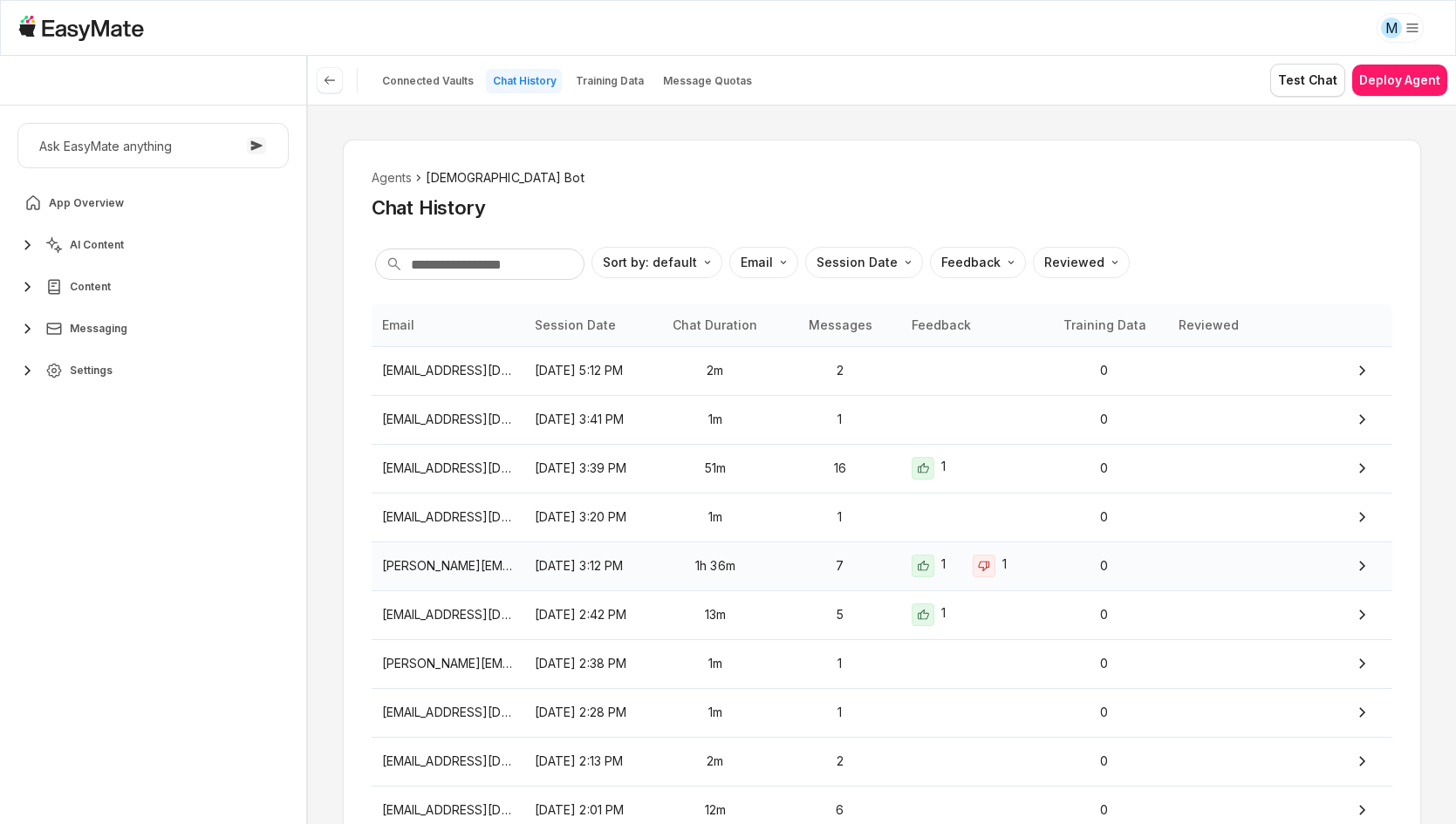 click on "Jul 2, 2025, 3:12 PM" at bounding box center (588, 566) 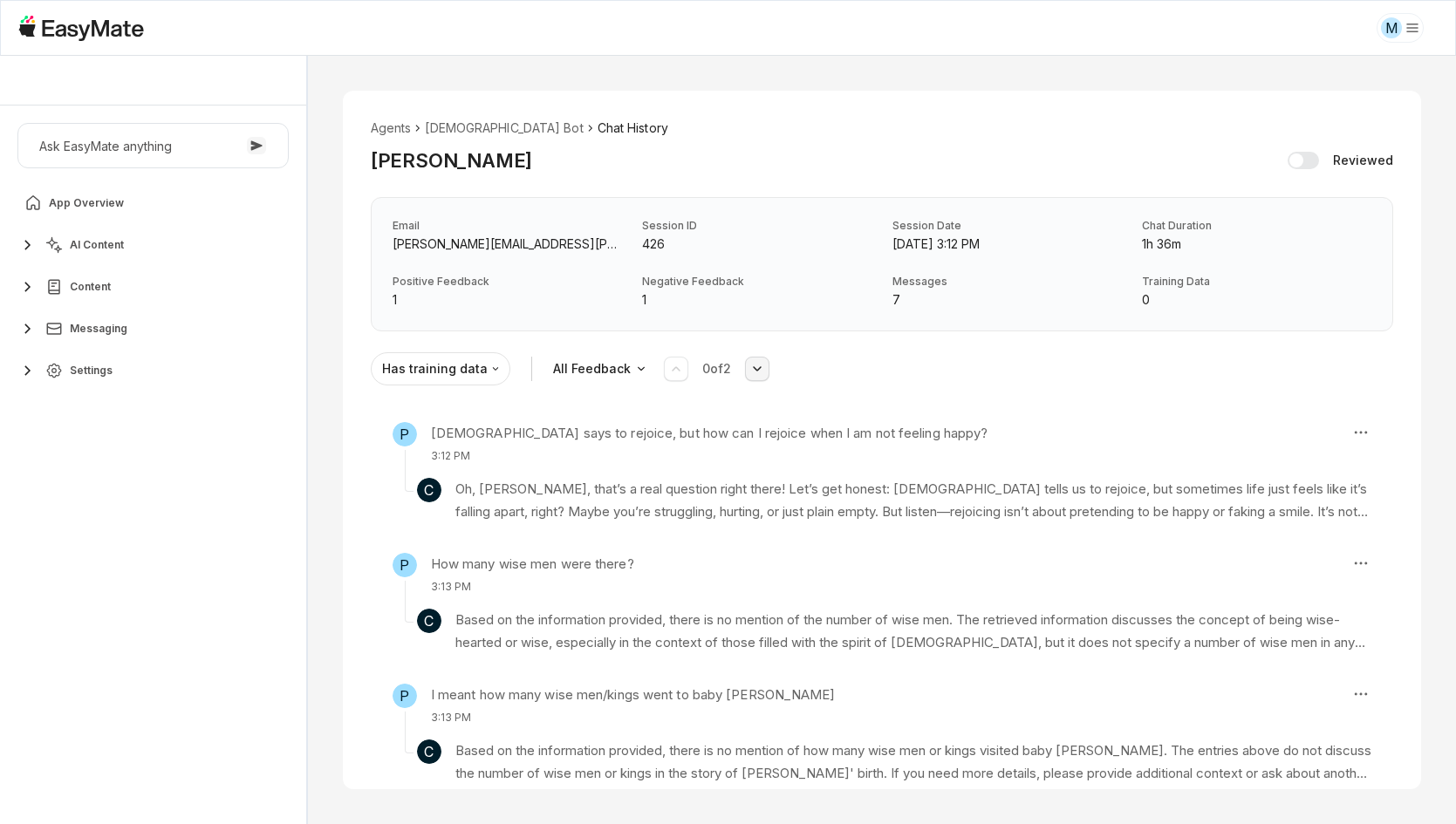click 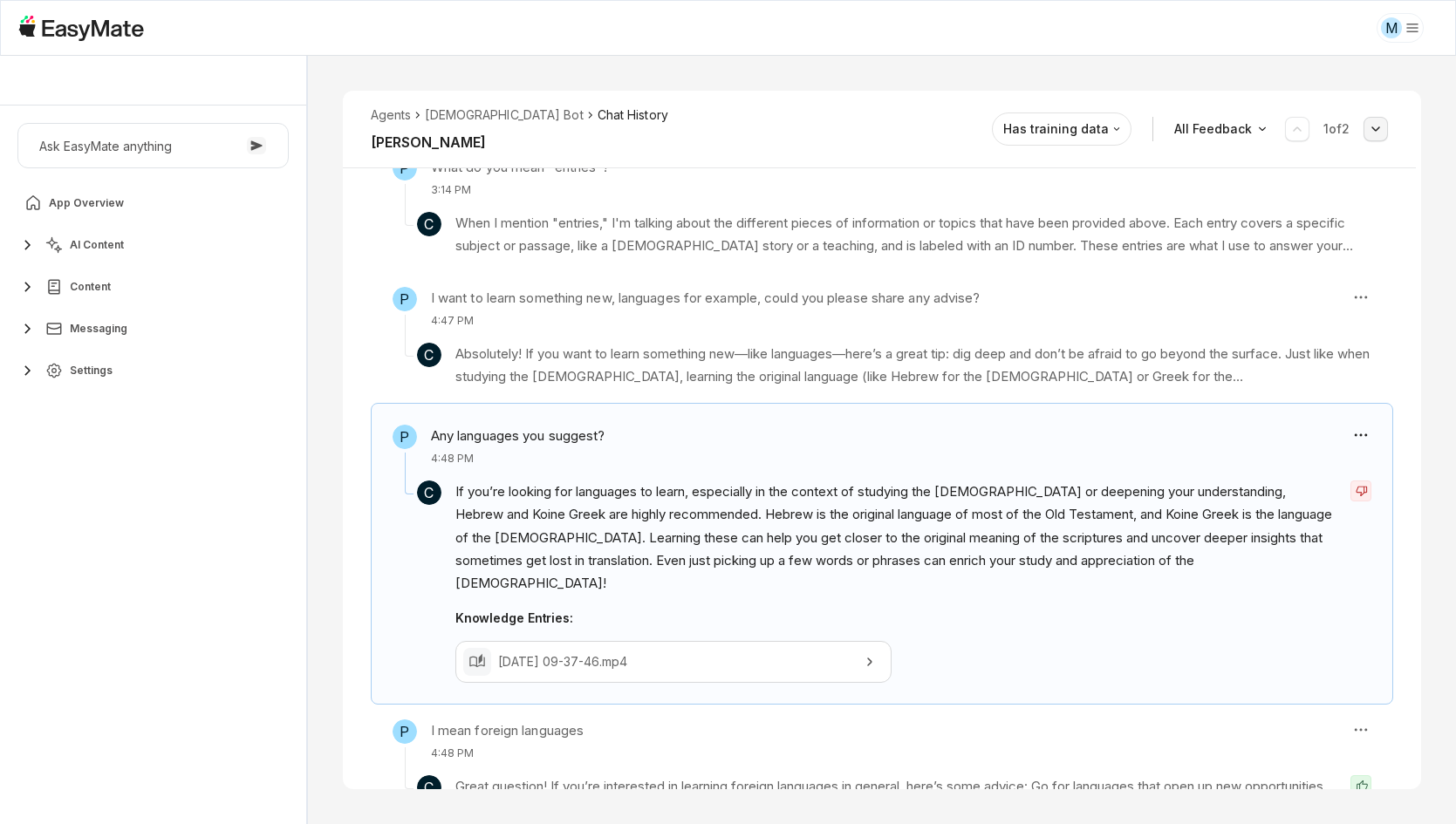 scroll, scrollTop: 710, scrollLeft: 0, axis: vertical 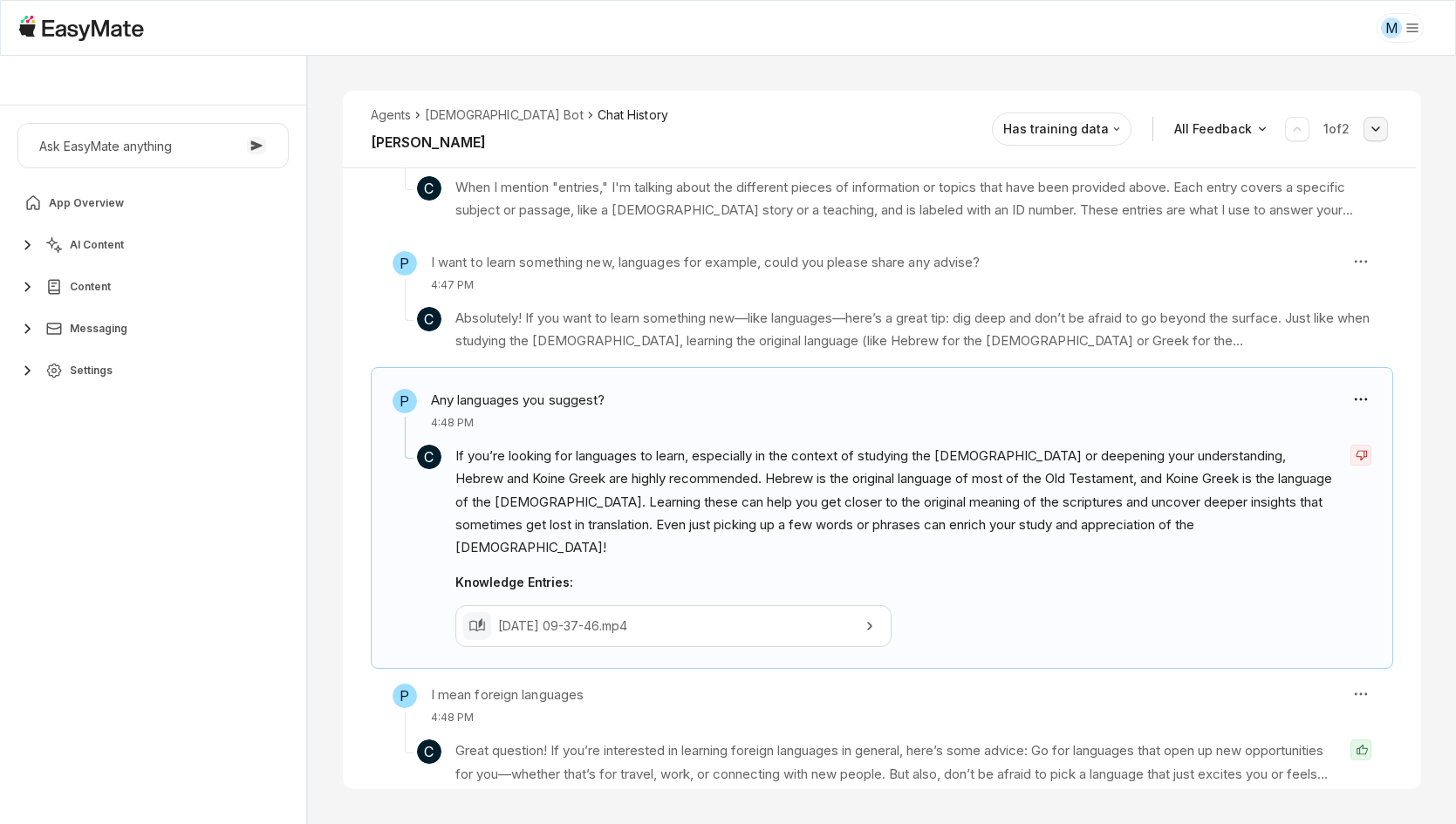 click 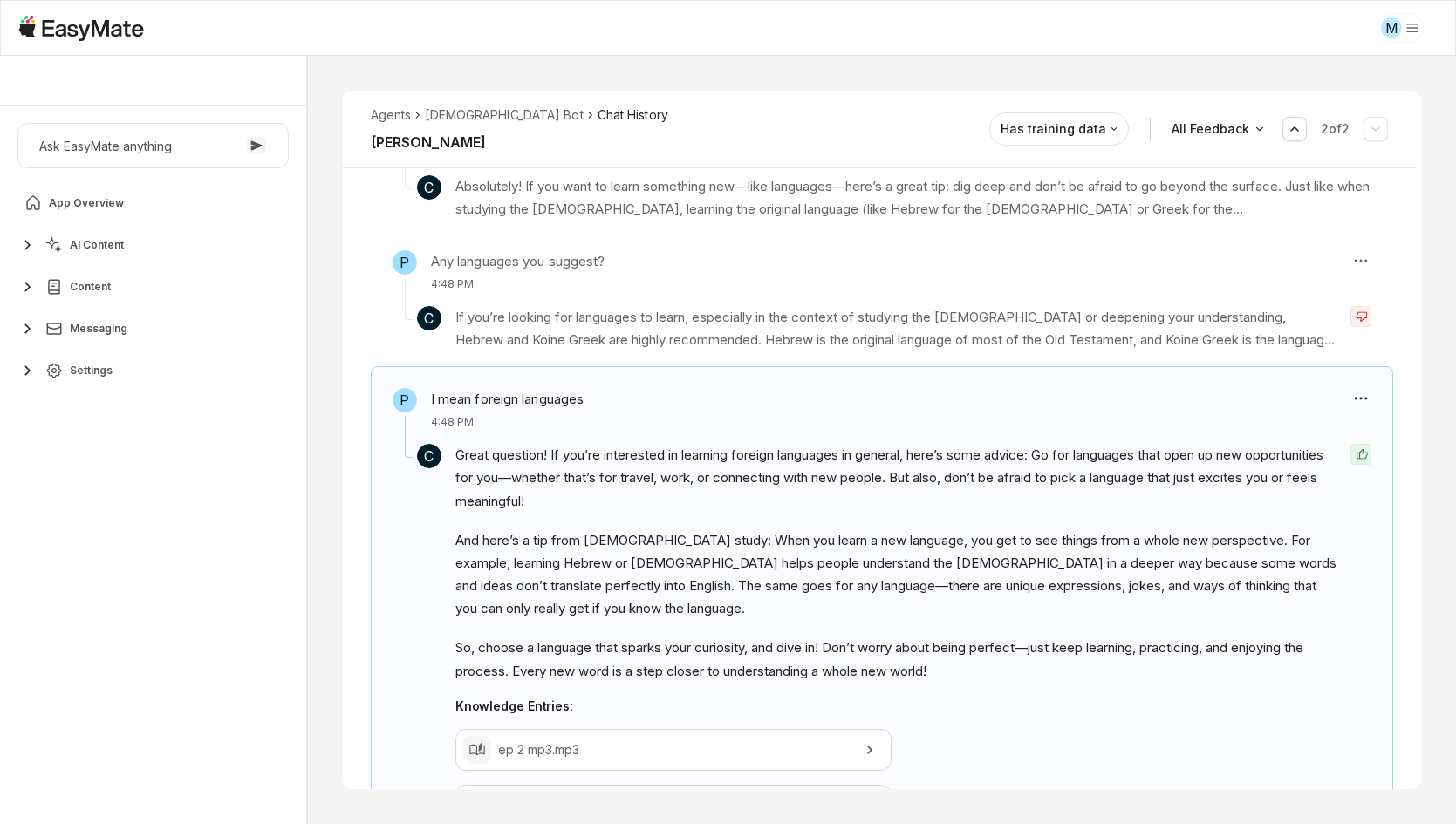scroll, scrollTop: 891, scrollLeft: 0, axis: vertical 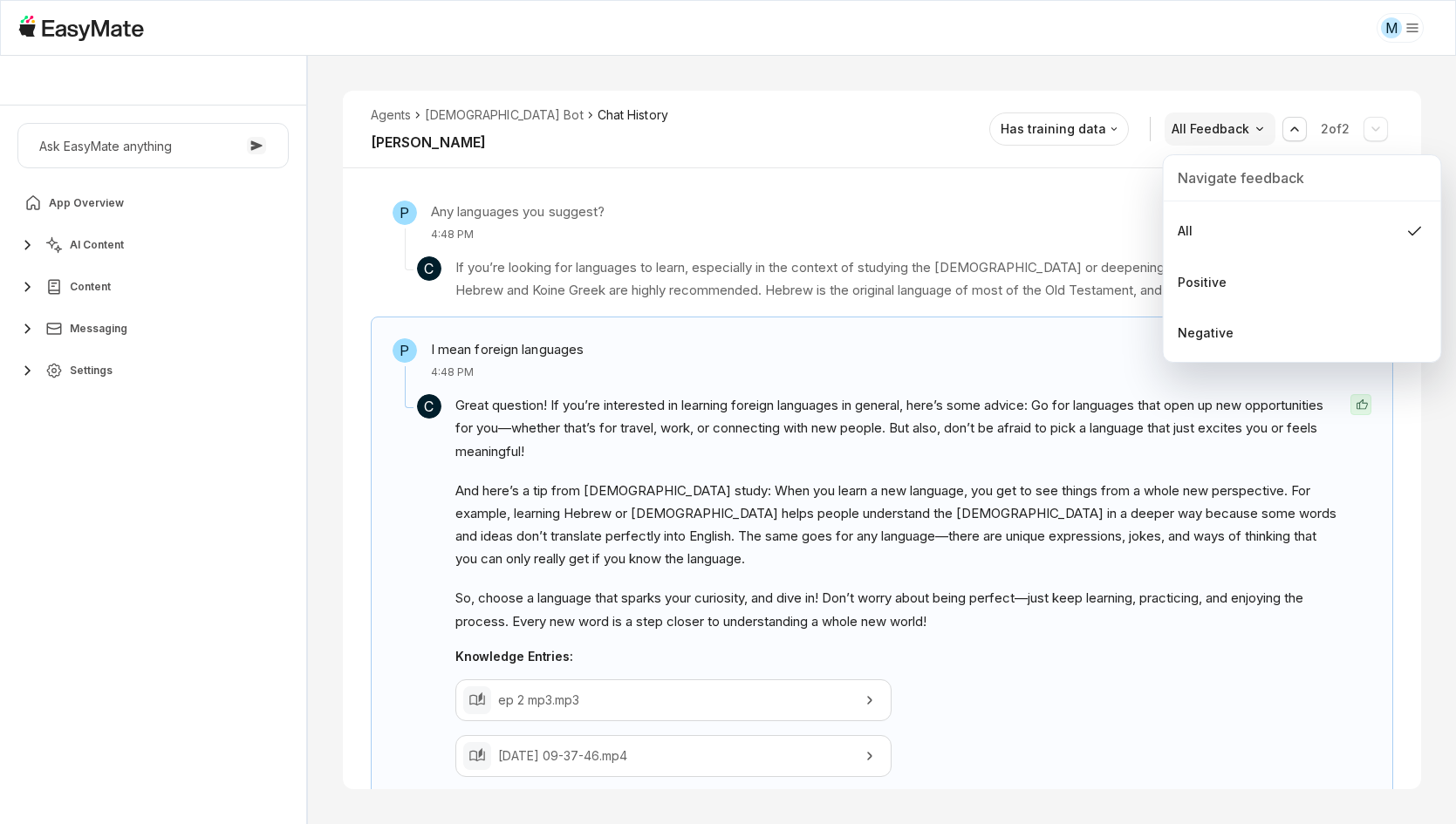 click on "M Core of the Heart Ask EasyMate anything App Overview AI Content Content Messaging Settings B How can I help you today? Scroll to bottom Send Agents Gospel Bot Chat History Phuc Nguyen  Reviewed Email phuc.nguyen+testing1@asnet.com.vn Session ID 426 Session Date Jul 2, 2025, 3:12 PM Chat Duration 1h 36m Positive Feedback 1 Negative Feedback 1 Messages 7 Training Data 0 Agents Gospel Bot Chat History Phuc Nguyen  Has training data All Feedback 2  of  2 P God says to rejoice, but how can I rejoice when I am not feeling happy? 3:12 PM C
See, Habakkuk’s joy wasn’t rooted in his circumstances. He wasn’t happy because things were good—he was rejoicing because God is good, and God’s salvation is eternal. That’s the secret! Our joy isn’t about what’s happening around us, but about who God is and what He’s done for us through Jesus. Even when you feel empty, God’s love and salvation never change. That’s something you can anchor your soul to, even when your heart is hurting.
P 3:13 PM C" at bounding box center [728, 412] 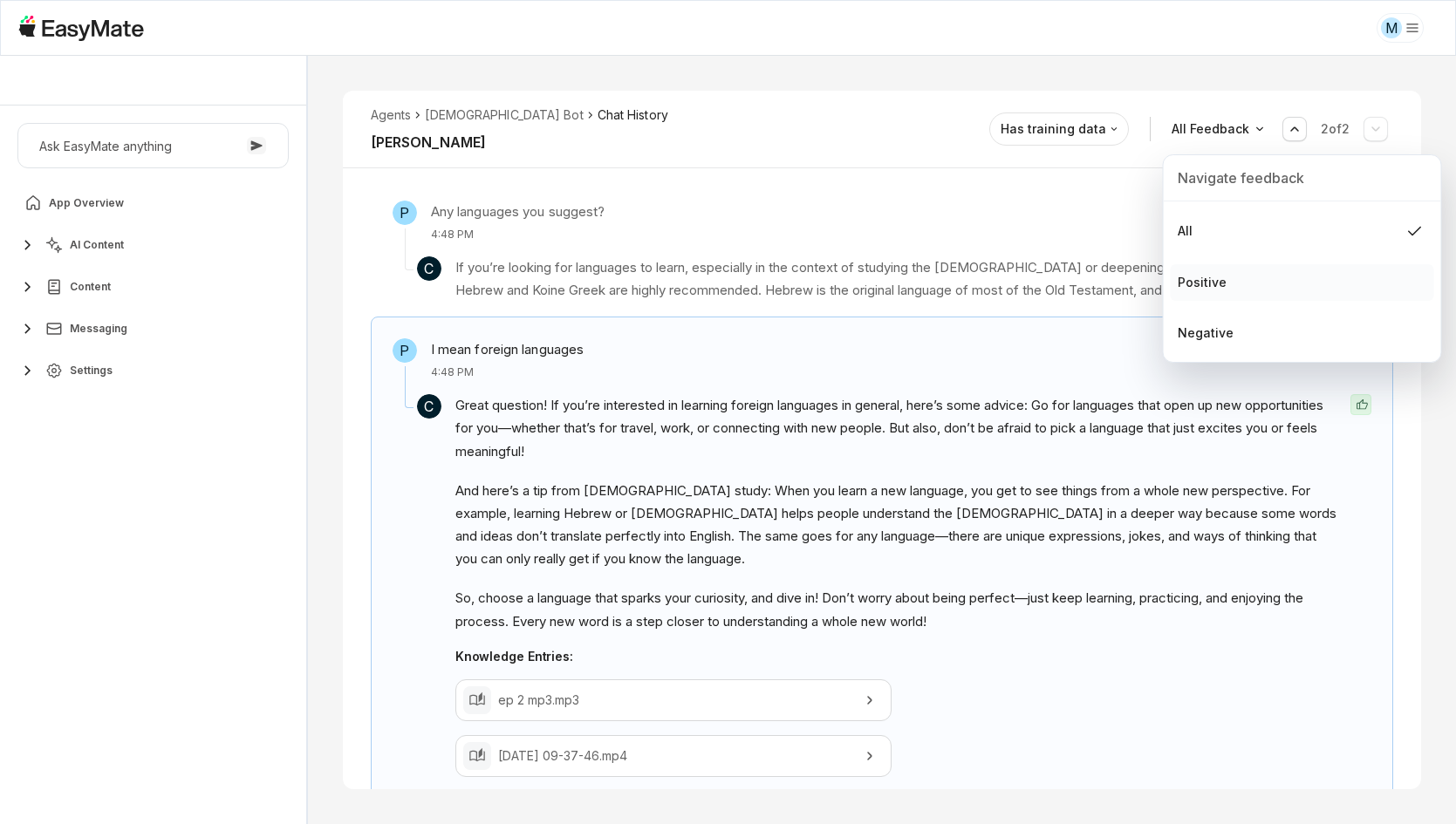 click on "Positive" at bounding box center [1302, 283] 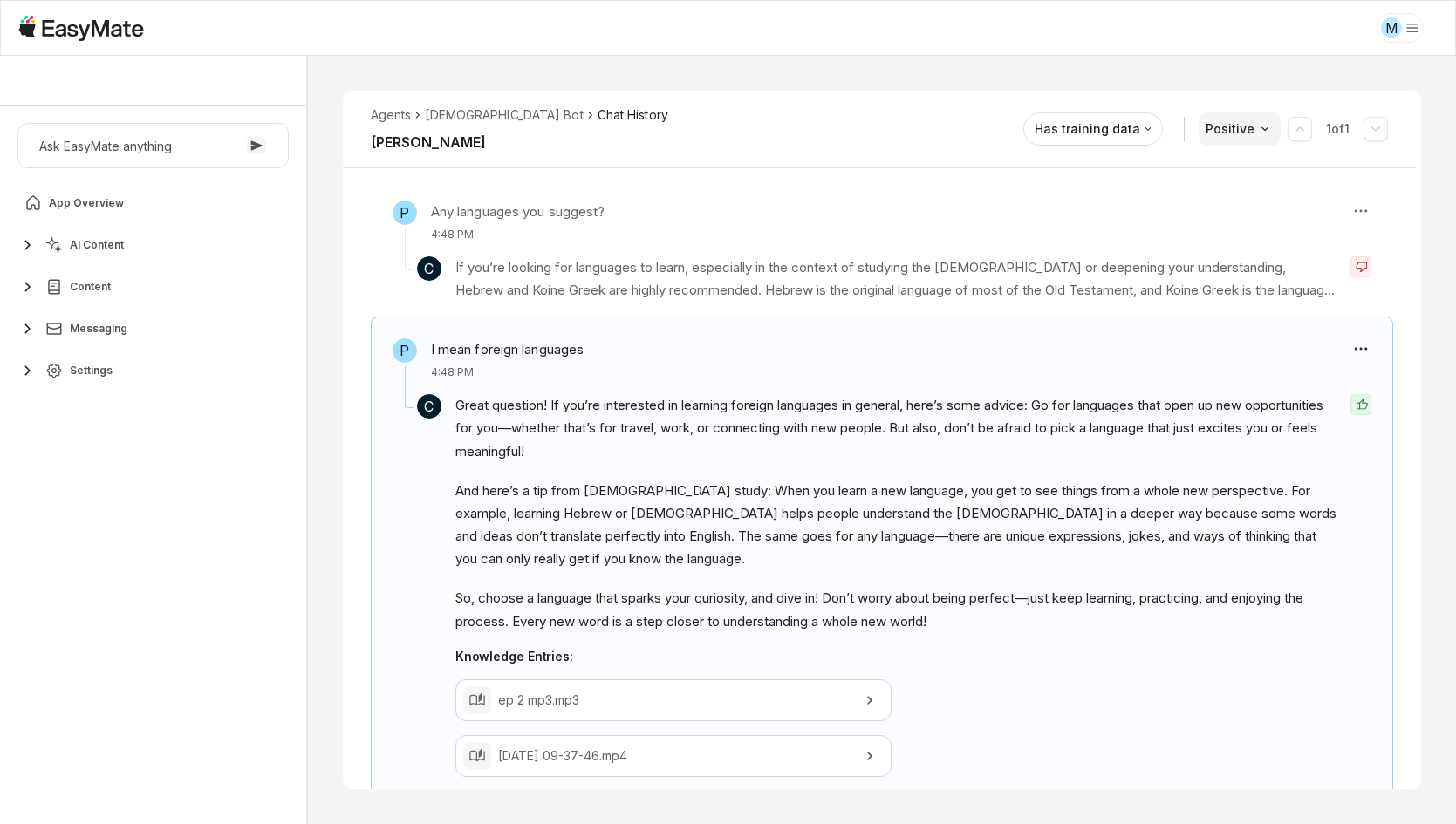 click on "M Core of the Heart Ask EasyMate anything App Overview AI Content Content Messaging Settings B How can I help you today? Scroll to bottom Send Agents Gospel Bot Chat History Phuc Nguyen  Reviewed Email phuc.nguyen+testing1@asnet.com.vn Session ID 426 Session Date Jul 2, 2025, 3:12 PM Chat Duration 1h 36m Positive Feedback 1 Negative Feedback 1 Messages 7 Training Data 0 Agents Gospel Bot Chat History Phuc Nguyen  Has training data Positive 1  of  1 P God says to rejoice, but how can I rejoice when I am not feeling happy? 3:12 PM C
See, Habakkuk’s joy wasn’t rooted in his circumstances. He wasn’t happy because things were good—he was rejoicing because God is good, and God’s salvation is eternal. That’s the secret! Our joy isn’t about what’s happening around us, but about who God is and what He’s done for us through Jesus. Even when you feel empty, God’s love and salvation never change. That’s something you can anchor your soul to, even when your heart is hurting.
P 3:13 PM C P C" at bounding box center (728, 412) 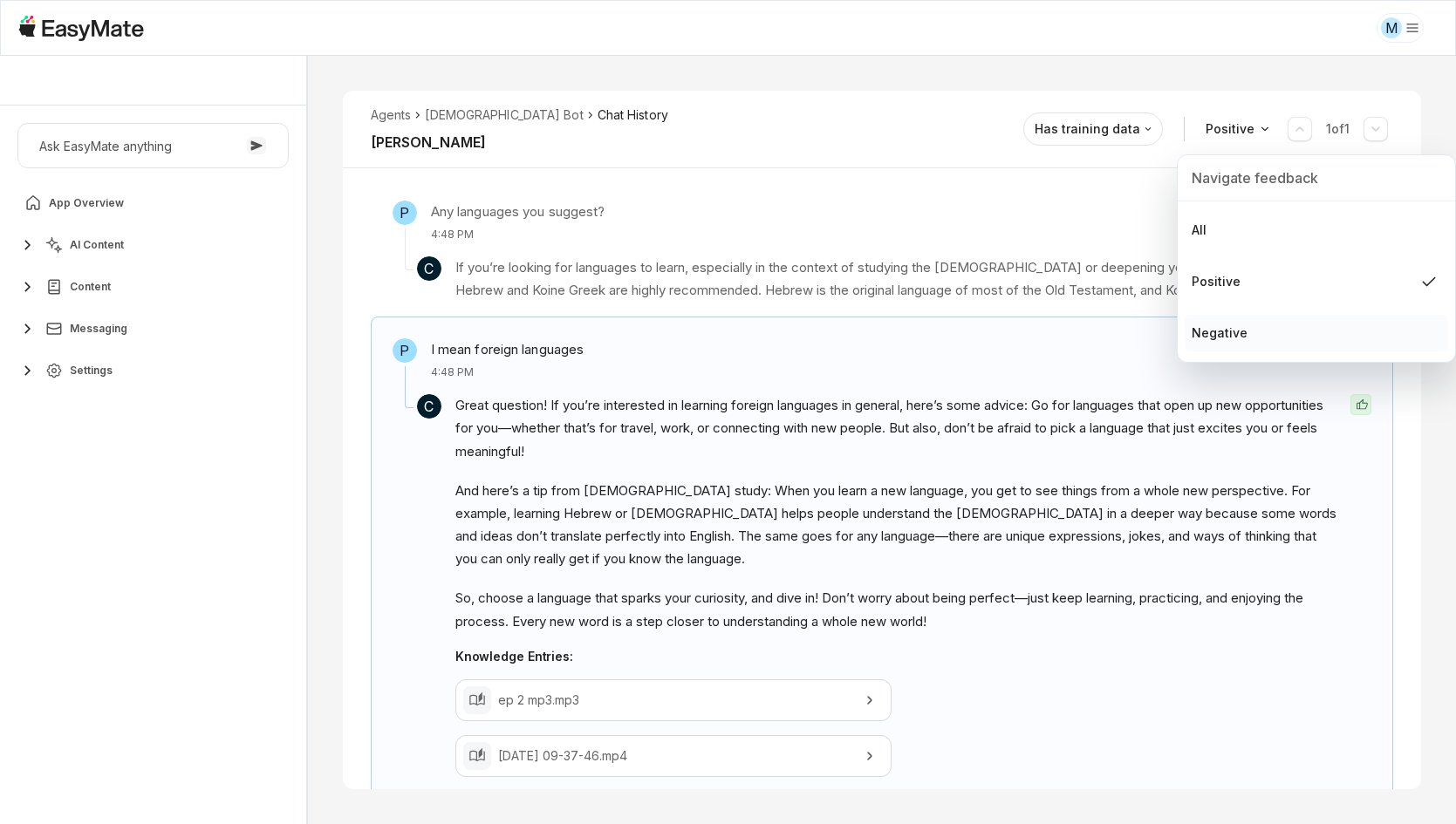 click on "Negative" at bounding box center [1316, 333] 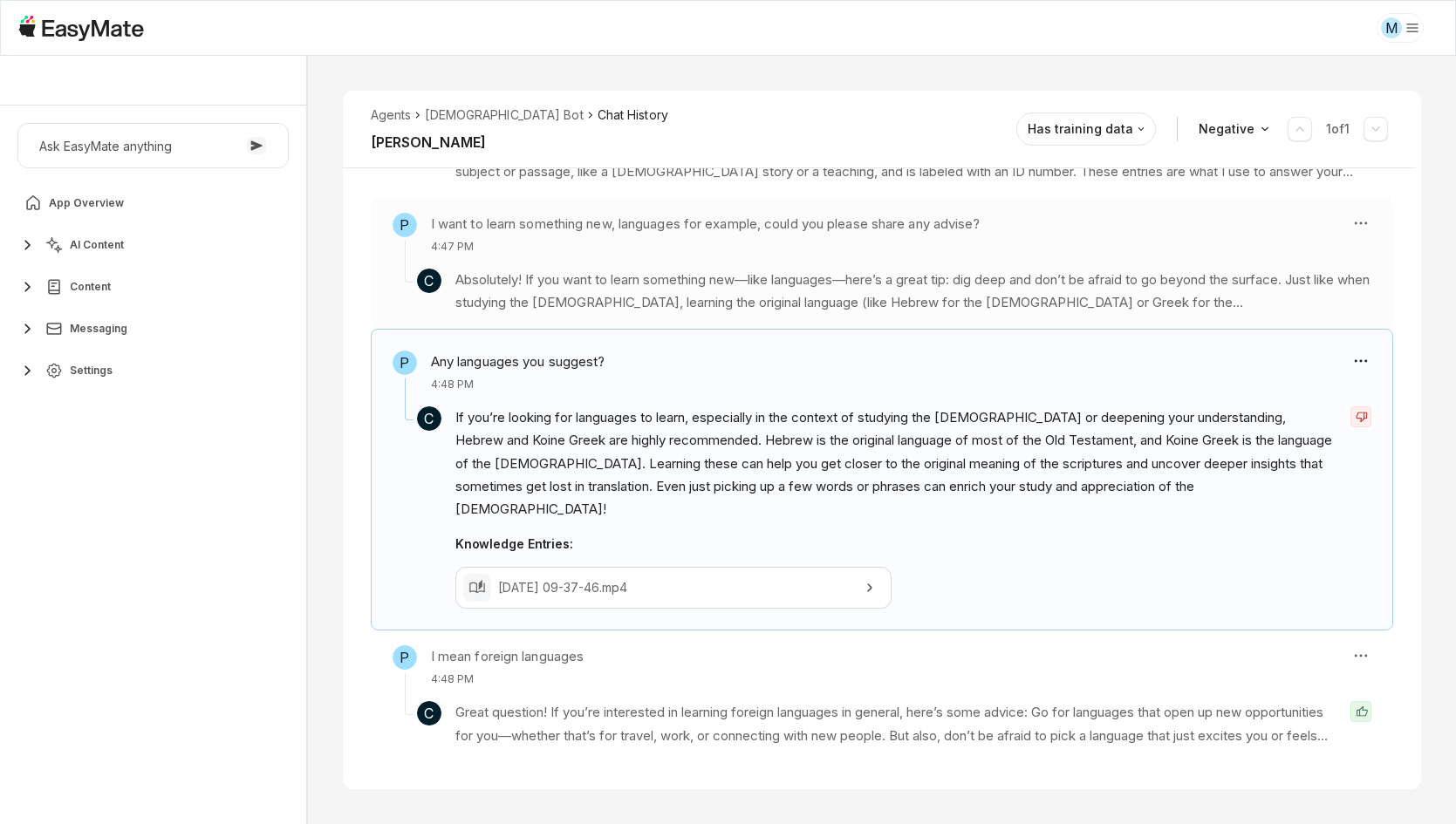 scroll, scrollTop: 725, scrollLeft: 0, axis: vertical 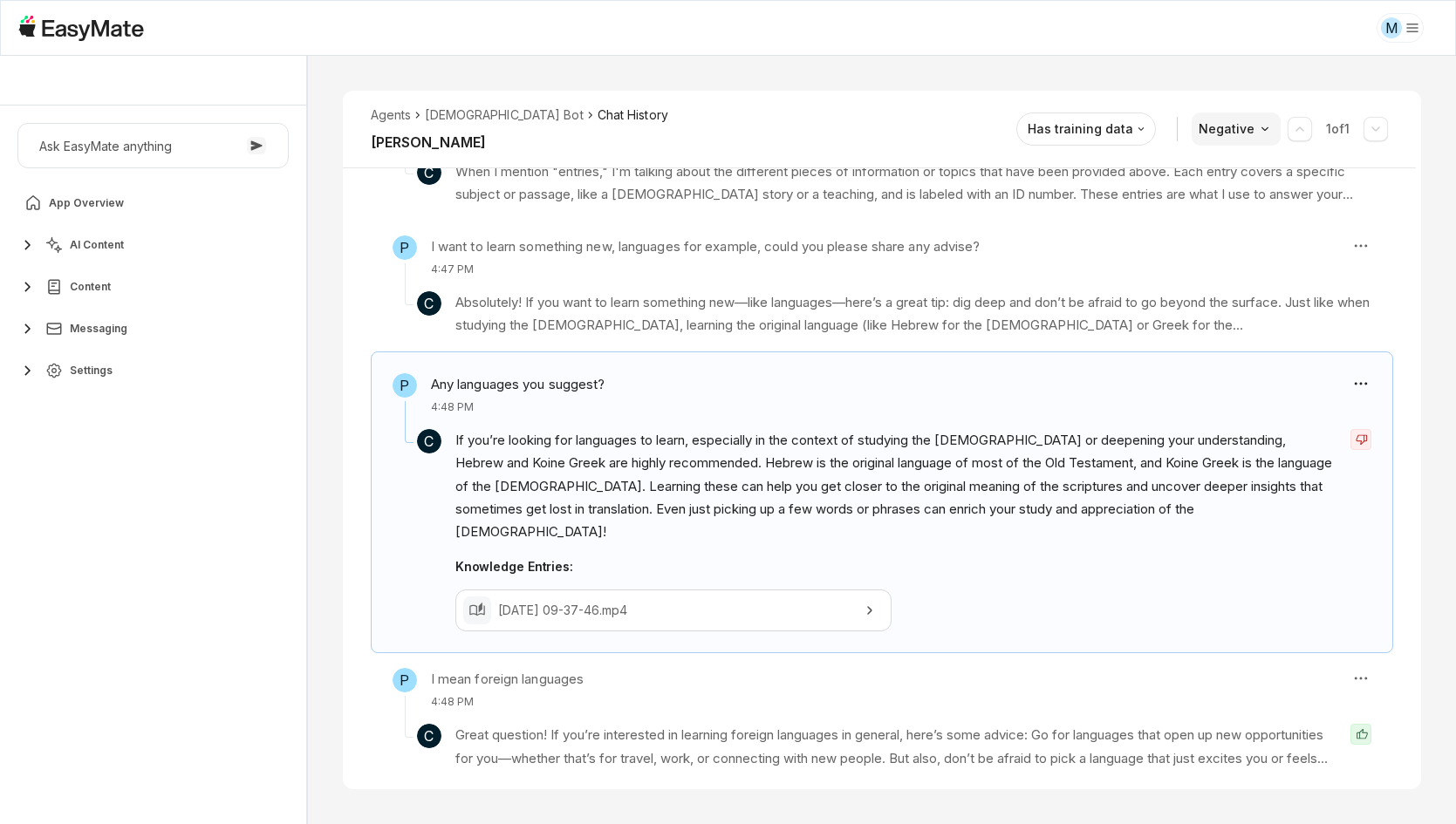 click on "M Core of the Heart Ask EasyMate anything App Overview AI Content Content Messaging Settings B How can I help you today? Scroll to bottom Send Agents Gospel Bot Chat History Phuc Nguyen  Reviewed Email phuc.nguyen+testing1@asnet.com.vn Session ID 426 Session Date Jul 2, 2025, 3:12 PM Chat Duration 1h 36m Positive Feedback 1 Negative Feedback 1 Messages 7 Training Data 0 Agents Gospel Bot Chat History Phuc Nguyen  Has training data Negative 1  of  1 P God says to rejoice, but how can I rejoice when I am not feeling happy? 3:12 PM C
See, Habakkuk’s joy wasn’t rooted in his circumstances. He wasn’t happy because things were good—he was rejoicing because God is good, and God’s salvation is eternal. That’s the secret! Our joy isn’t about what’s happening around us, but about who God is and what He’s done for us through Jesus. Even when you feel empty, God’s love and salvation never change. That’s something you can anchor your soul to, even when your heart is hurting.
P 3:13 PM C P C" at bounding box center (728, 412) 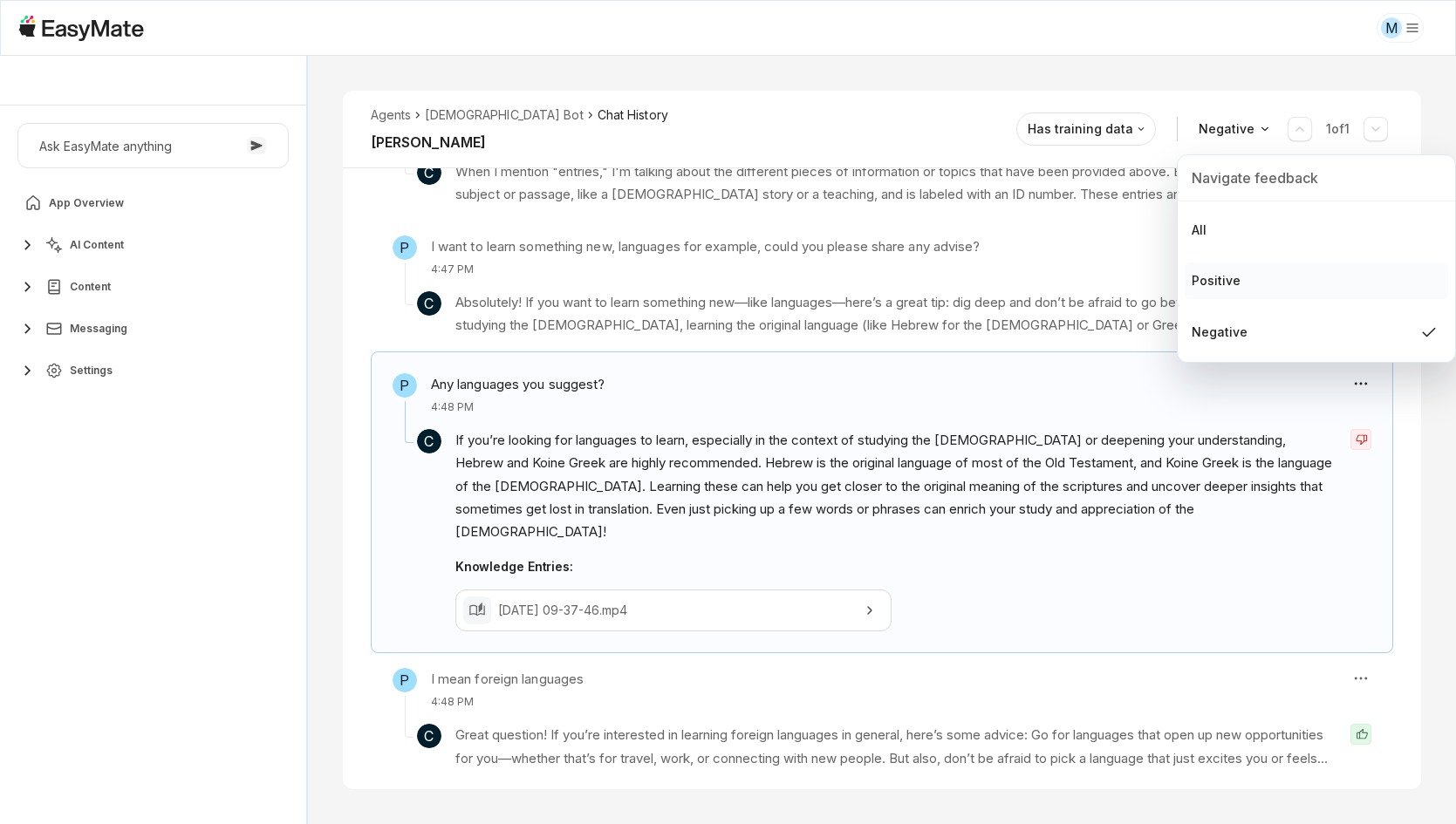 click on "Positive" at bounding box center [1316, 281] 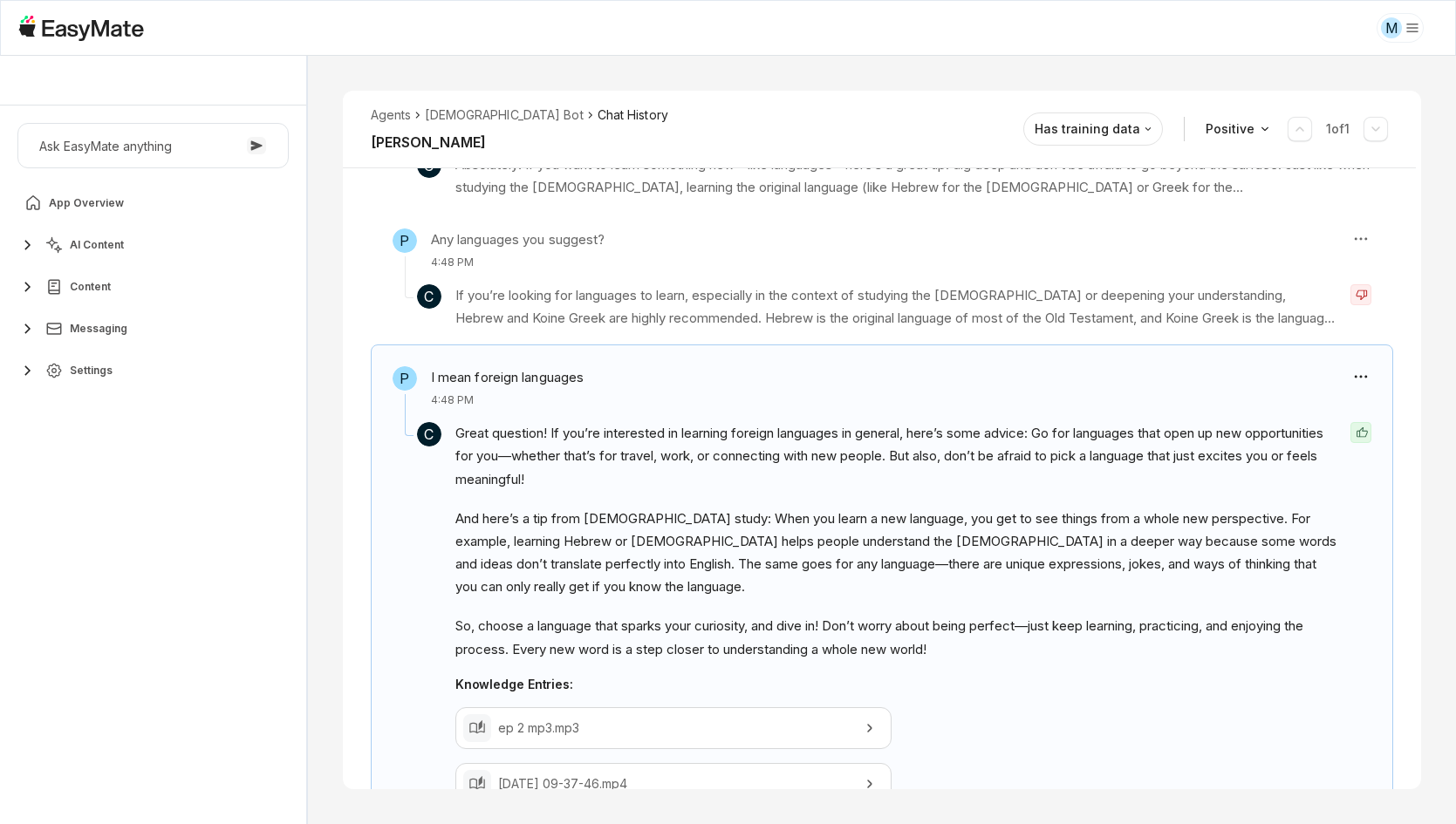 scroll, scrollTop: 891, scrollLeft: 0, axis: vertical 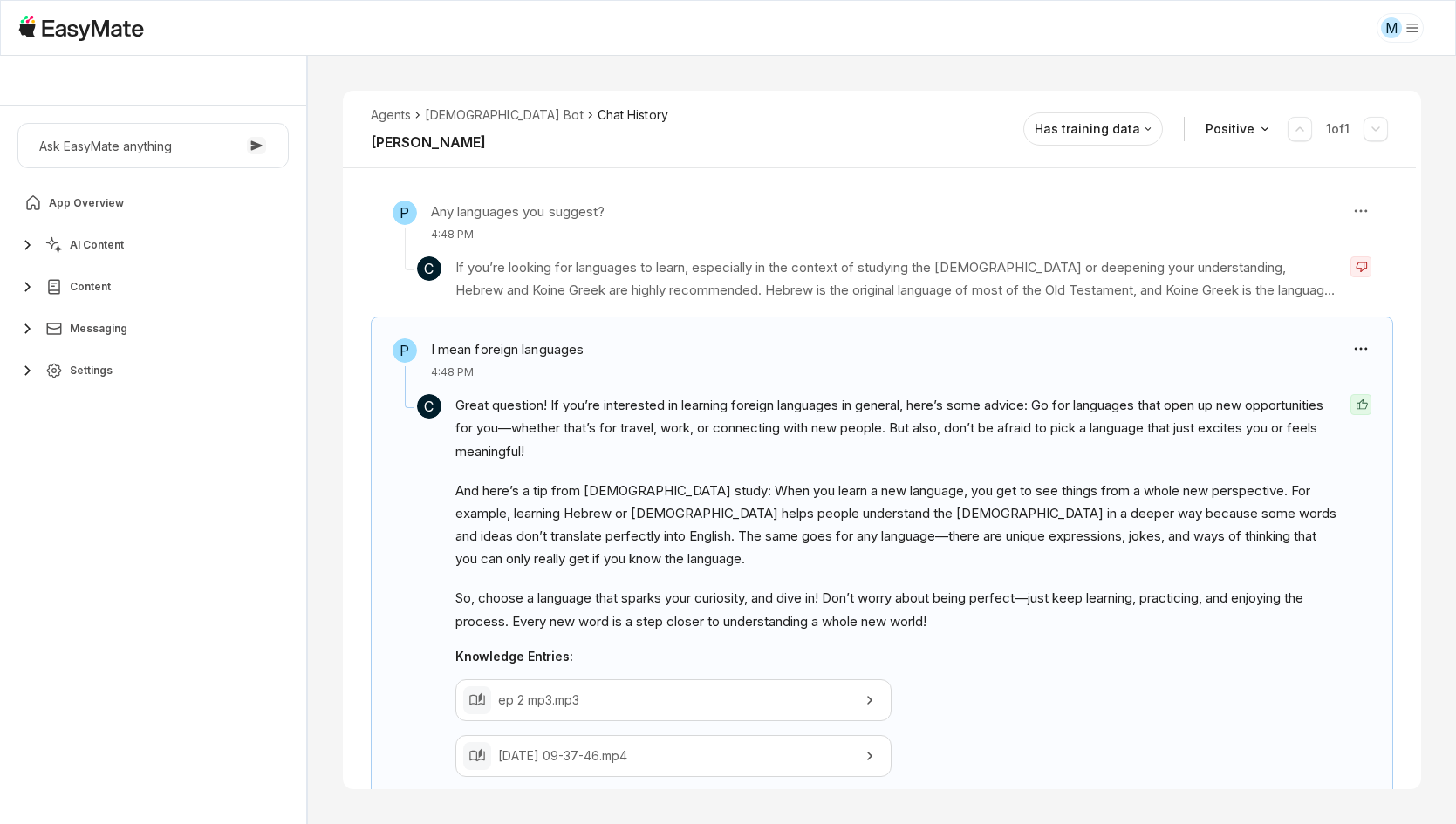 type on "*" 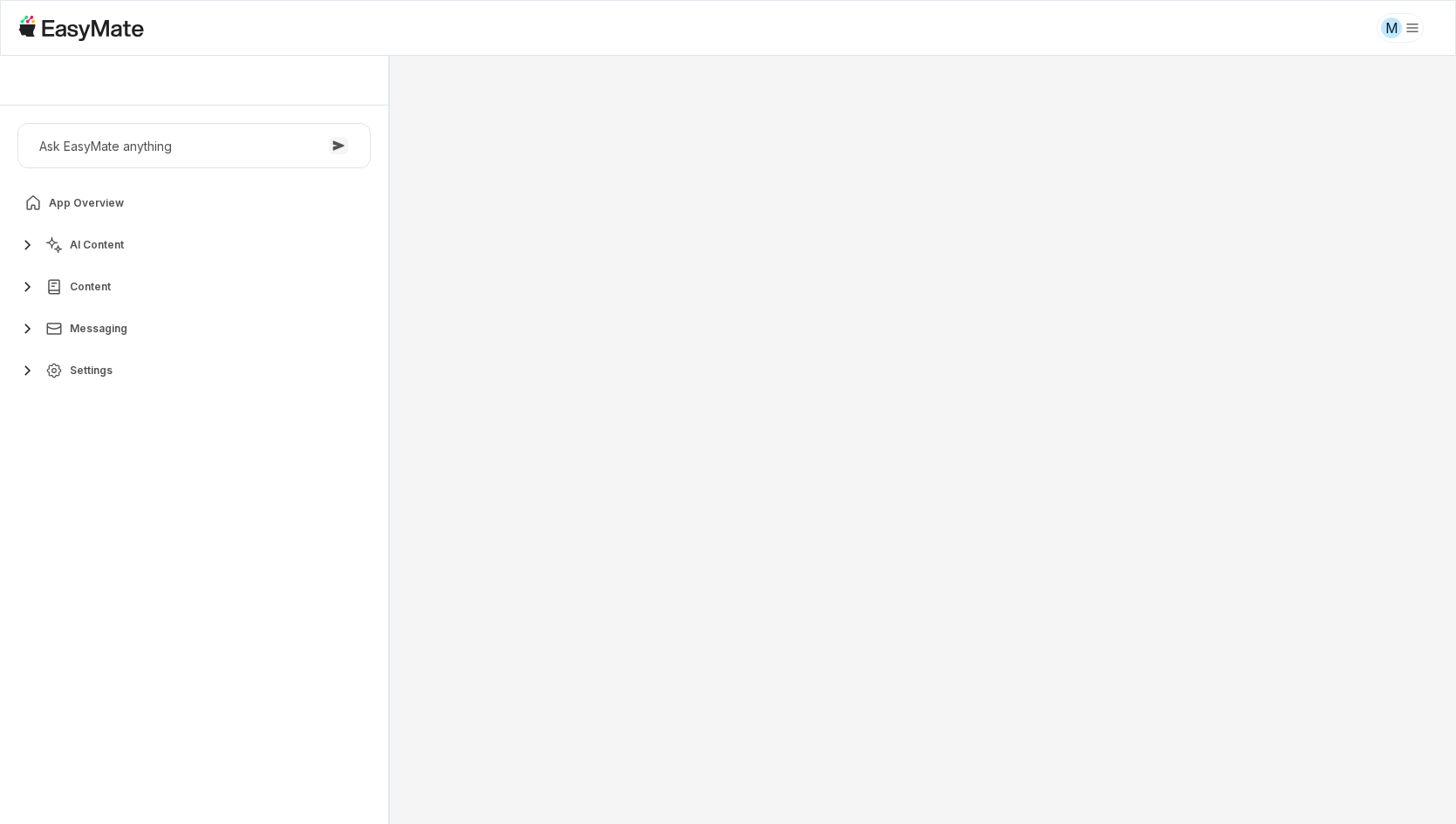 scroll, scrollTop: 0, scrollLeft: 0, axis: both 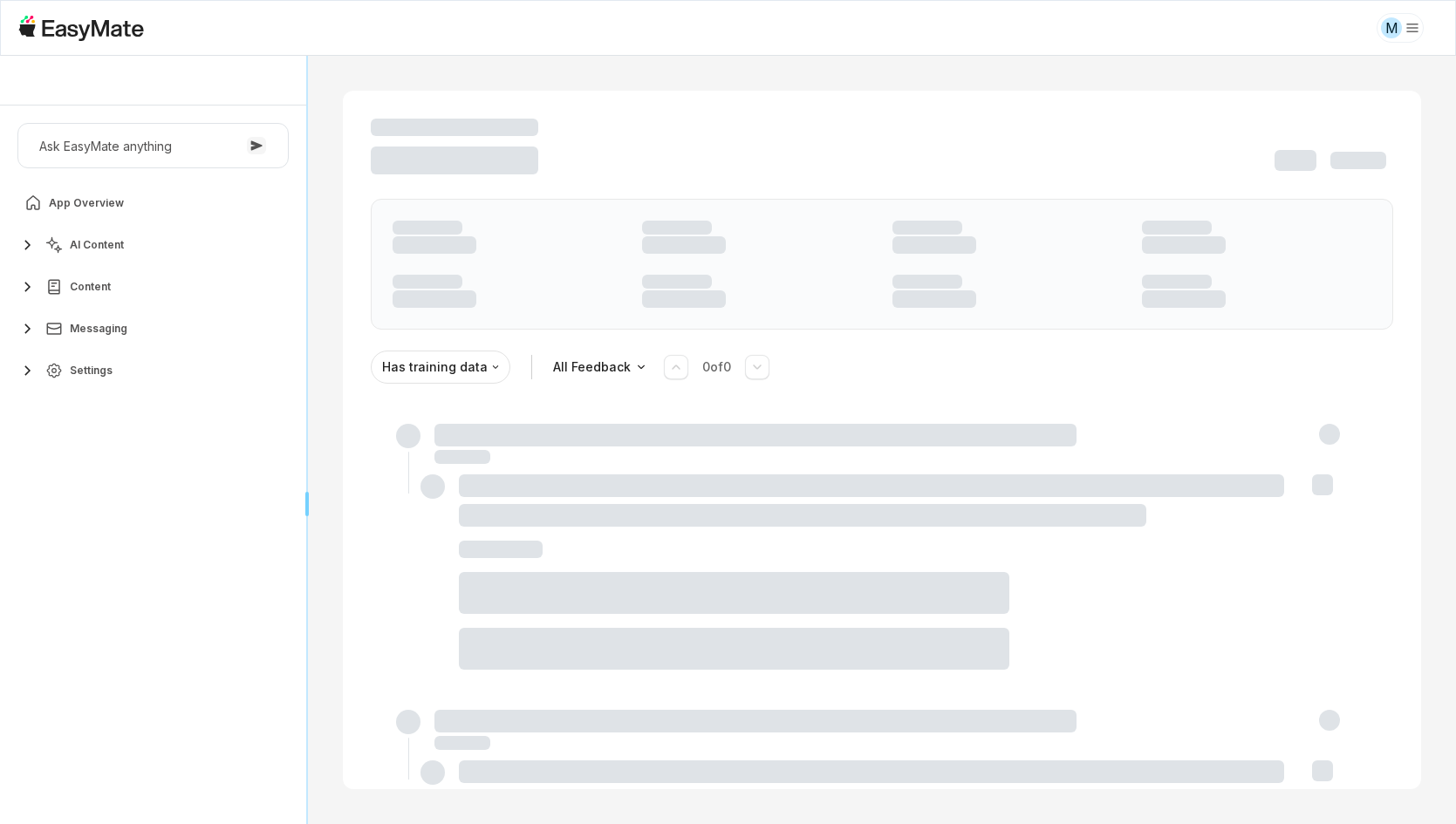 click on "Core of the Heart Ask EasyMate anything App Overview AI Content Content Messaging Settings B How can I help you [DATE]? Scroll to bottom Send Has training data All Feedback 0  of  0" at bounding box center (728, 439) 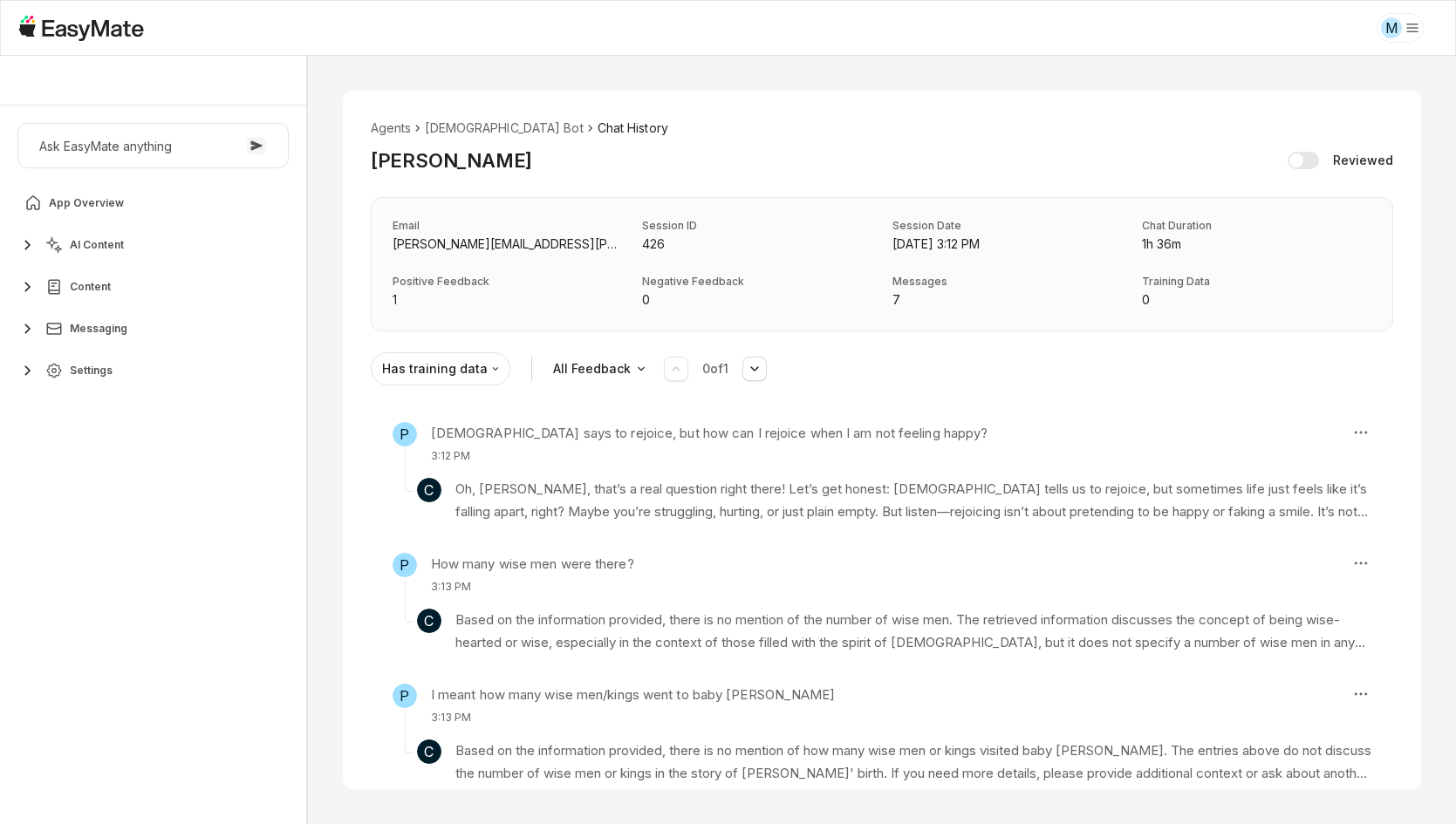 scroll, scrollTop: 0, scrollLeft: 0, axis: both 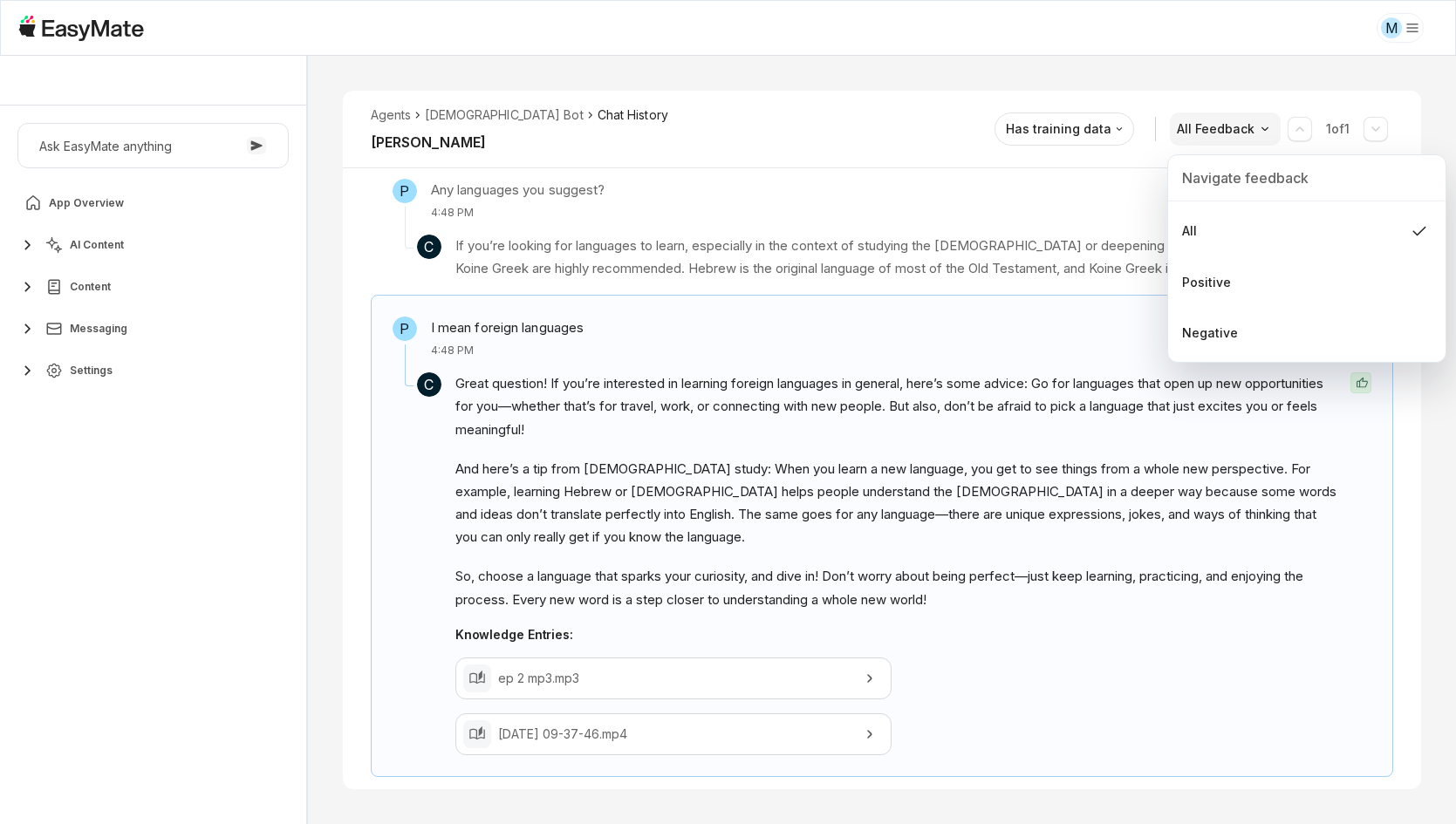 click on "M Core of the Heart Ask EasyMate anything App Overview AI Content Content Messaging Settings B How can I help you [DATE]? Scroll to bottom Send Agents Gospel Bot Chat History [PERSON_NAME]  Reviewed Email [PERSON_NAME][EMAIL_ADDRESS][PERSON_NAME][DOMAIN_NAME] Session ID 426 Session Date [DATE] 3:12 PM Chat Duration 1h 36m Positive Feedback 1 Negative Feedback 0 Messages 7 Training Data 0 Agents Gospel Bot Chat History [PERSON_NAME]  Has training data All Feedback 1  of  1 P [DEMOGRAPHIC_DATA] says to rejoice, but how can I rejoice when I am not feeling happy? 3:12 PM C
See, [PERSON_NAME]’s joy wasn’t rooted in his circumstances. He wasn’t happy because things were good—he was rejoicing because [DEMOGRAPHIC_DATA] is good, and [DEMOGRAPHIC_DATA]’s salvation is eternal. That’s the secret! Our joy isn’t about what’s happening around us, but about who [DEMOGRAPHIC_DATA] is and what He’s done for us through [DEMOGRAPHIC_DATA]. Even when you feel empty, [DEMOGRAPHIC_DATA]’s love and salvation never change. That’s something you can anchor your soul to, even when your heart is hurting.
P 3:13 PM C" at bounding box center [728, 412] 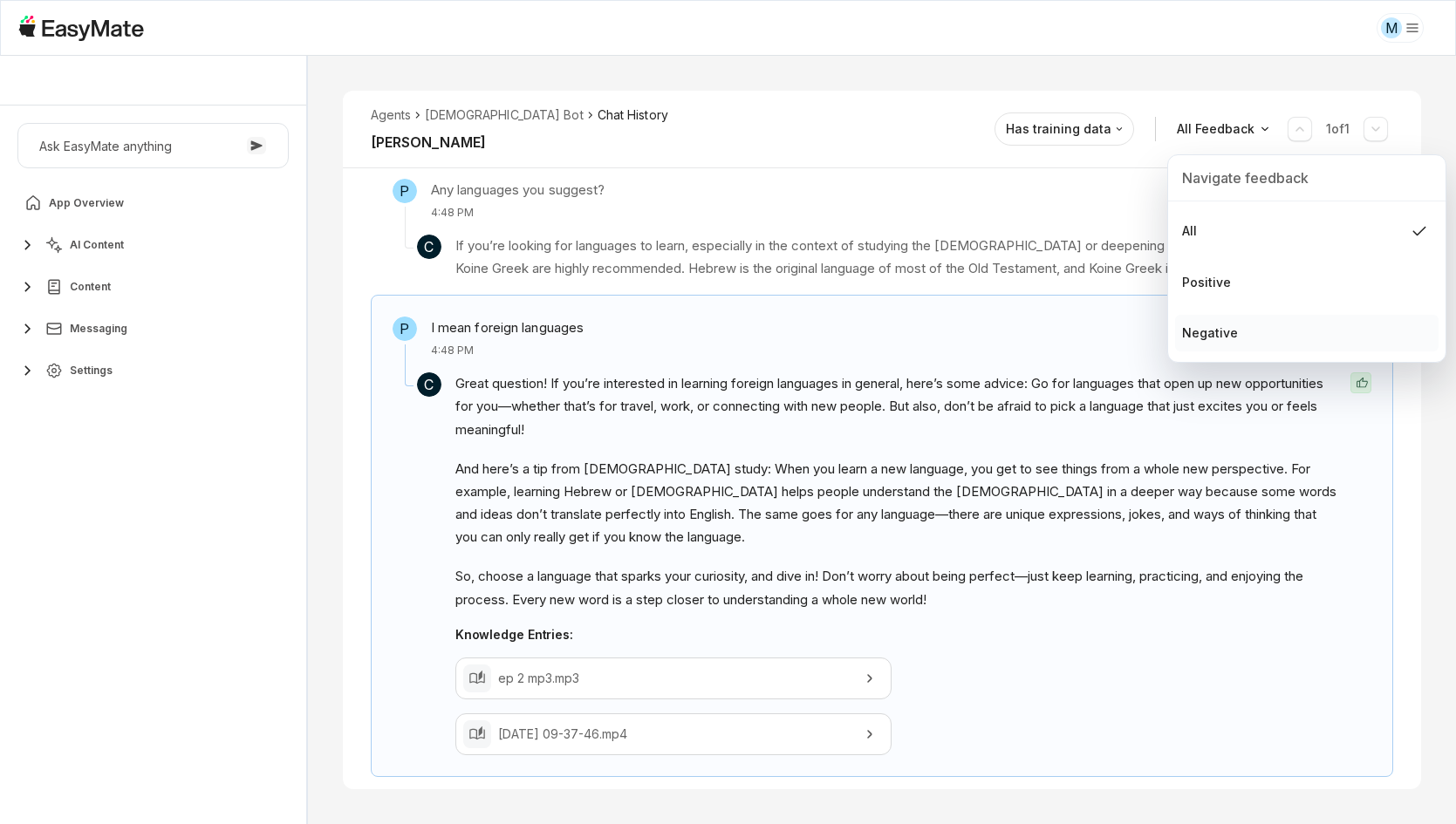 click on "Negative" at bounding box center [1307, 333] 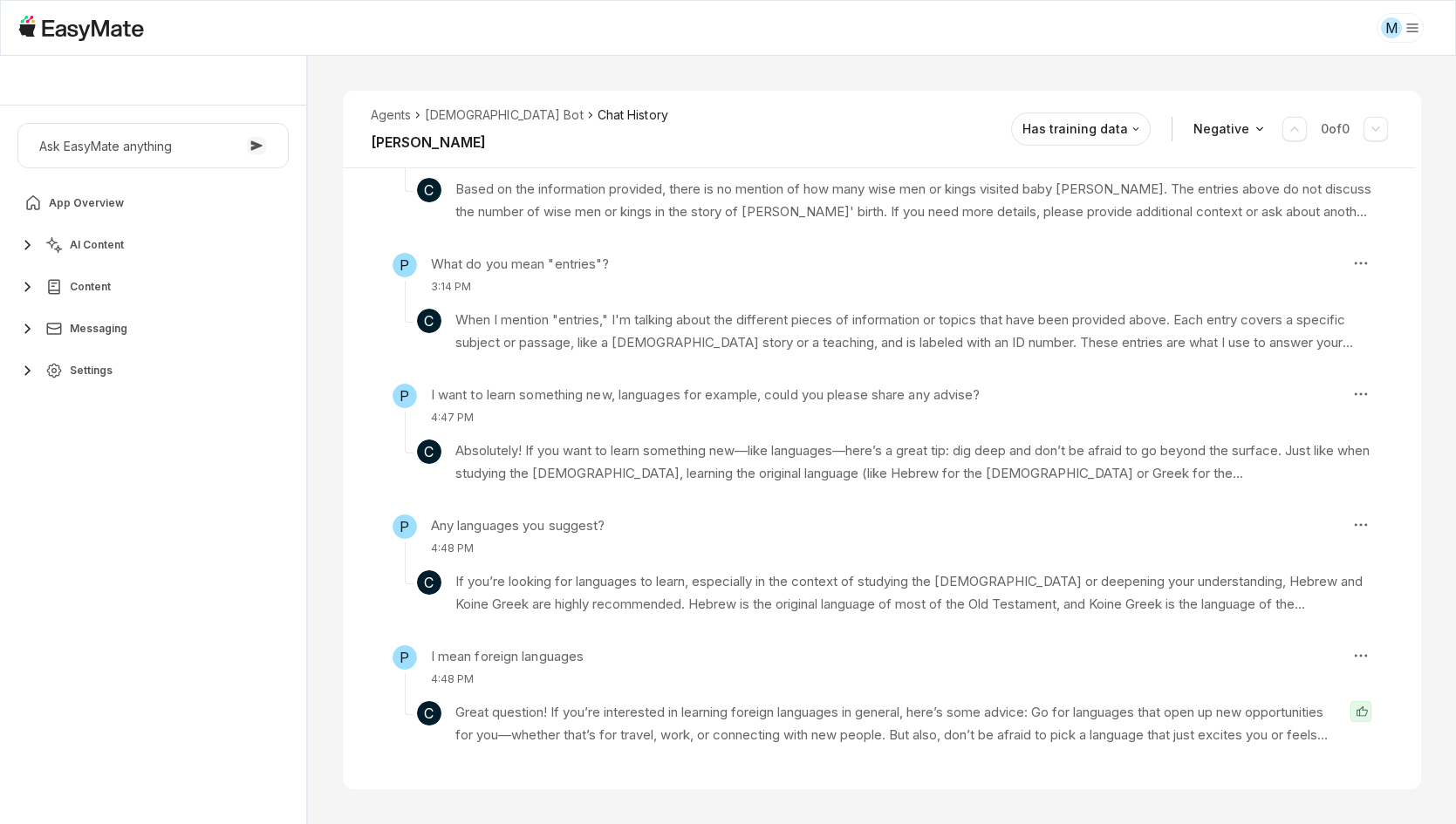 scroll, scrollTop: 577, scrollLeft: 0, axis: vertical 